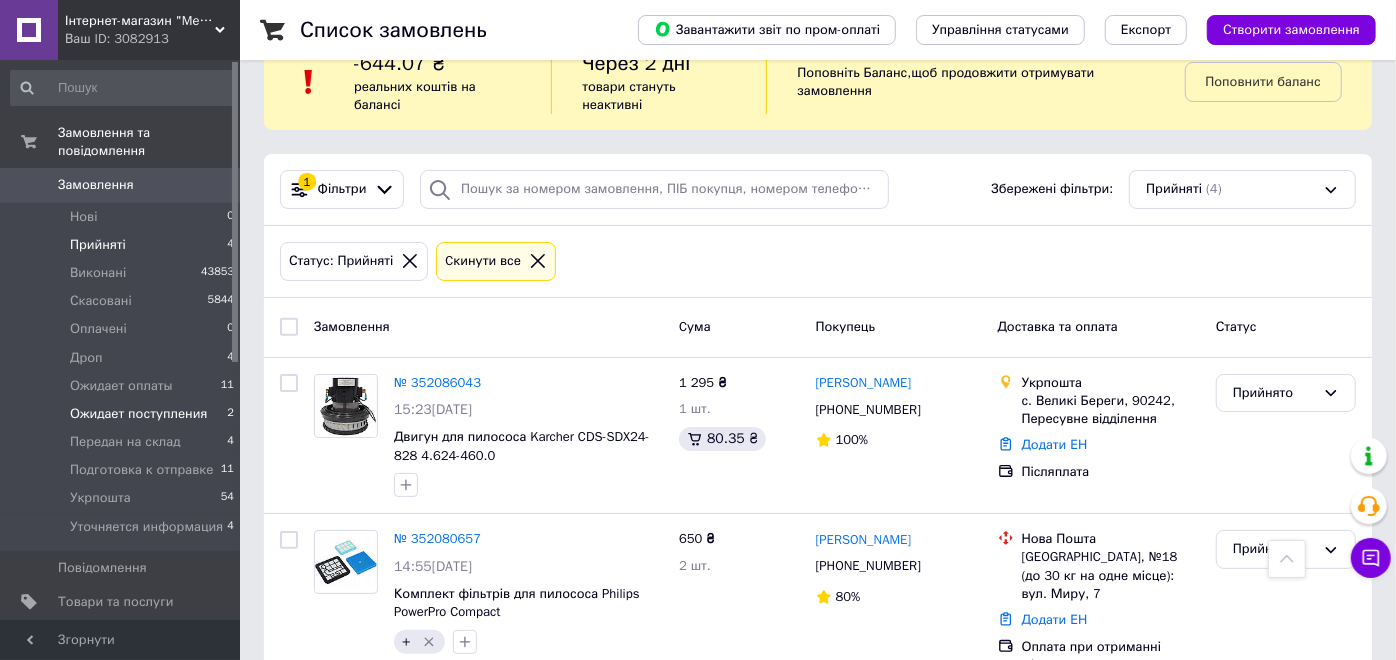 scroll, scrollTop: 0, scrollLeft: 0, axis: both 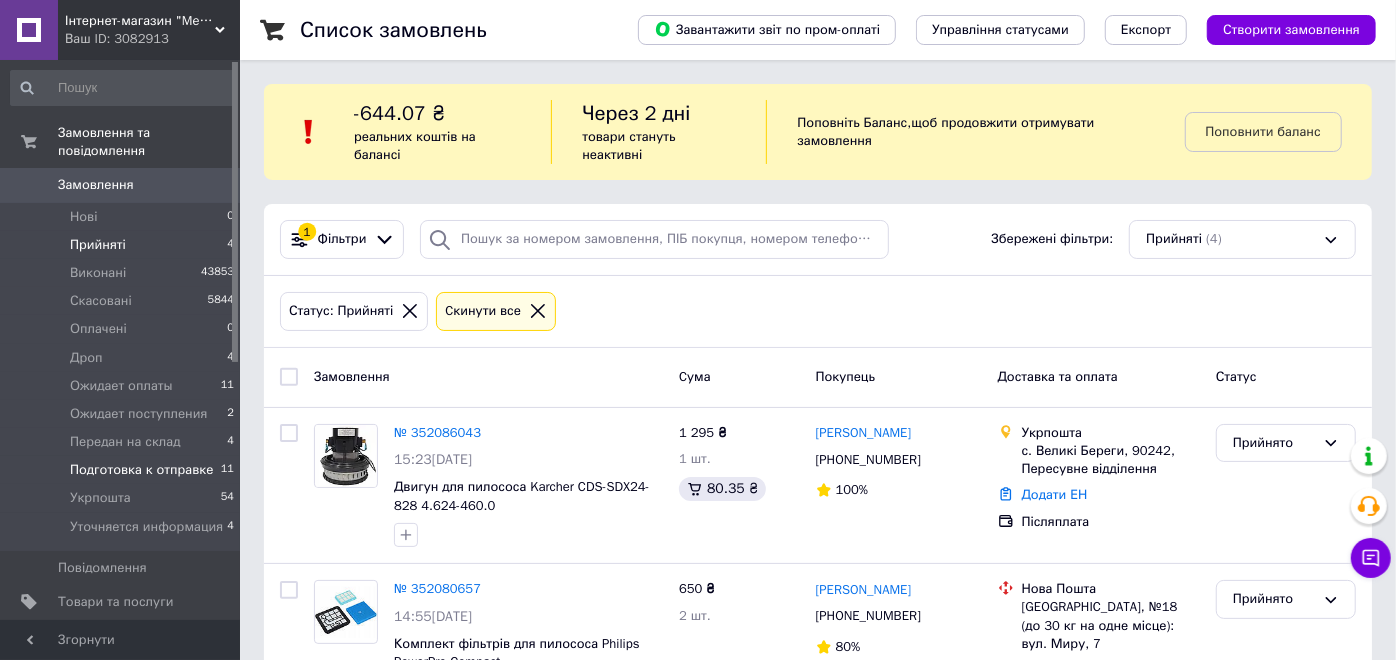 click on "Подготовка к отправке" at bounding box center (141, 470) 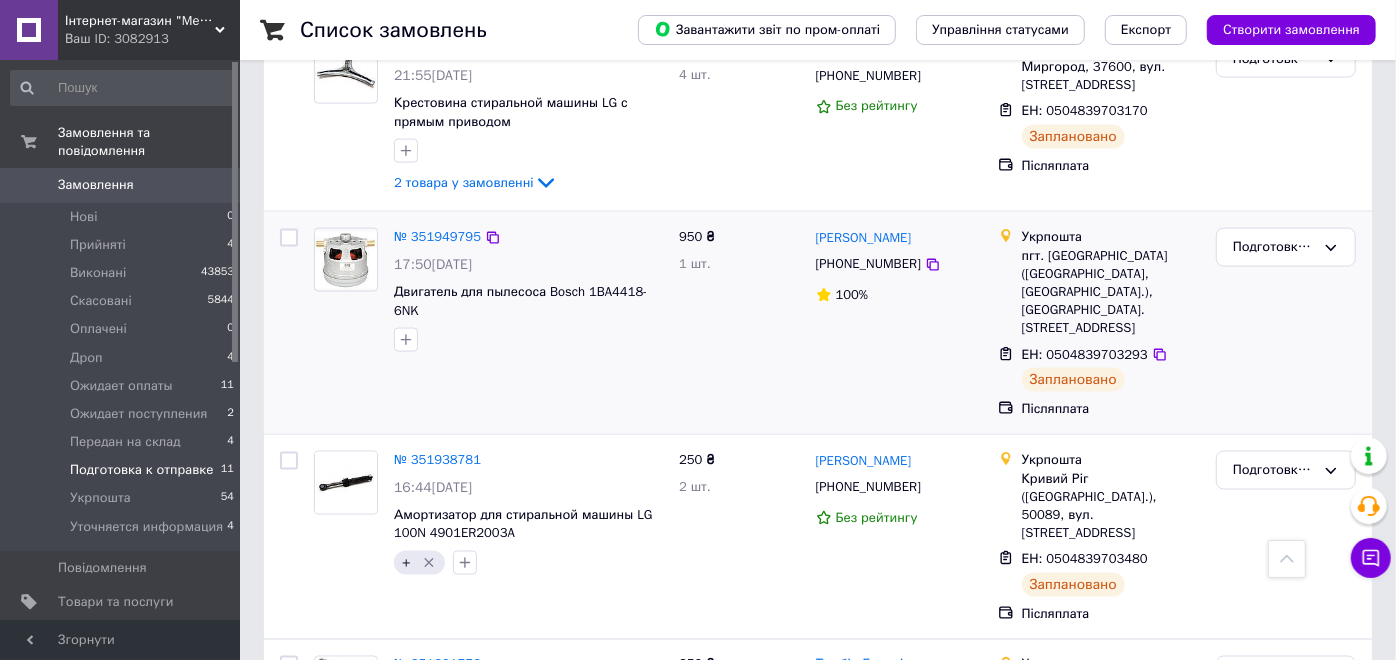 scroll, scrollTop: 1667, scrollLeft: 0, axis: vertical 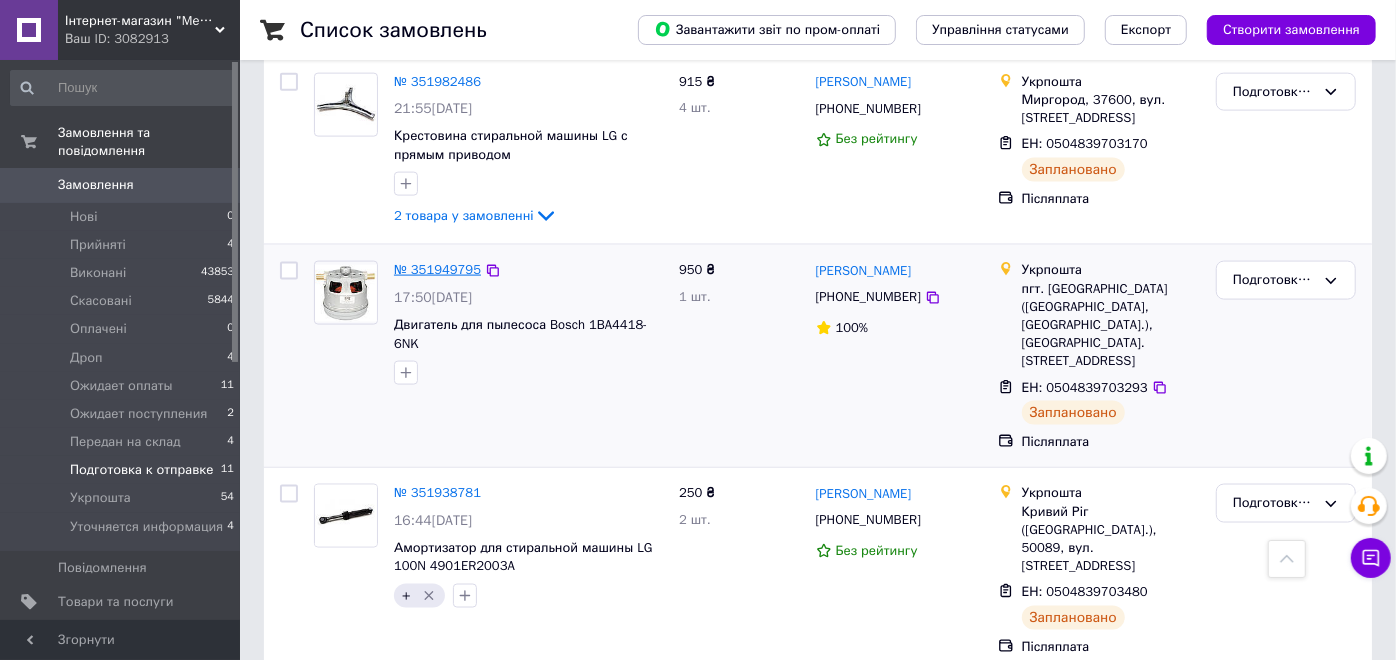 click on "№ 351949795" at bounding box center [437, 269] 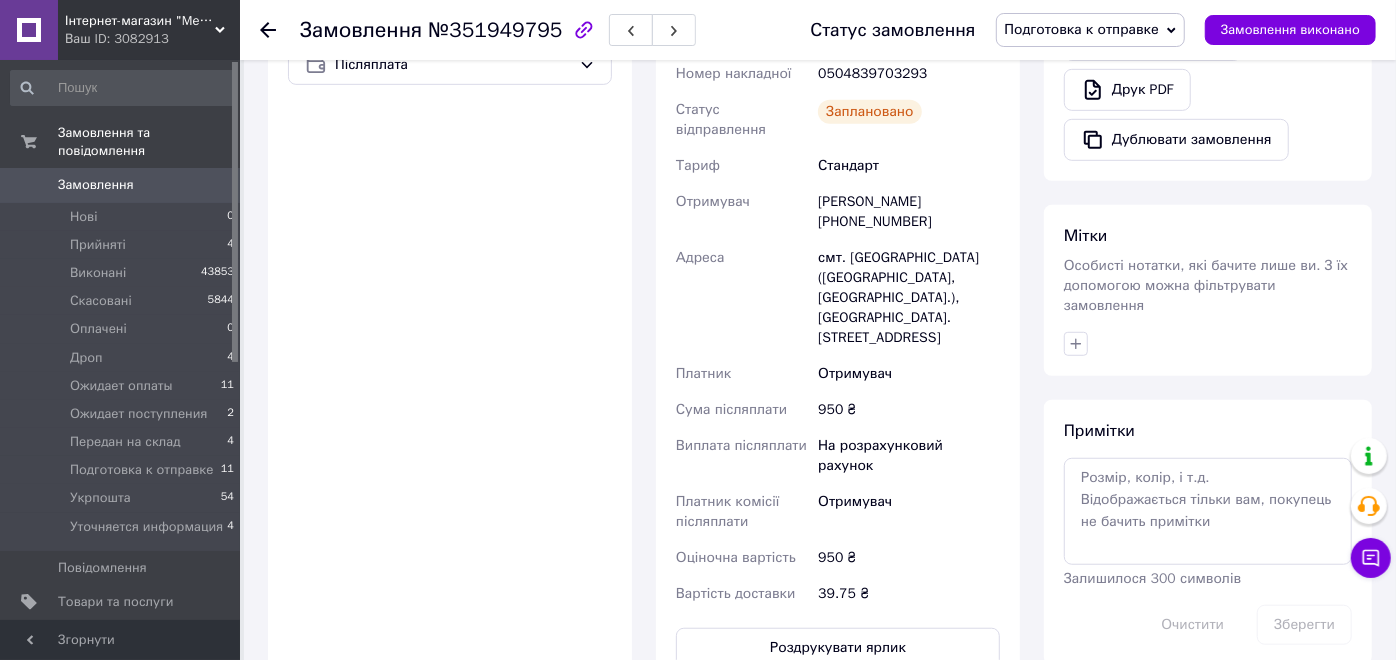 scroll, scrollTop: 888, scrollLeft: 0, axis: vertical 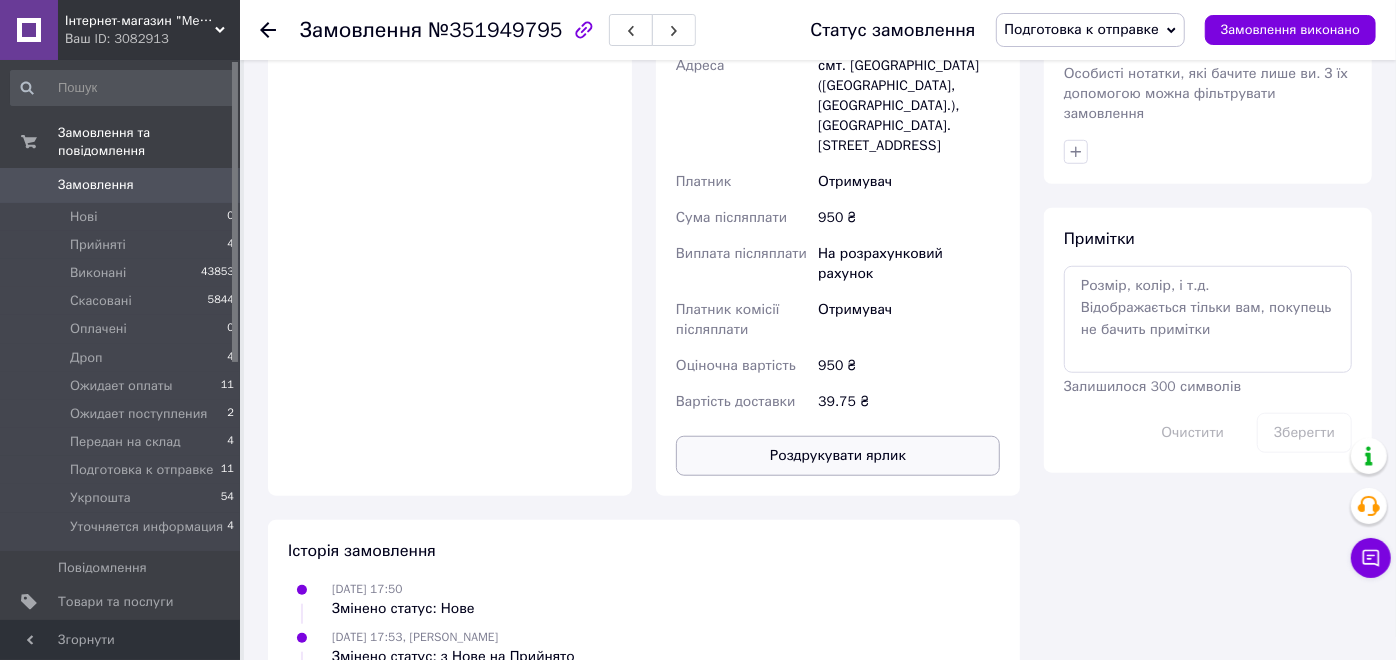 click on "Роздрукувати ярлик" at bounding box center [838, 456] 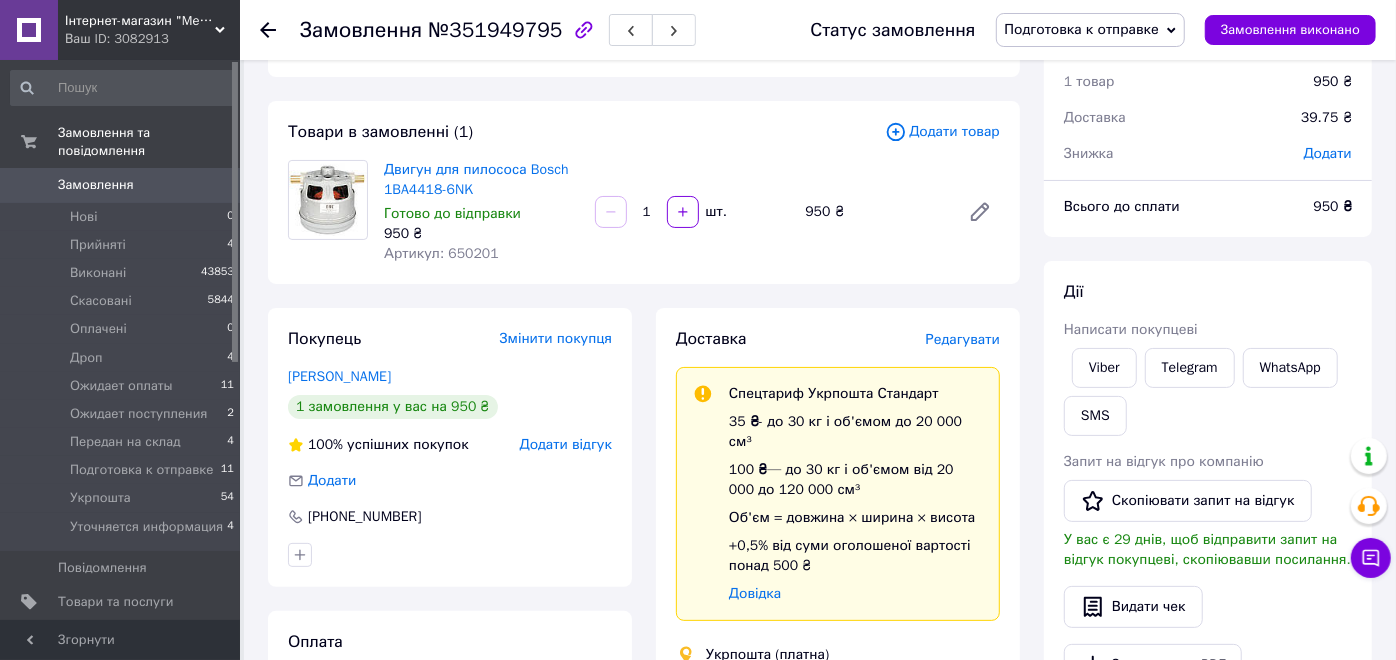 scroll, scrollTop: 0, scrollLeft: 0, axis: both 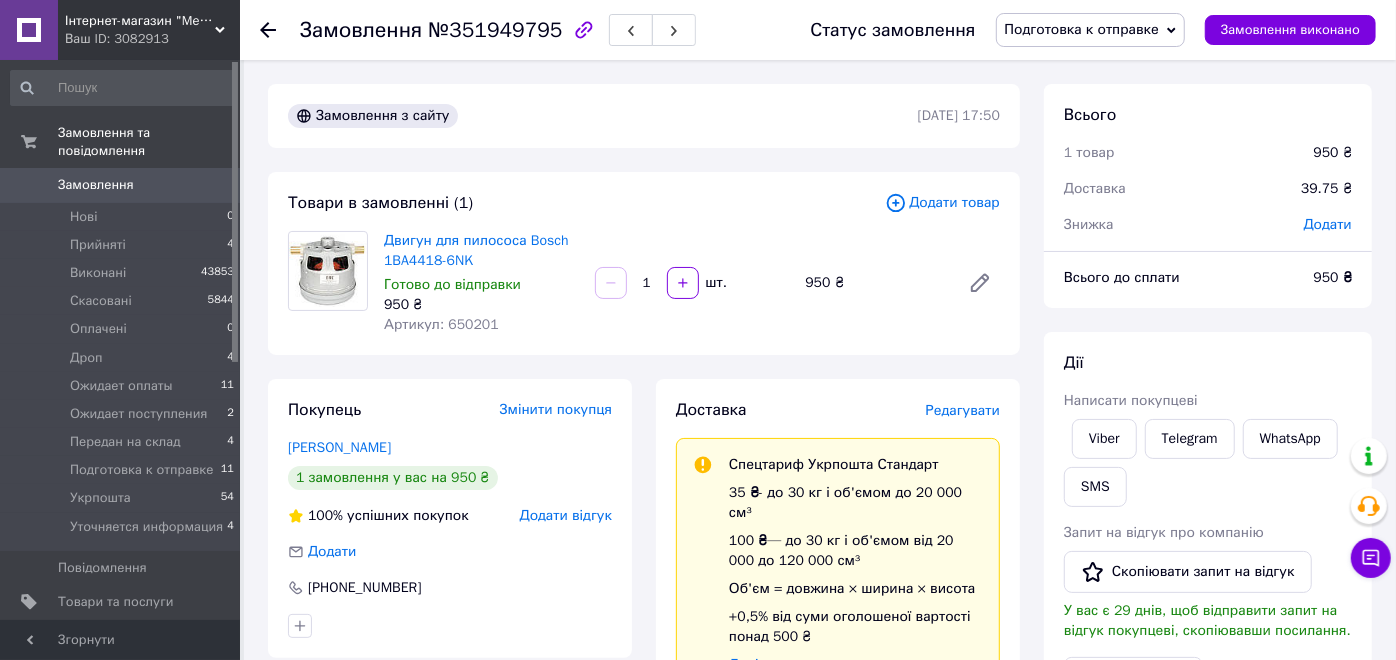 click on "Замовлення" at bounding box center (121, 185) 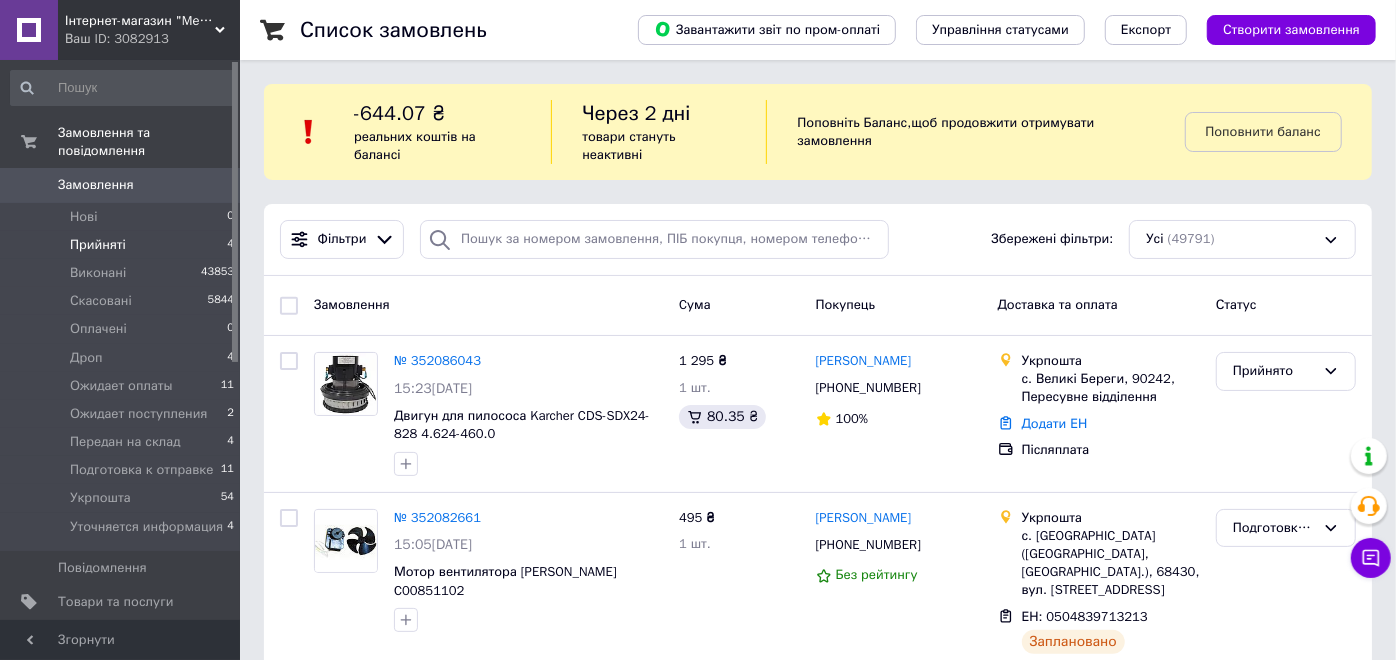 click on "Прийняті 4" at bounding box center (123, 245) 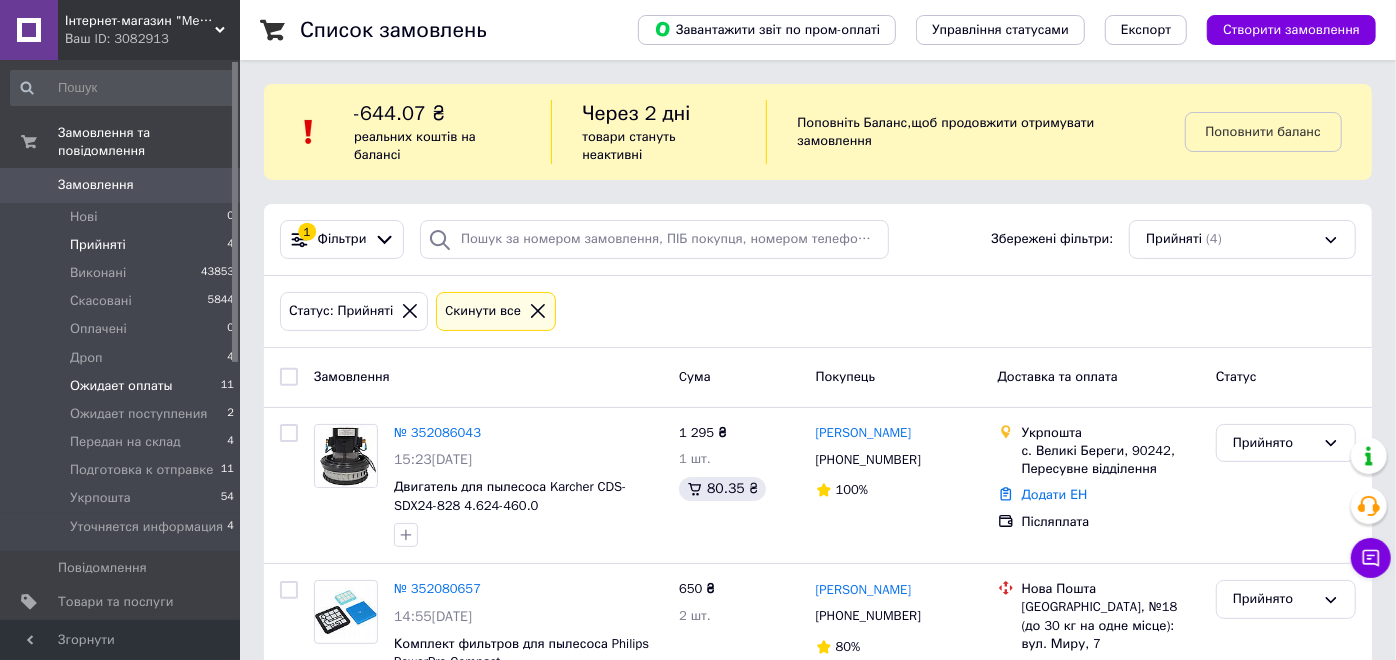 click on "Ожидает оплаты" at bounding box center (121, 386) 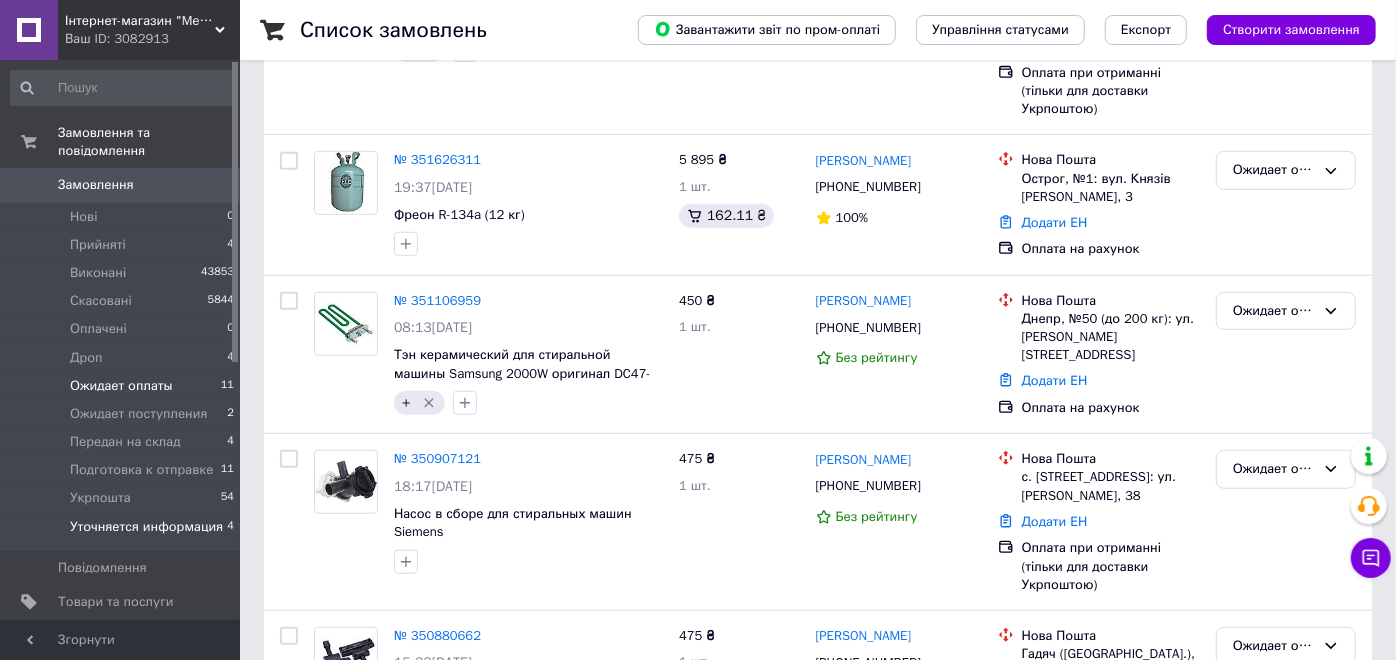 scroll, scrollTop: 888, scrollLeft: 0, axis: vertical 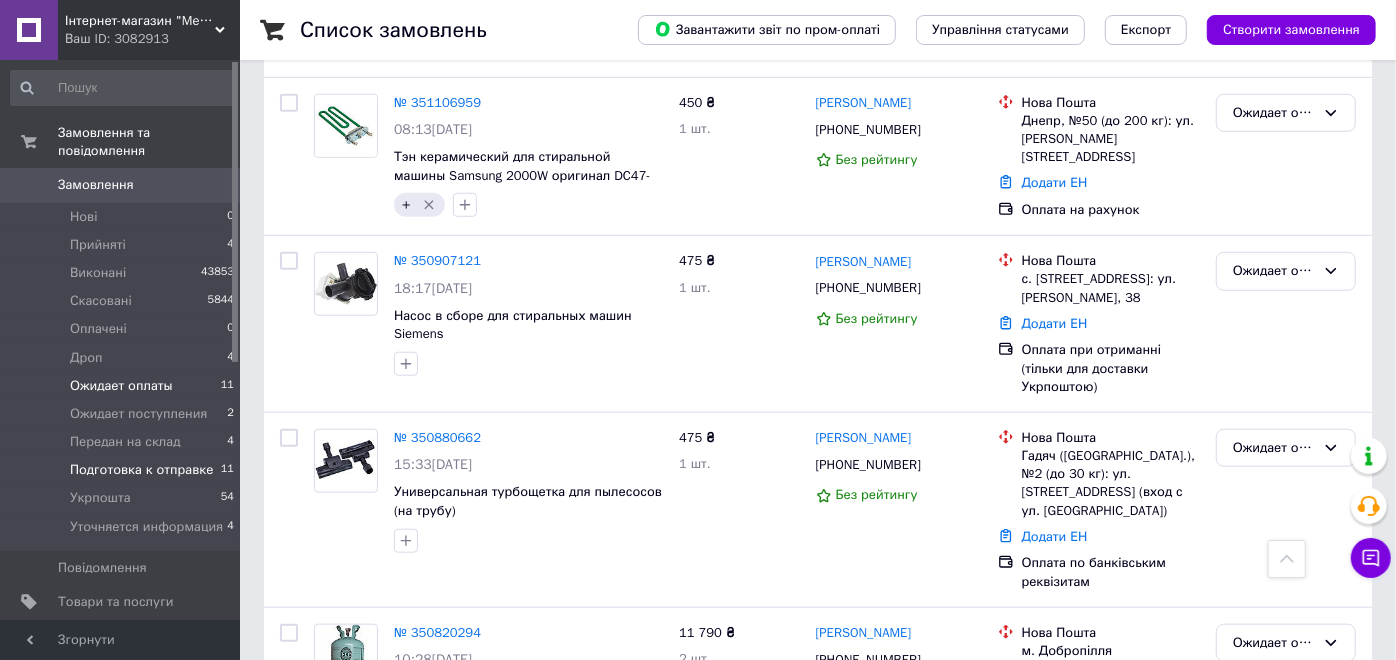 click on "Подготовка к отправке" at bounding box center (141, 470) 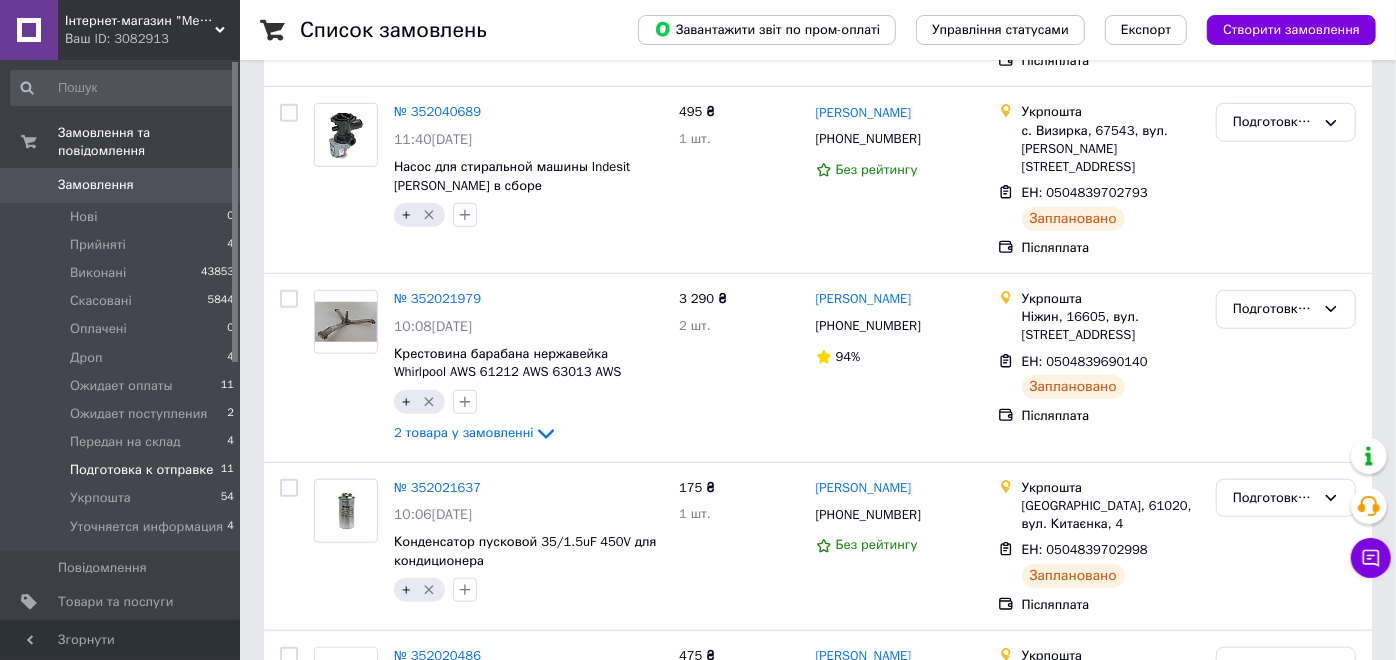 scroll, scrollTop: 0, scrollLeft: 0, axis: both 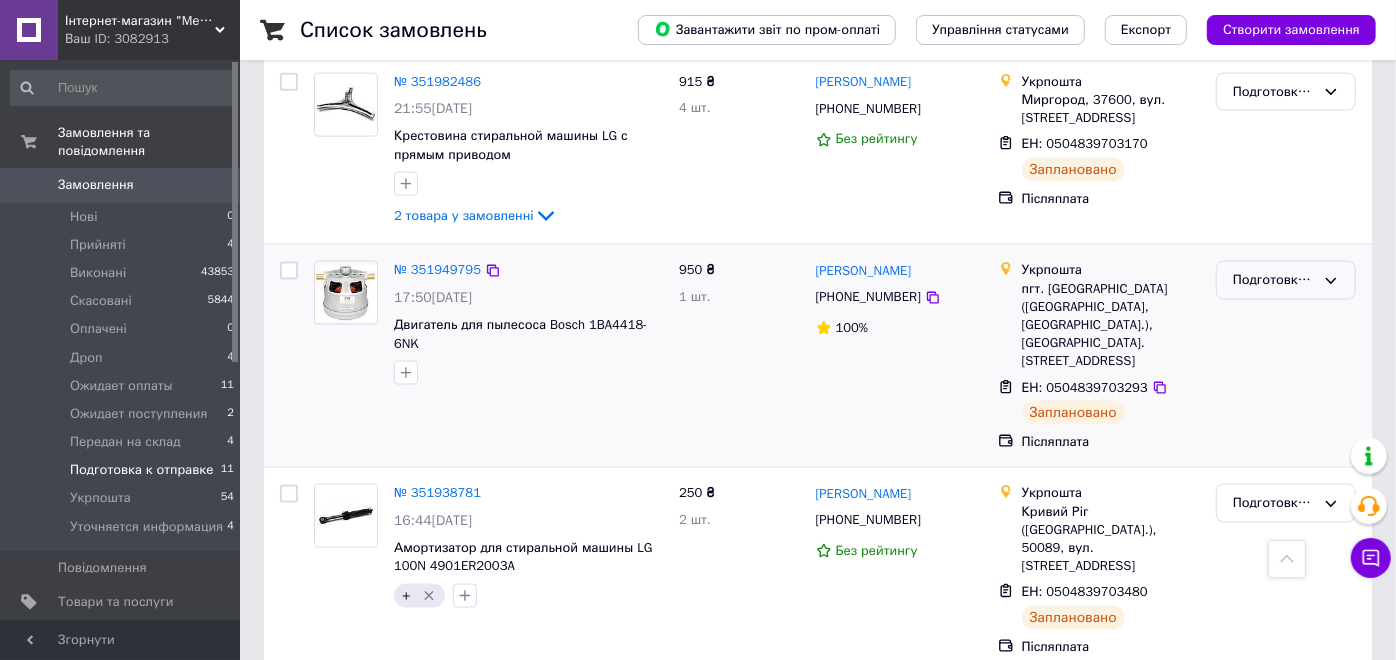 click on "Подготовка к отправке" at bounding box center (1274, 280) 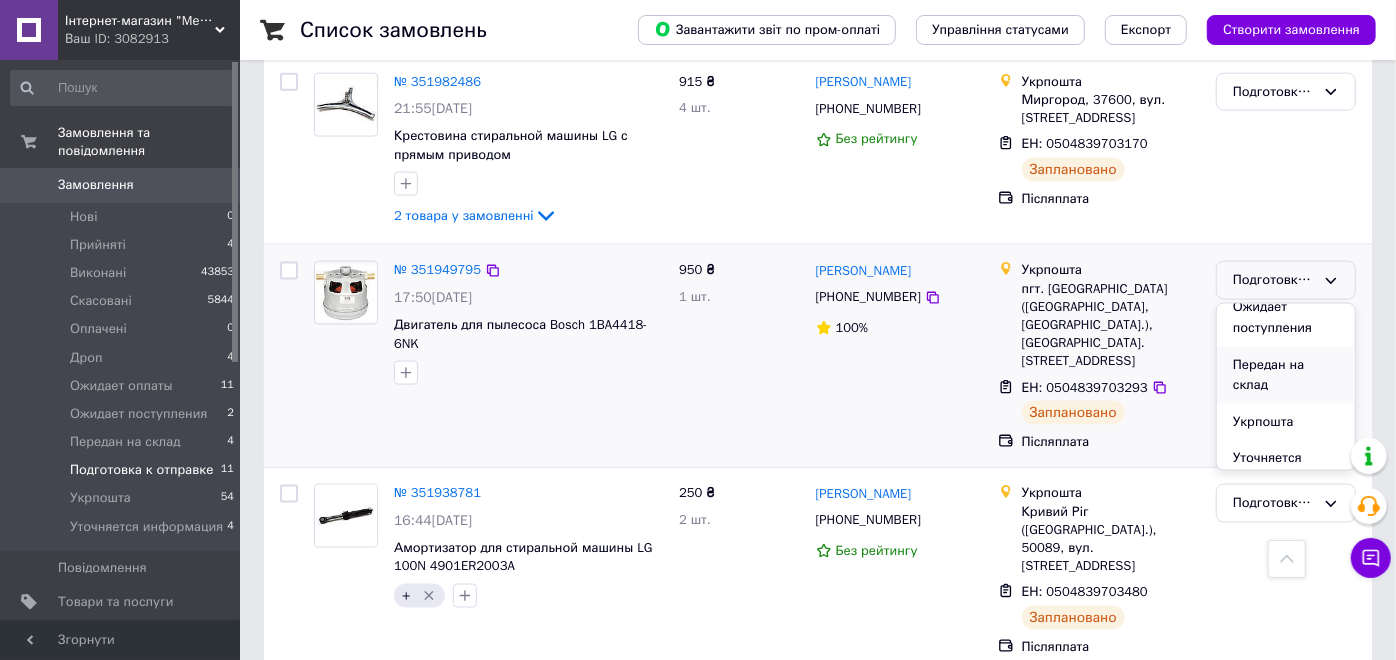 scroll, scrollTop: 261, scrollLeft: 0, axis: vertical 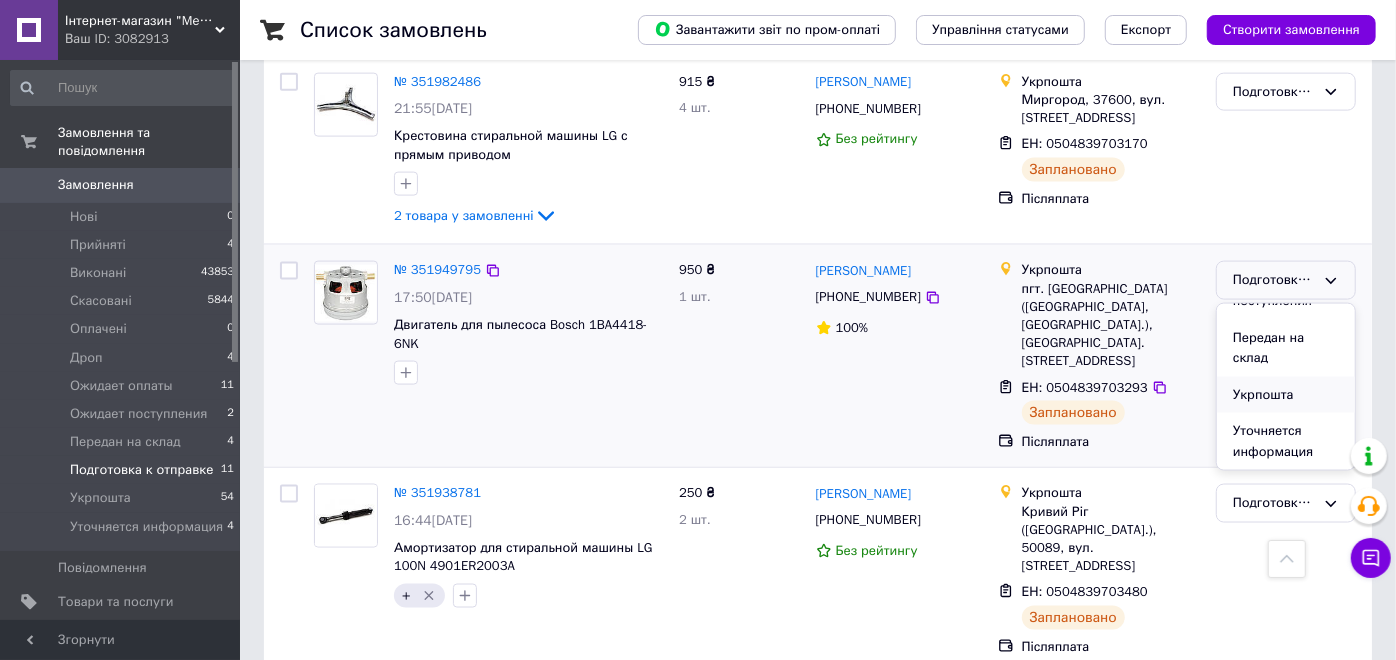 click on "Укрпошта" at bounding box center [1286, 395] 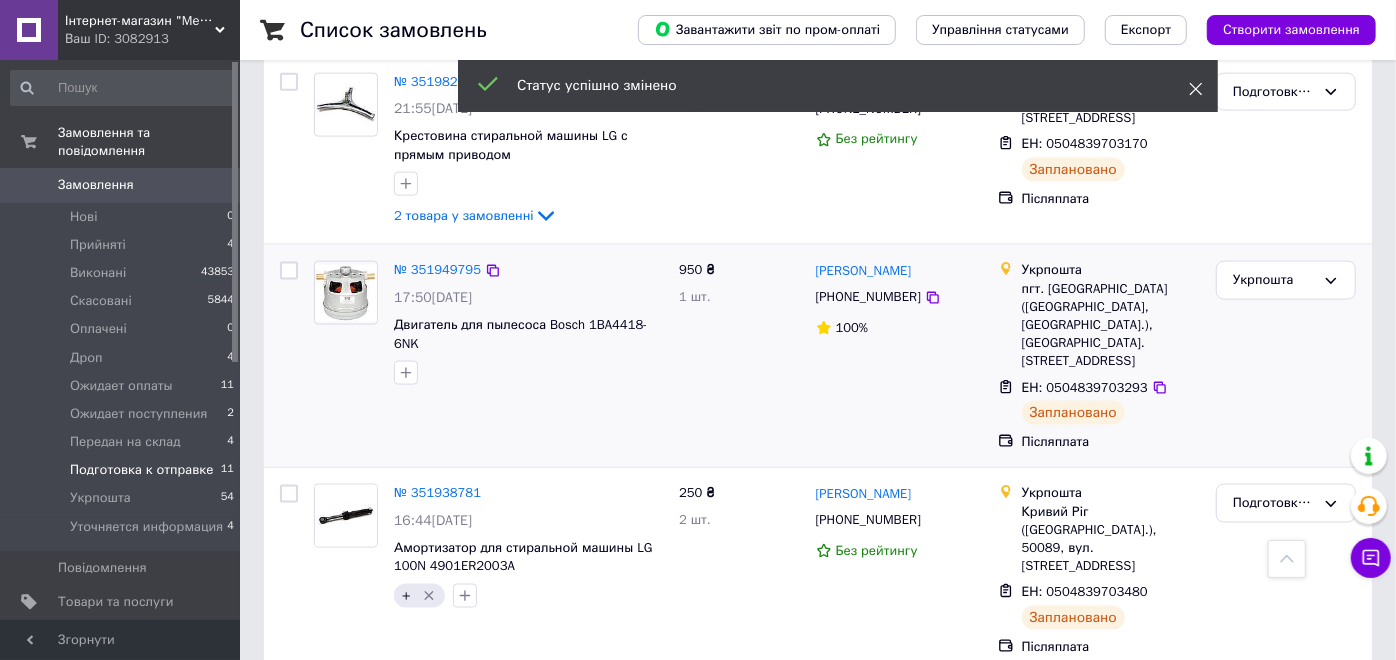 click 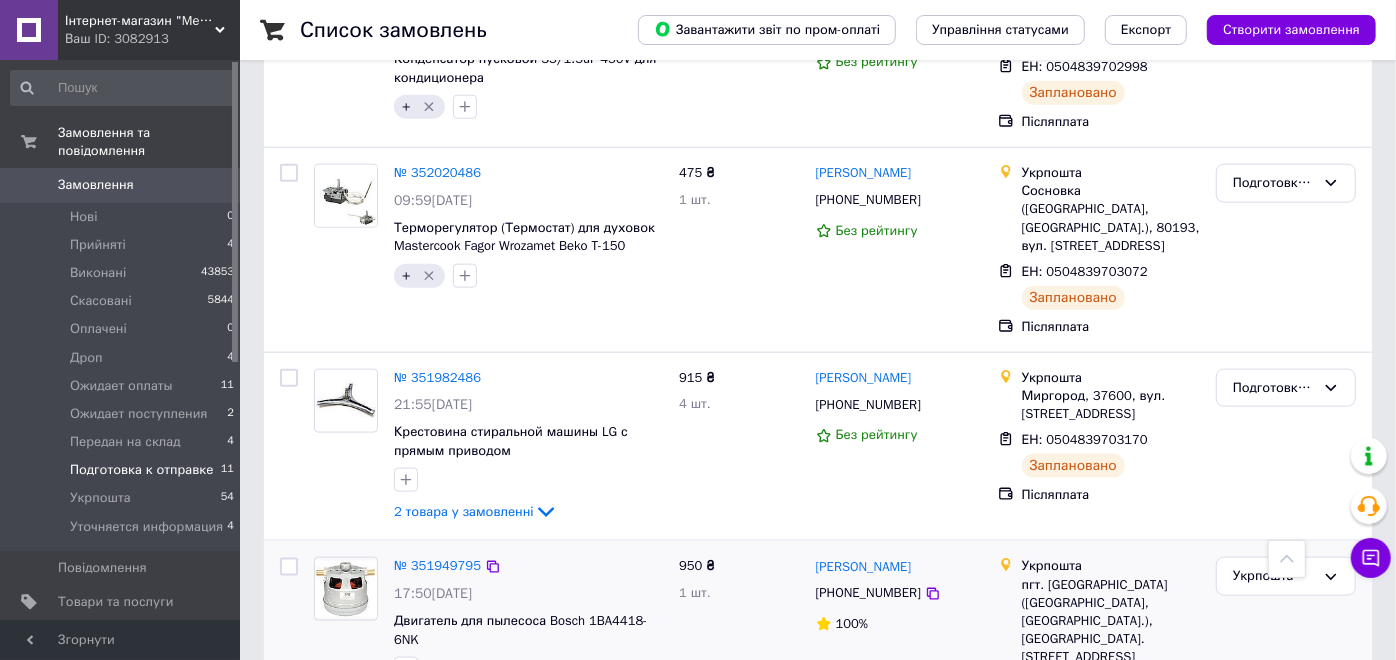 scroll, scrollTop: 1334, scrollLeft: 0, axis: vertical 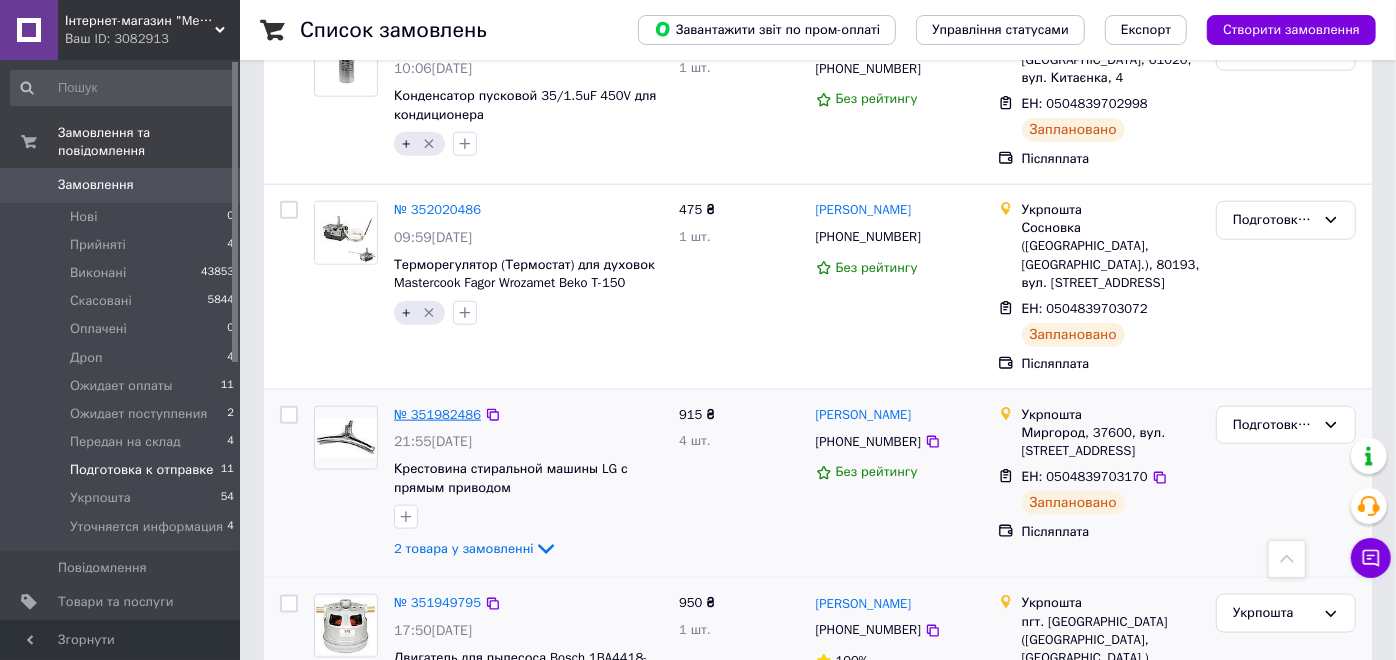 click on "№ 351982486" at bounding box center (437, 414) 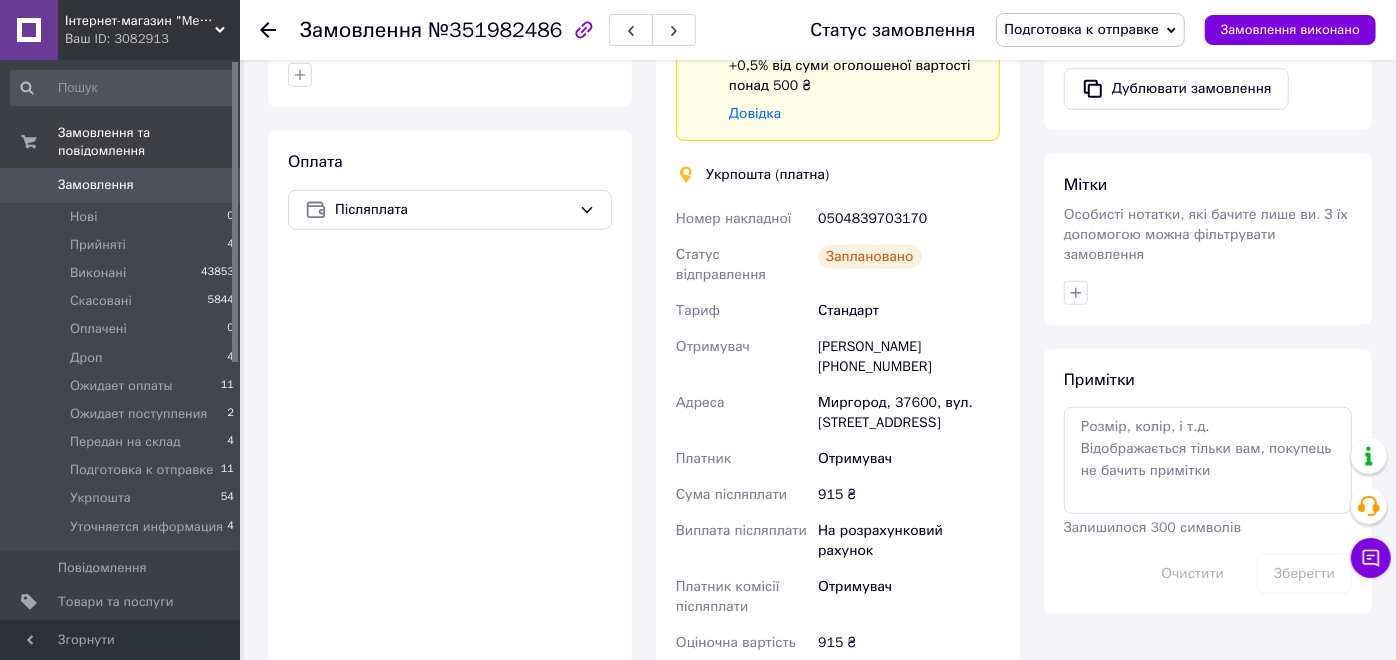 scroll, scrollTop: 1080, scrollLeft: 0, axis: vertical 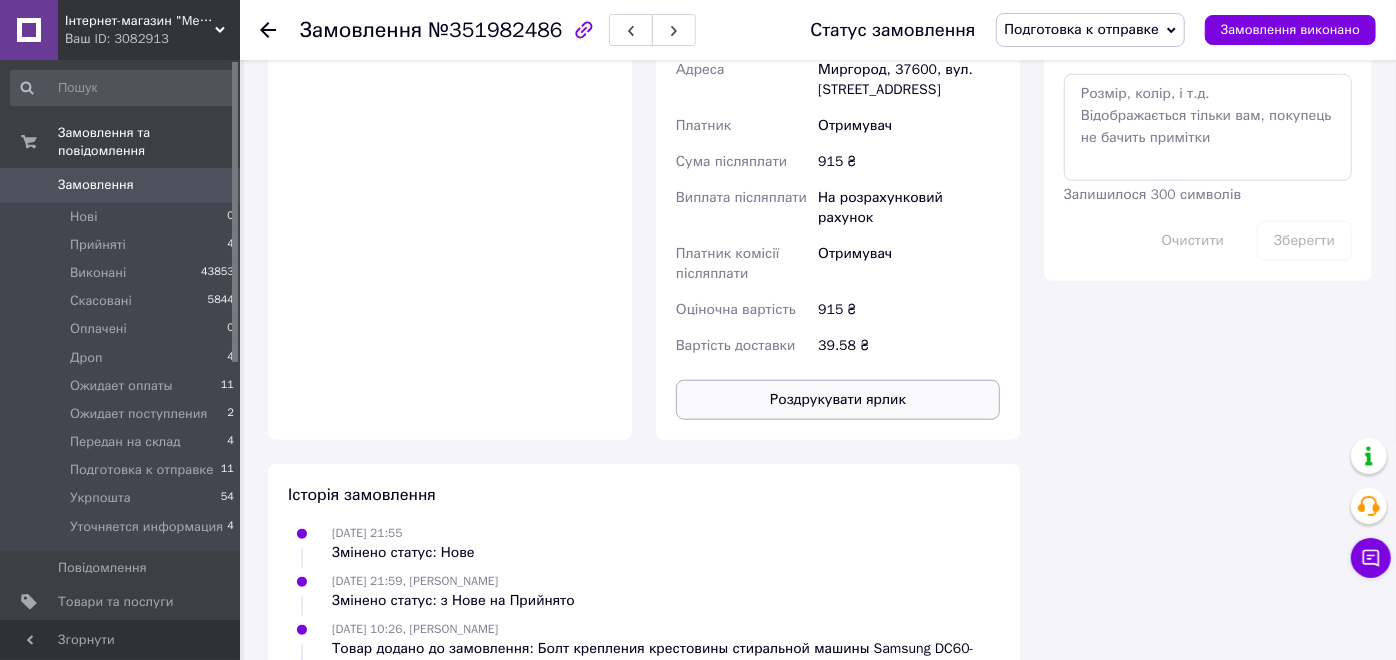click on "Роздрукувати ярлик" at bounding box center (838, 400) 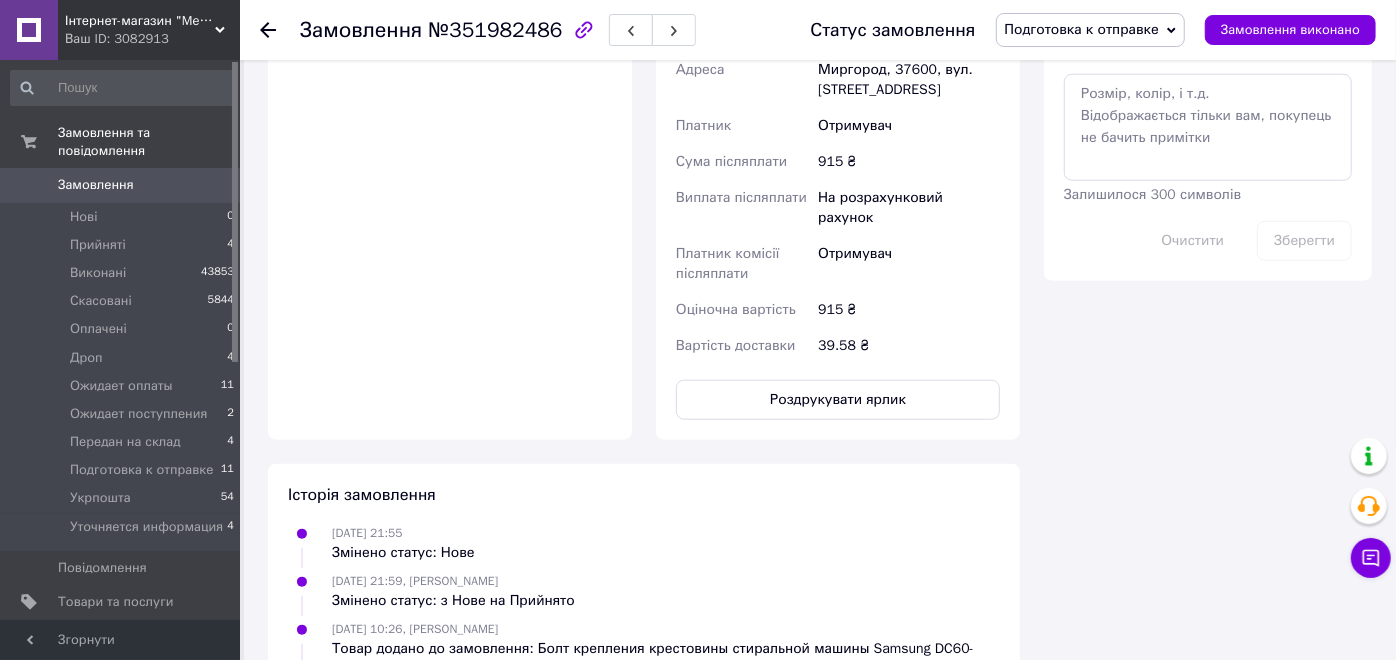 click on "Подготовка к отправке" at bounding box center [1082, 29] 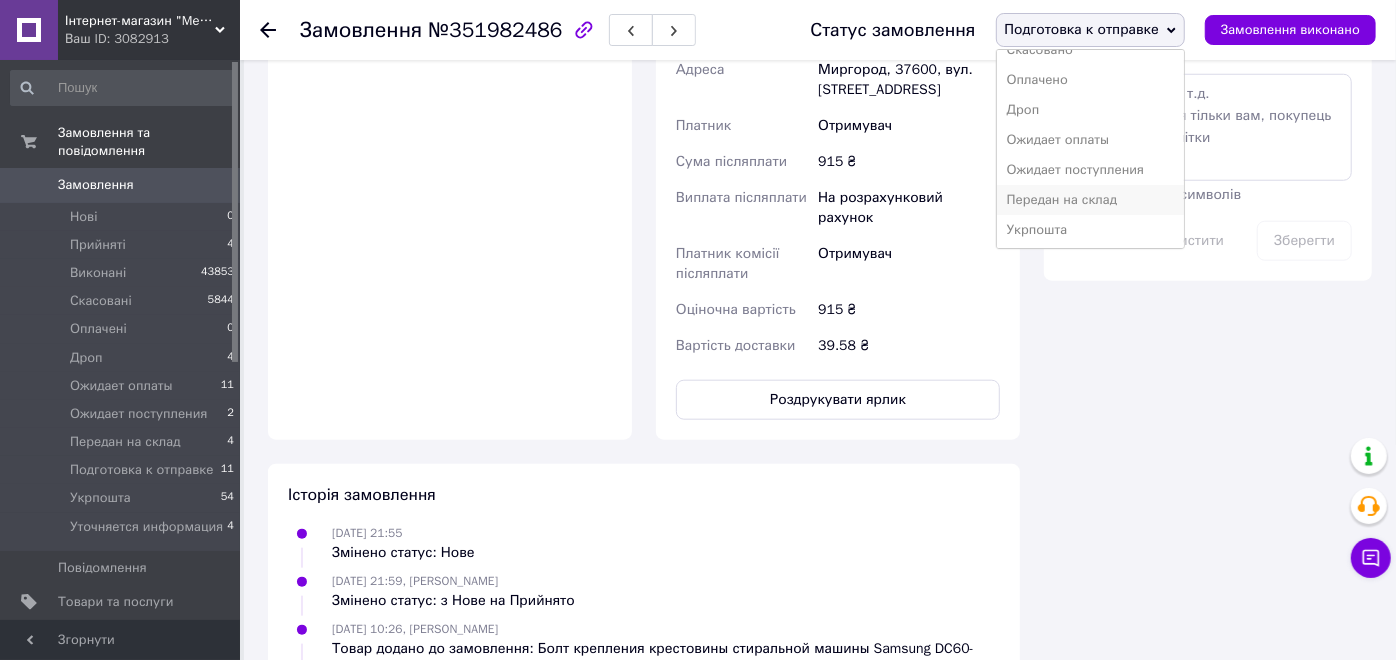 scroll, scrollTop: 111, scrollLeft: 0, axis: vertical 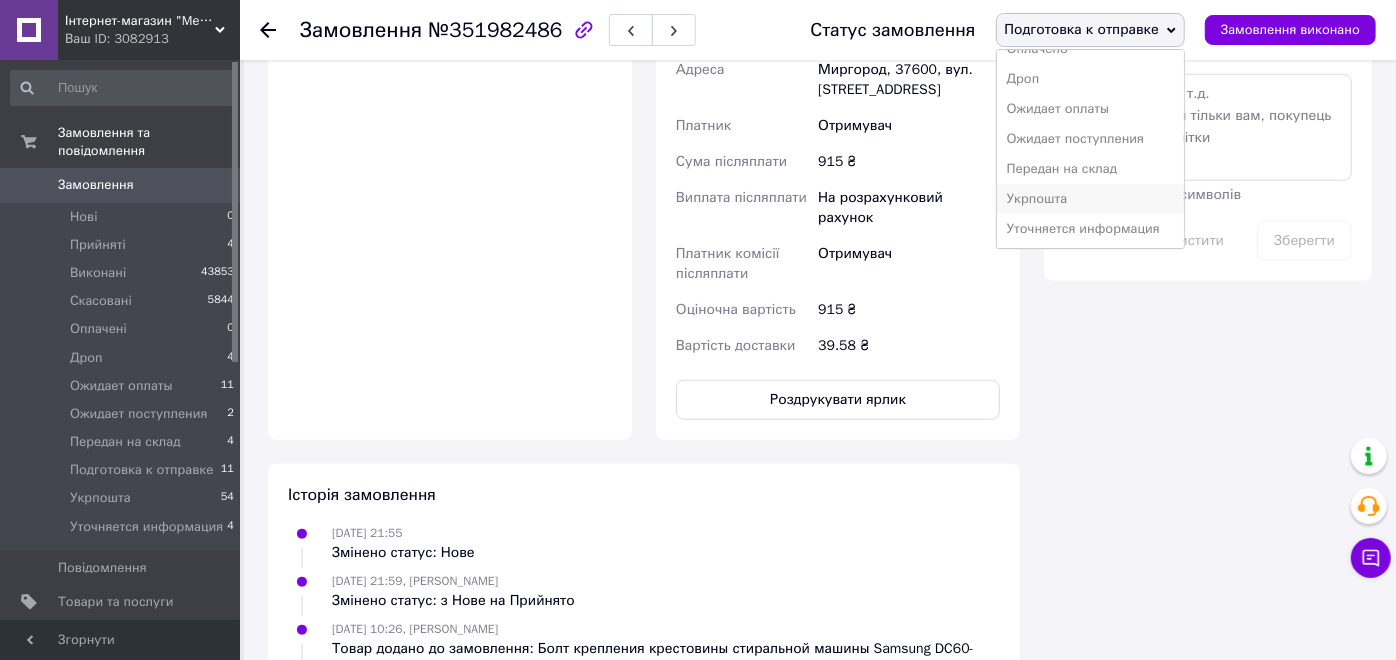 click on "Укрпошта" at bounding box center [1090, 199] 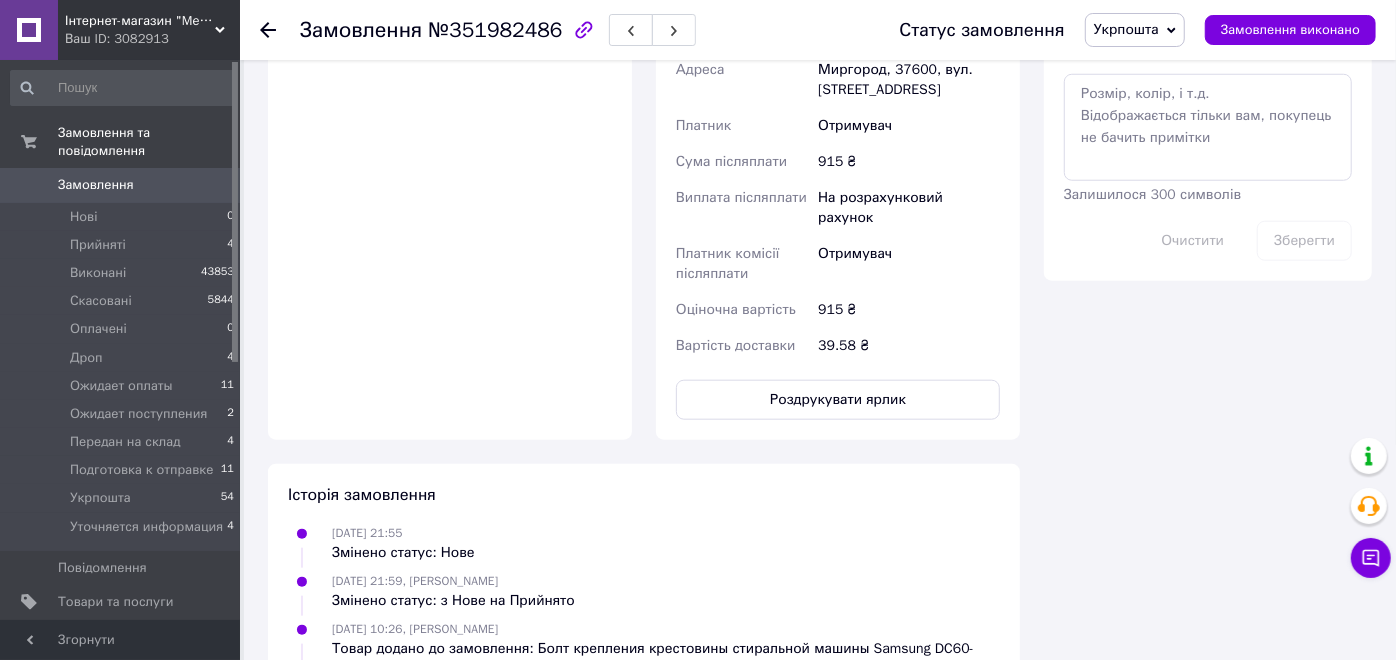 click 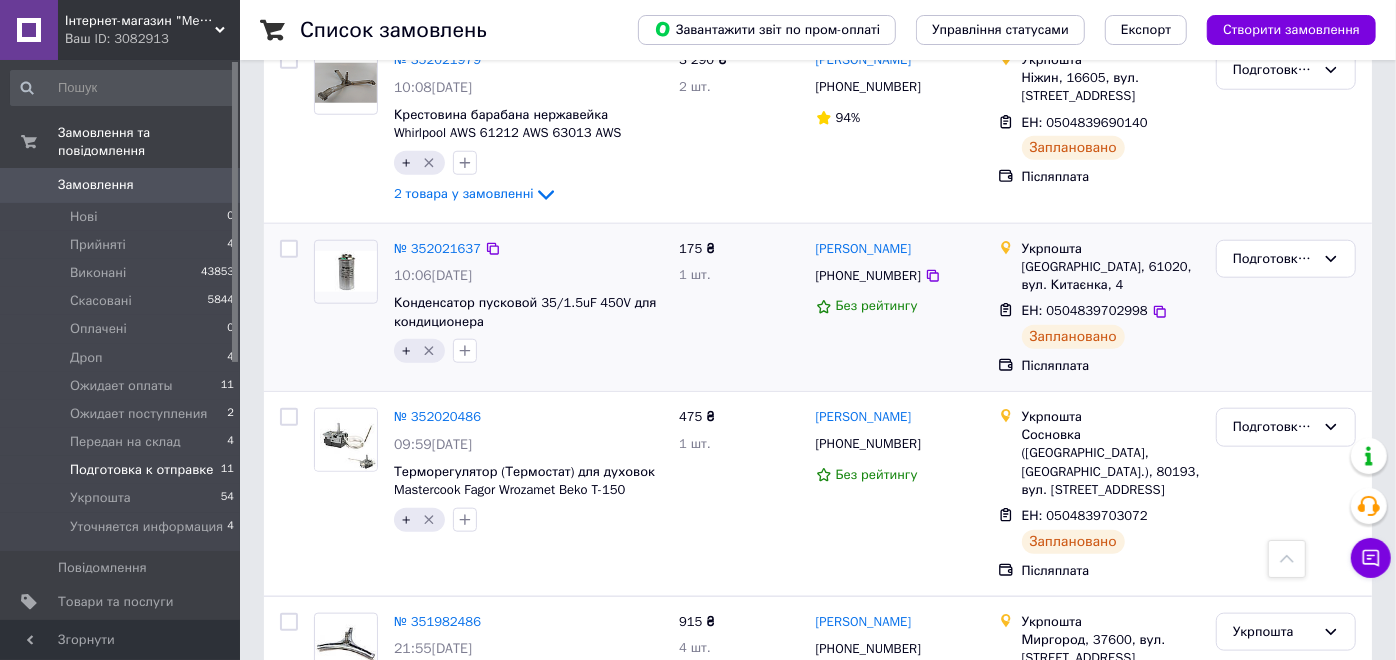 scroll, scrollTop: 1000, scrollLeft: 0, axis: vertical 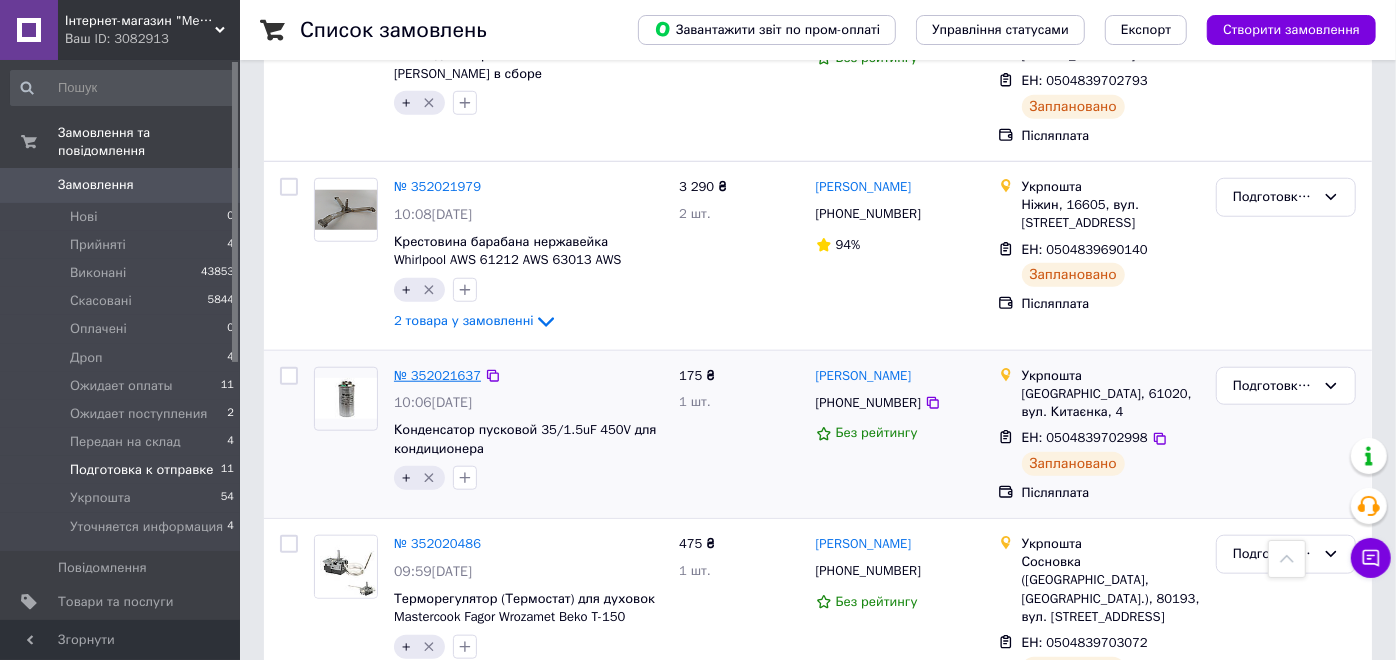 click on "№ 352021637" at bounding box center [437, 375] 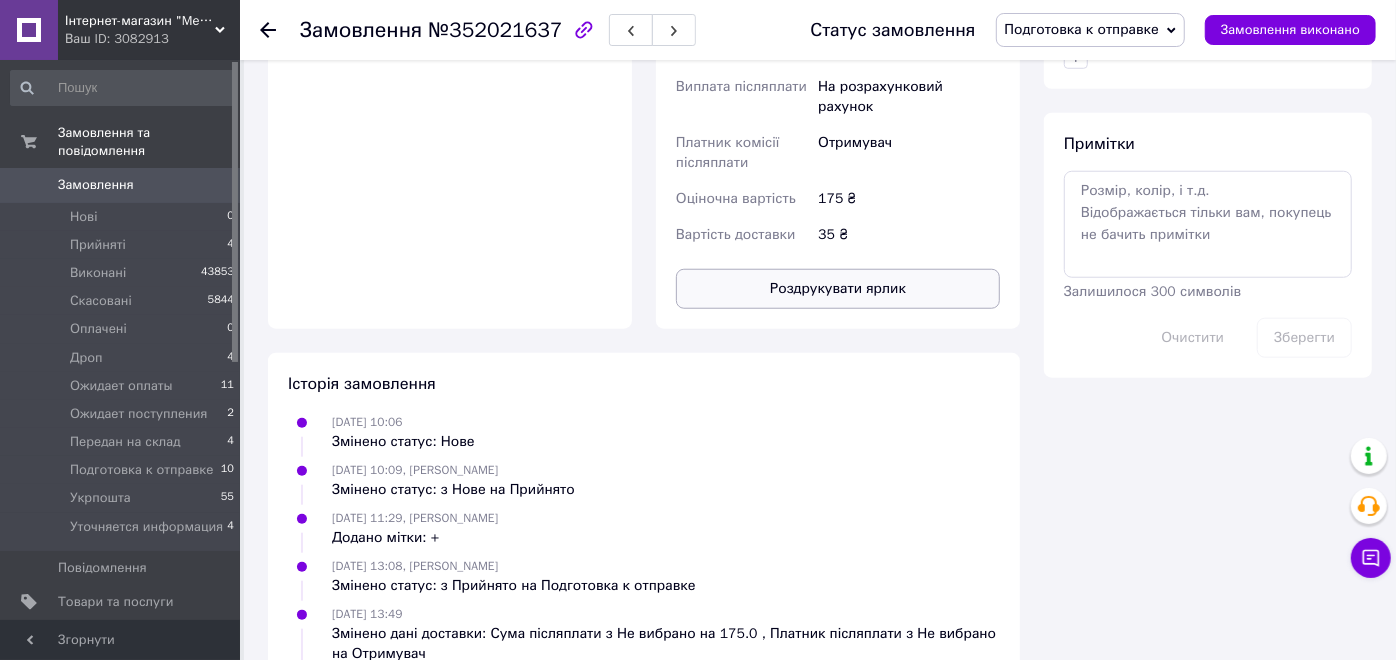 scroll, scrollTop: 788, scrollLeft: 0, axis: vertical 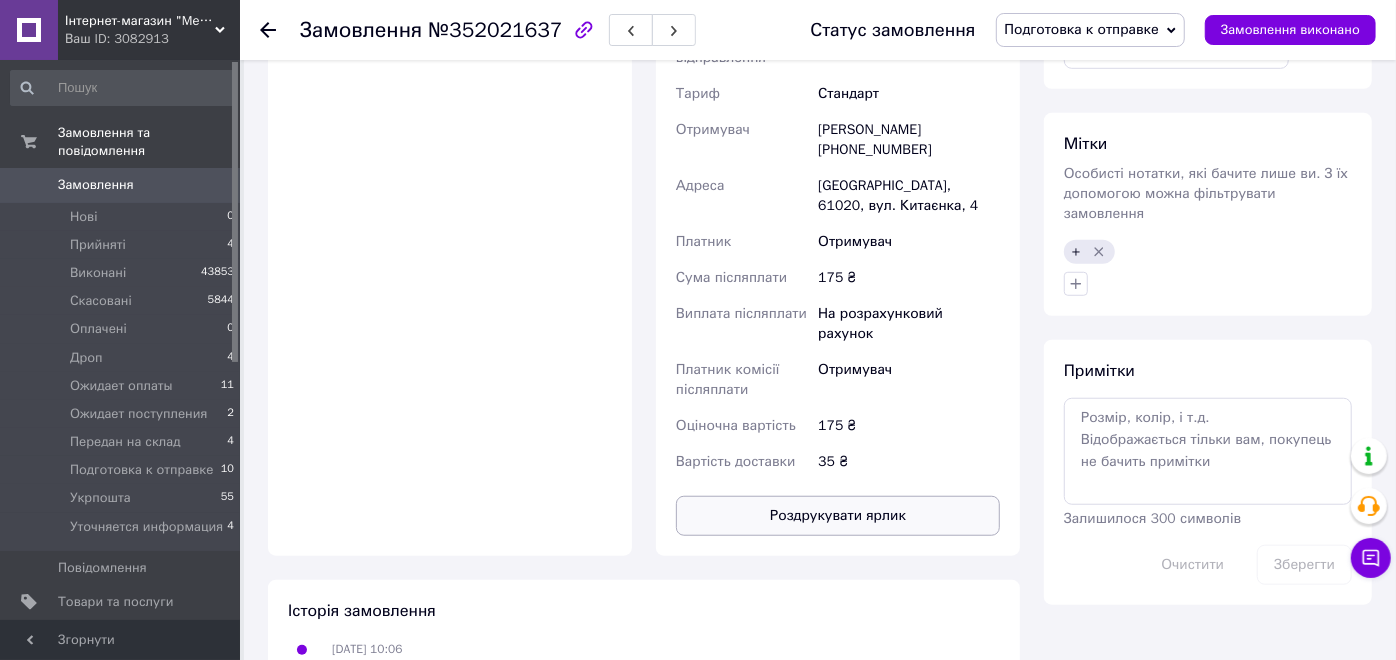 click on "Роздрукувати ярлик" at bounding box center [838, 516] 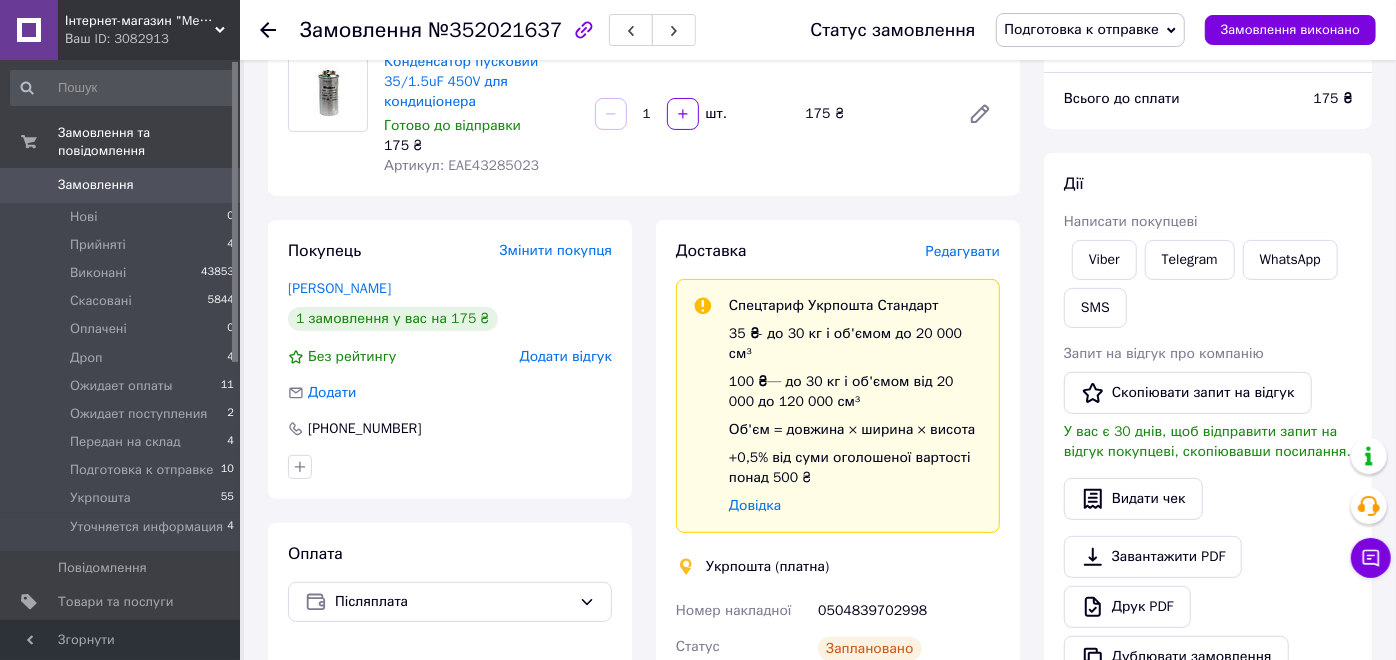 scroll, scrollTop: 0, scrollLeft: 0, axis: both 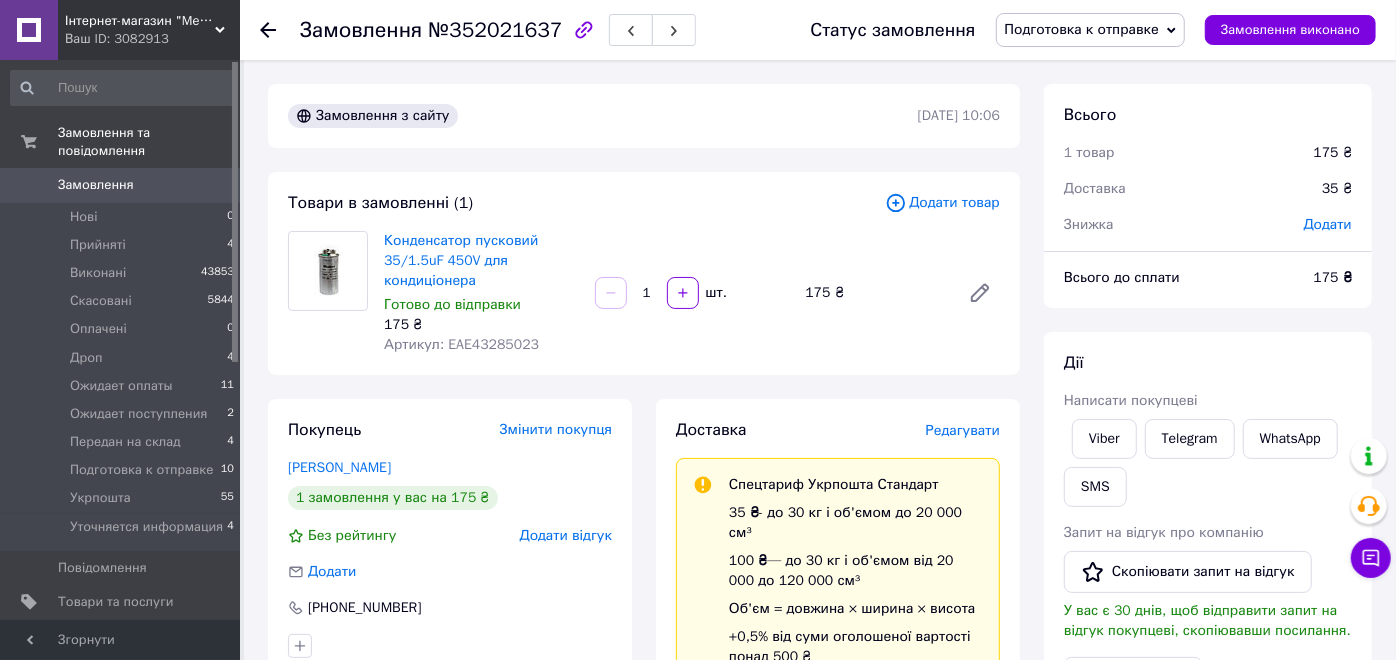 click 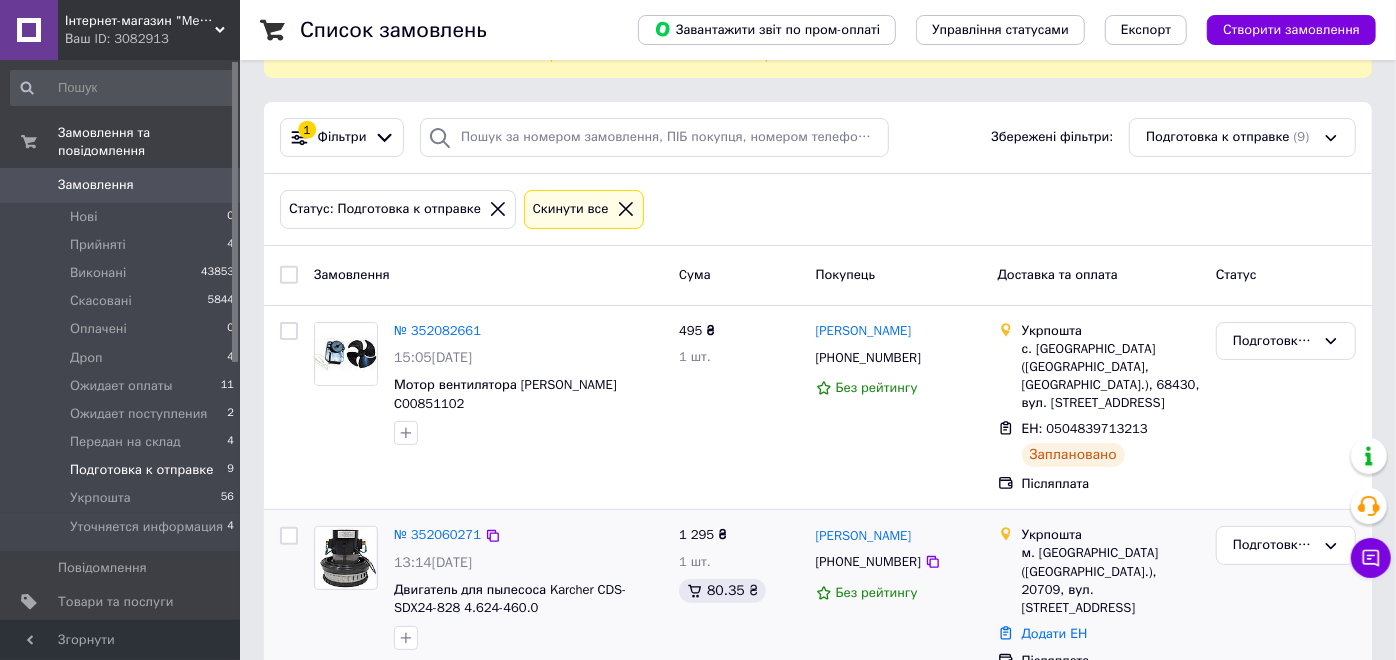 scroll, scrollTop: 222, scrollLeft: 0, axis: vertical 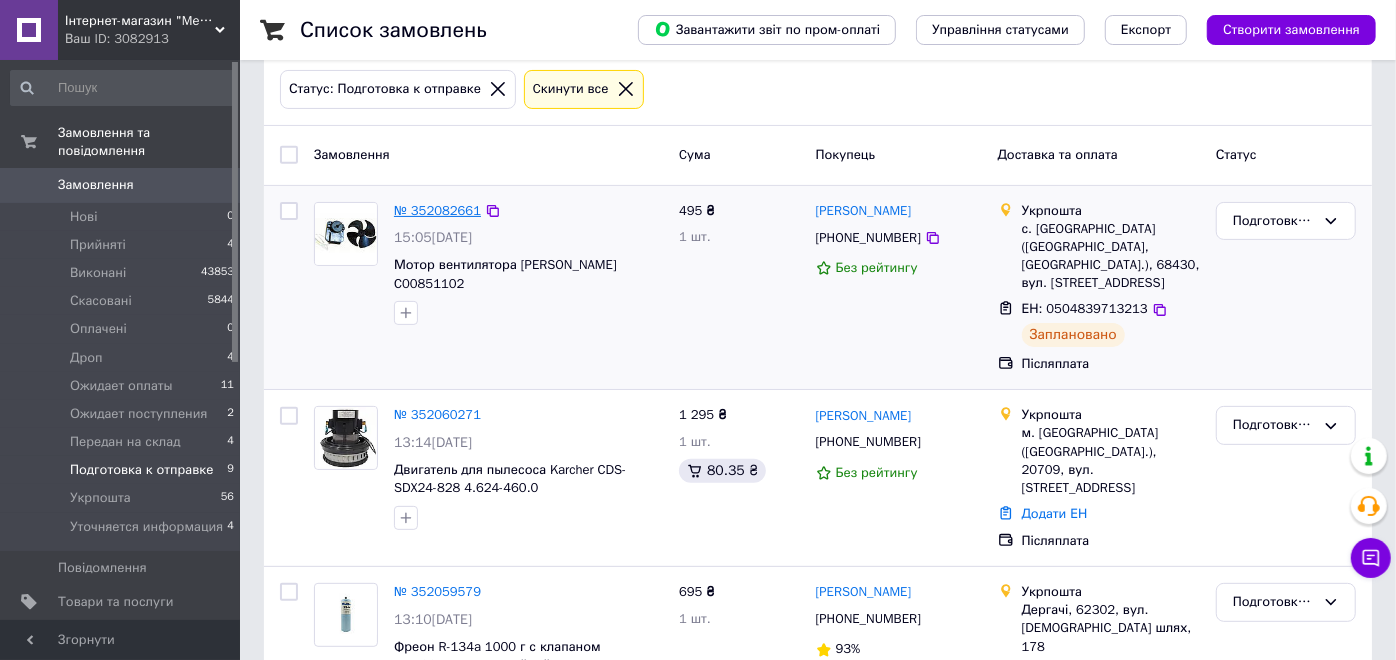 click on "№ 352082661" at bounding box center (437, 210) 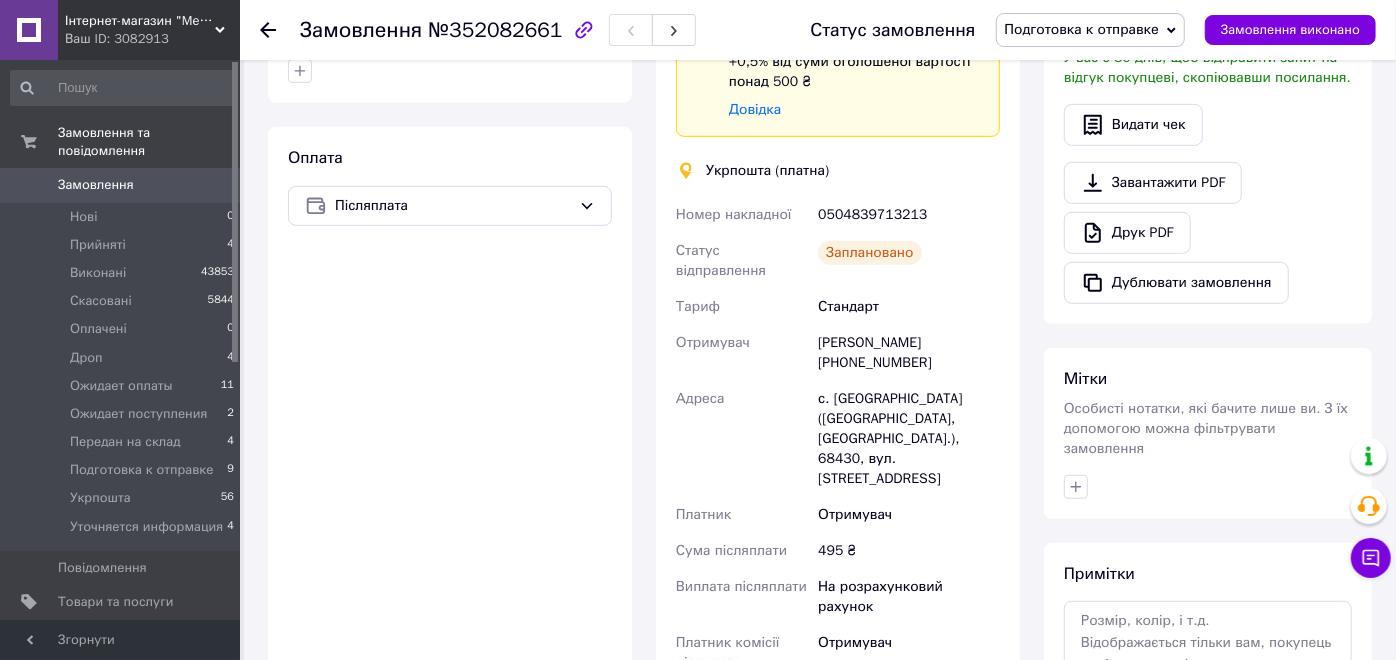 scroll, scrollTop: 777, scrollLeft: 0, axis: vertical 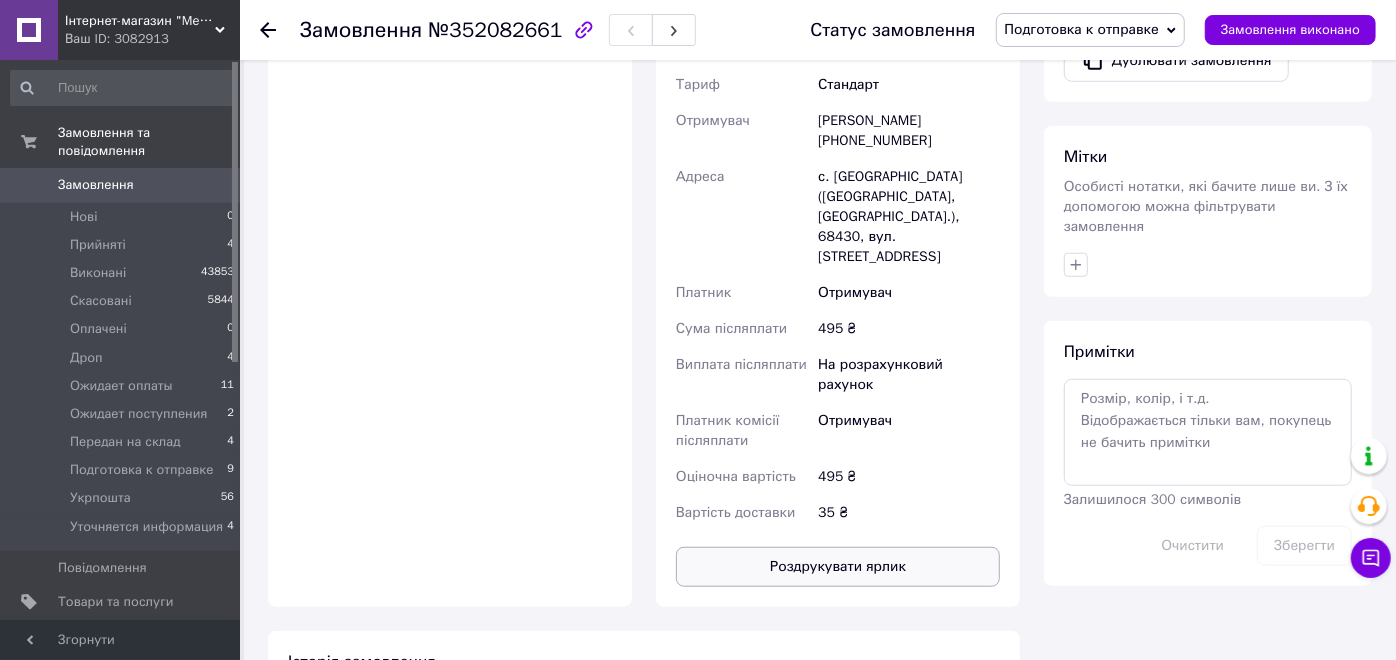 click on "Роздрукувати ярлик" at bounding box center (838, 567) 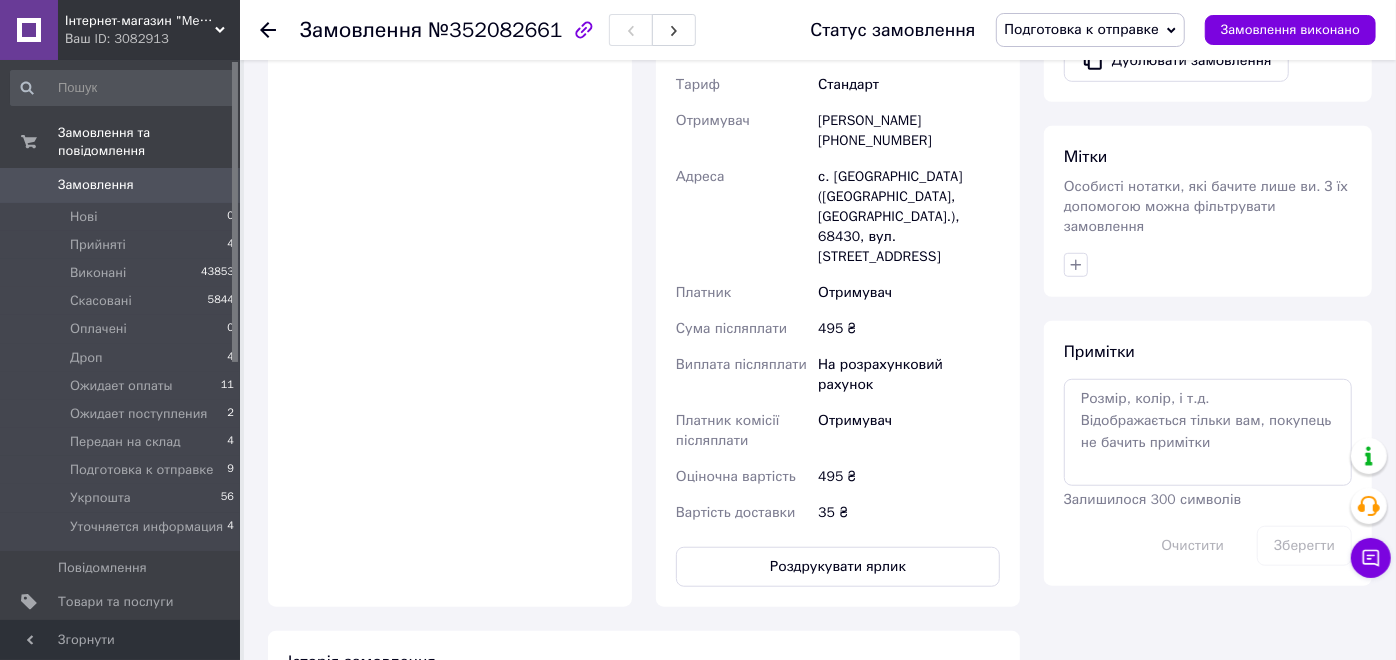 click on "Подготовка к отправке" at bounding box center [1082, 29] 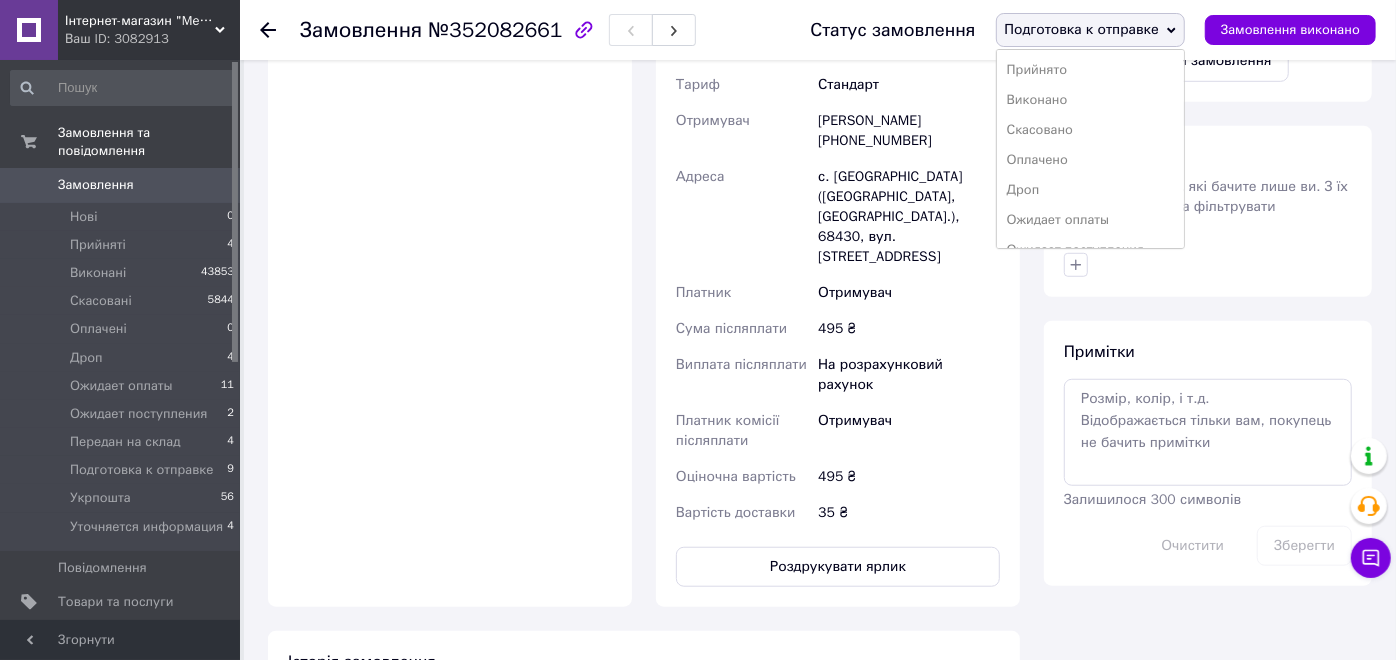 click on "Подготовка к отправке" at bounding box center [1082, 29] 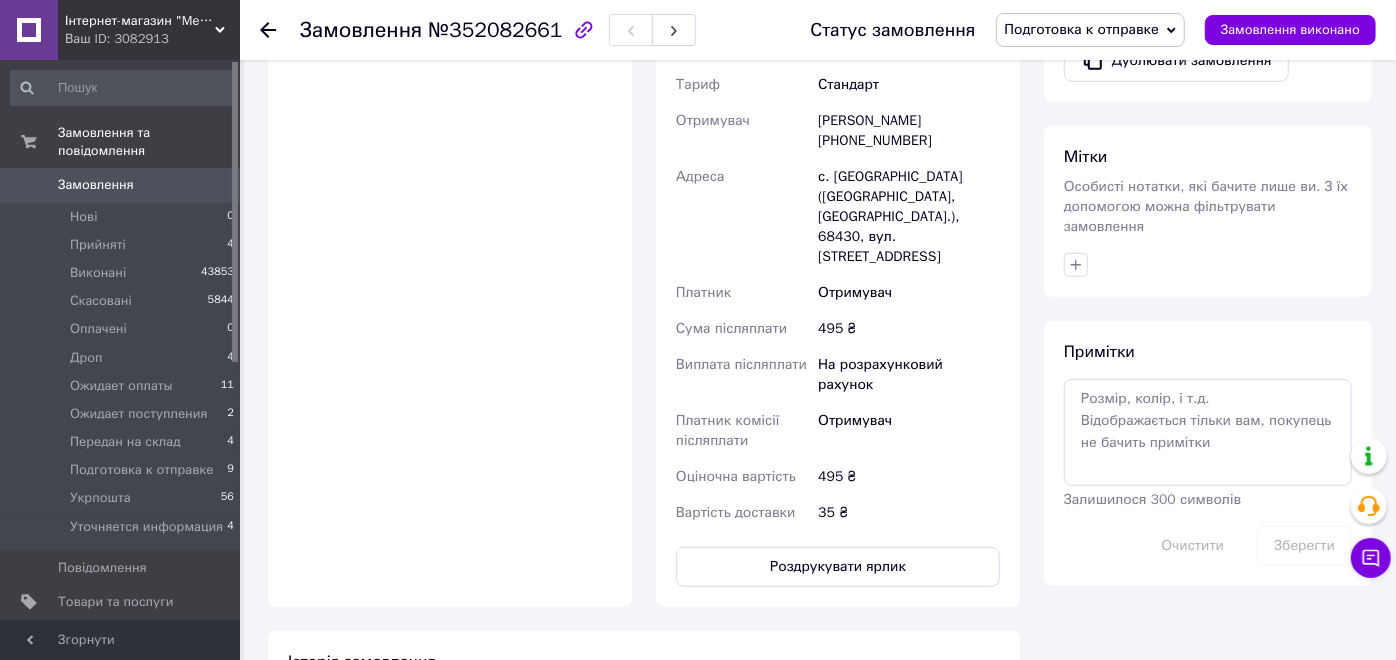 click on "Подготовка к отправке" at bounding box center [1082, 29] 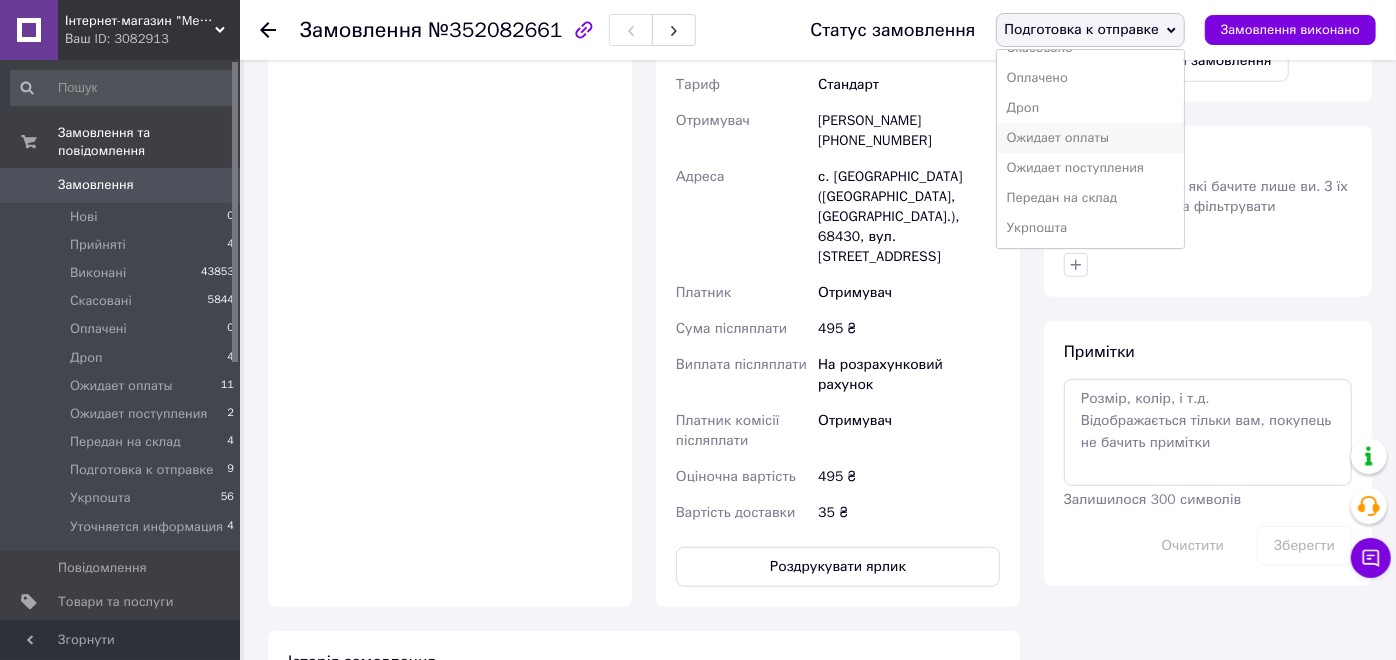 scroll, scrollTop: 111, scrollLeft: 0, axis: vertical 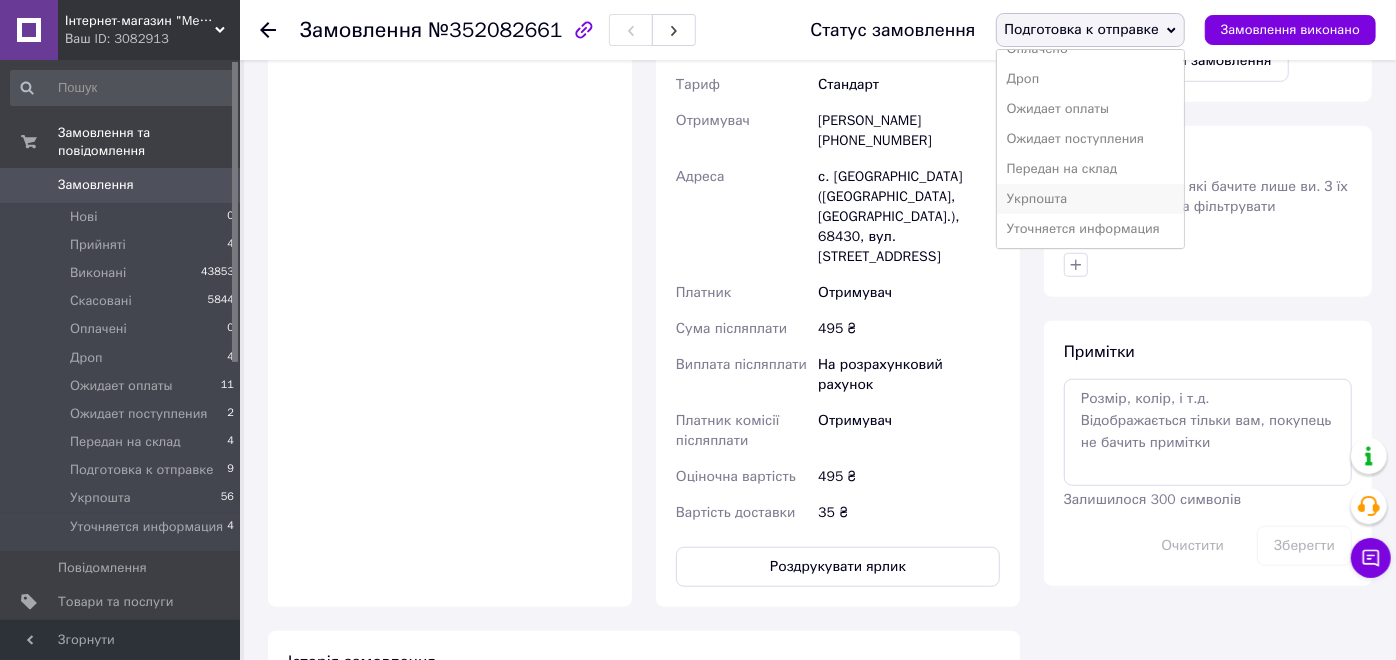 click on "Укрпошта" at bounding box center (1090, 199) 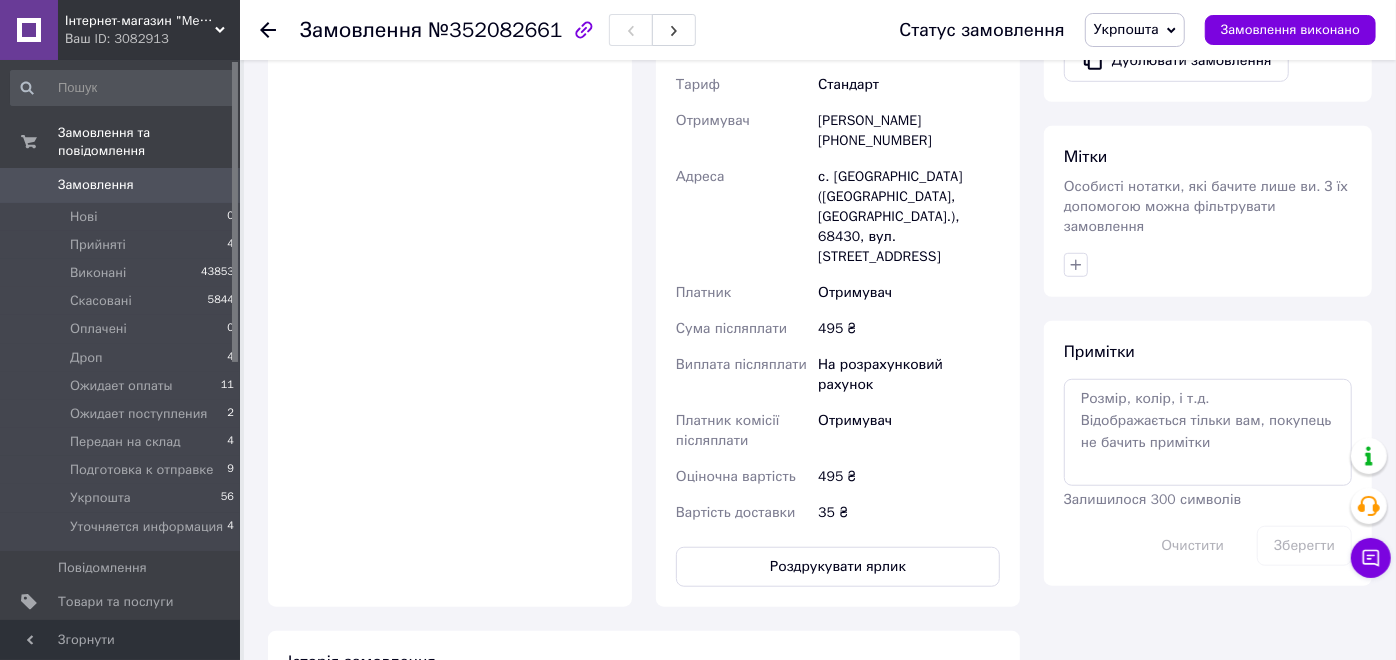 click 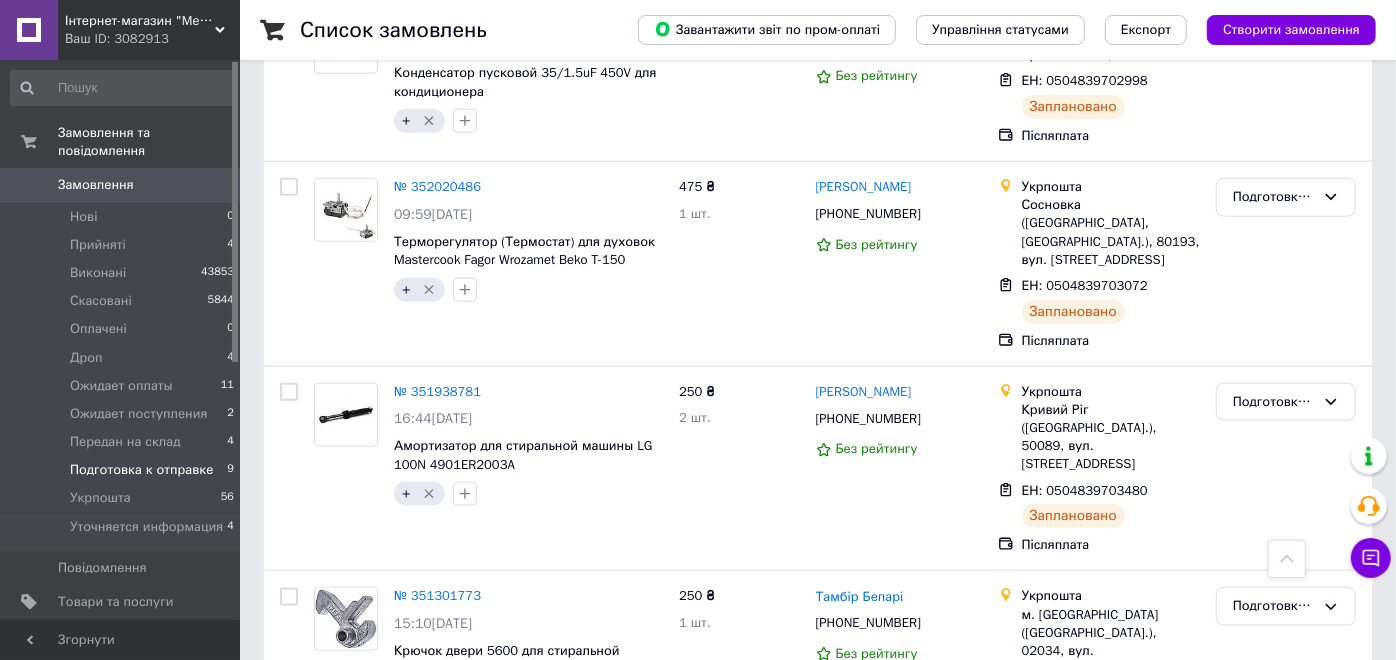 scroll, scrollTop: 1384, scrollLeft: 0, axis: vertical 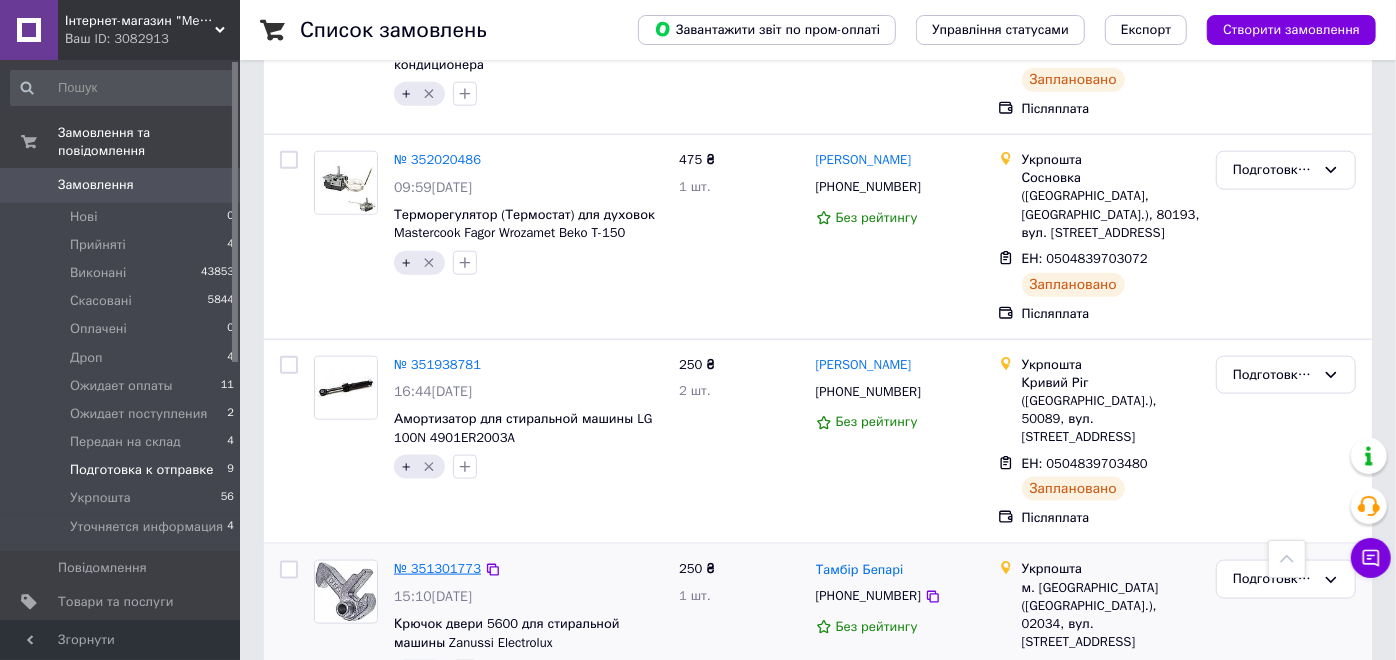 click on "№ 351301773" at bounding box center [437, 568] 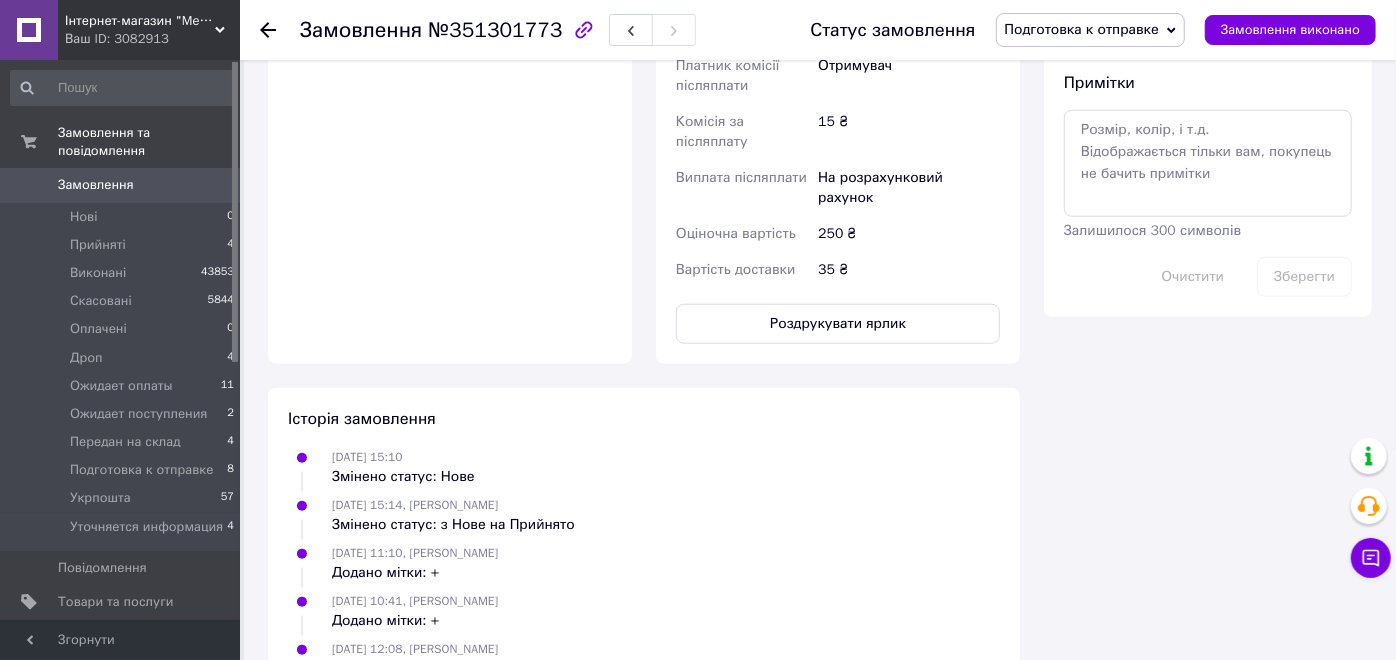 scroll, scrollTop: 841, scrollLeft: 0, axis: vertical 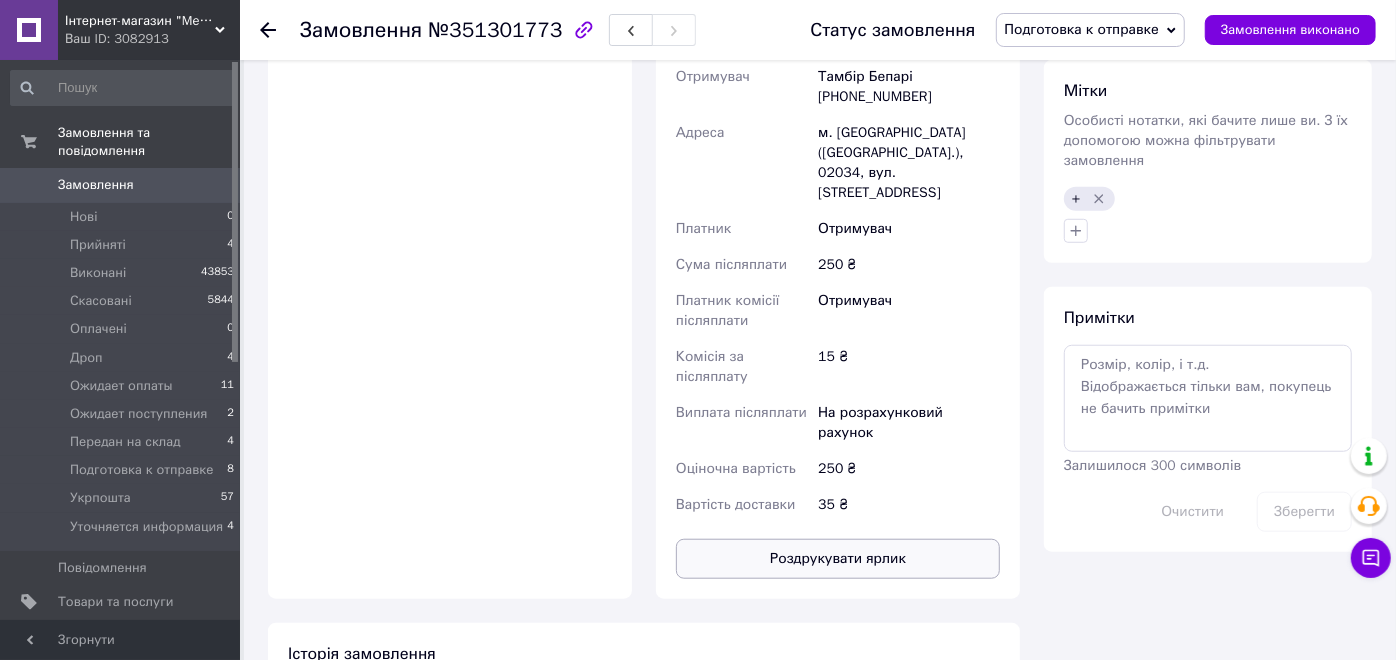 click on "Роздрукувати ярлик" at bounding box center (838, 559) 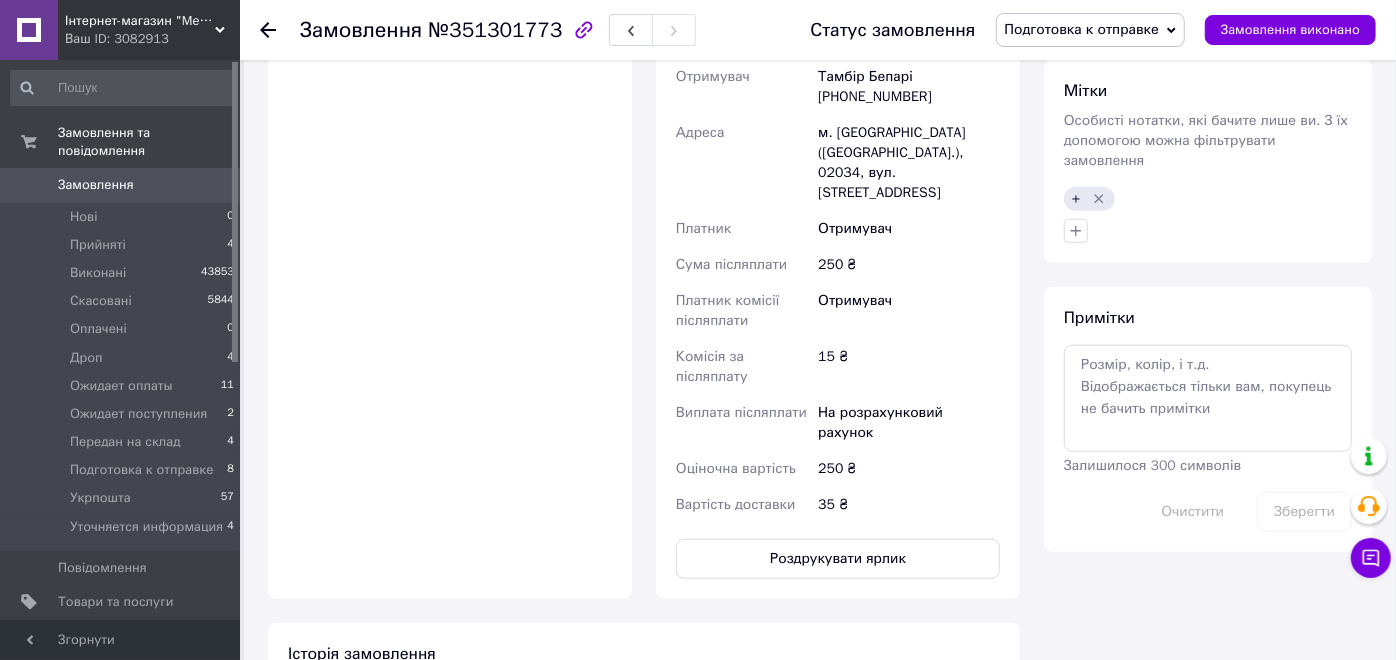 click on "Подготовка к отправке" at bounding box center (1082, 29) 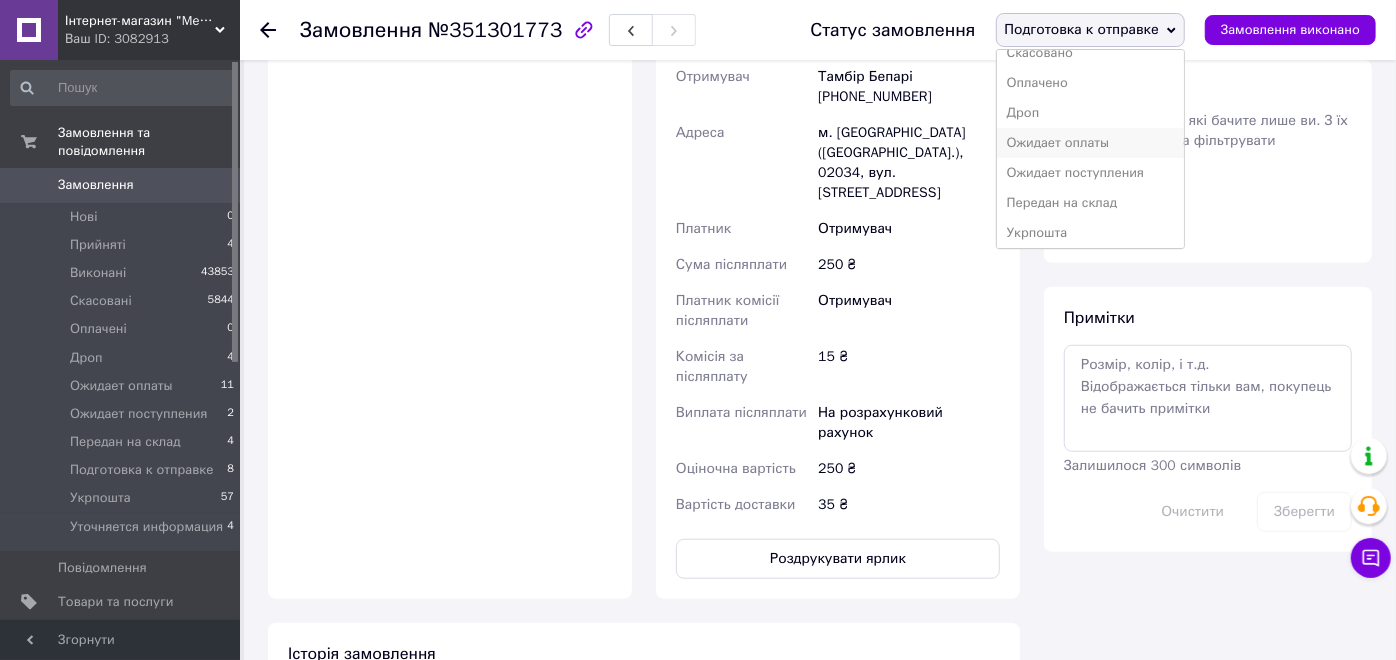 scroll, scrollTop: 111, scrollLeft: 0, axis: vertical 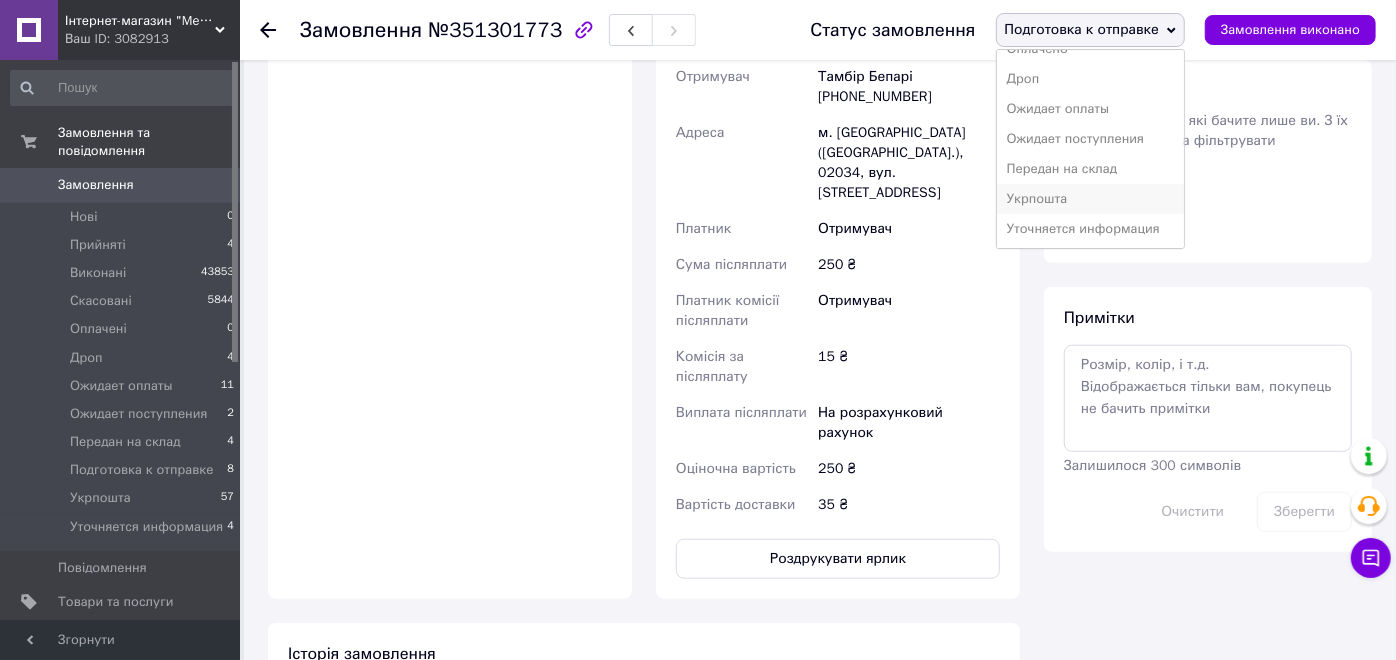 click on "Укрпошта" at bounding box center (1090, 199) 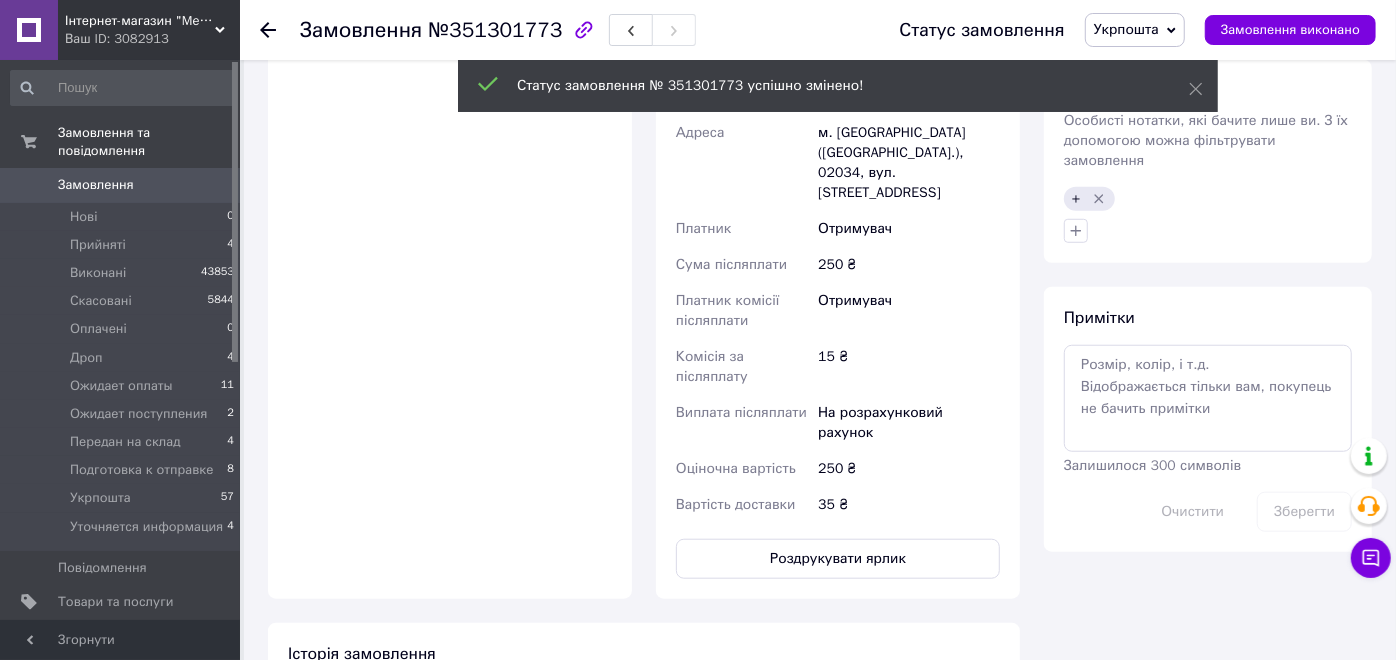 click 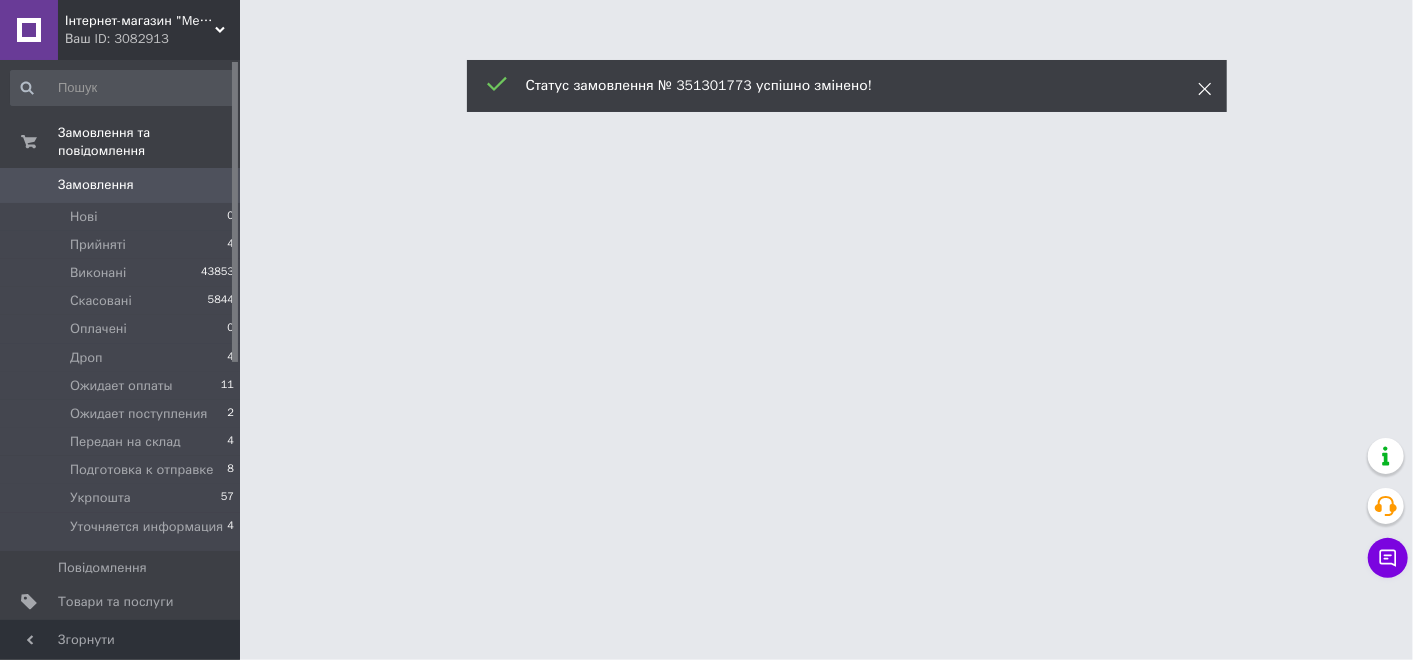 click 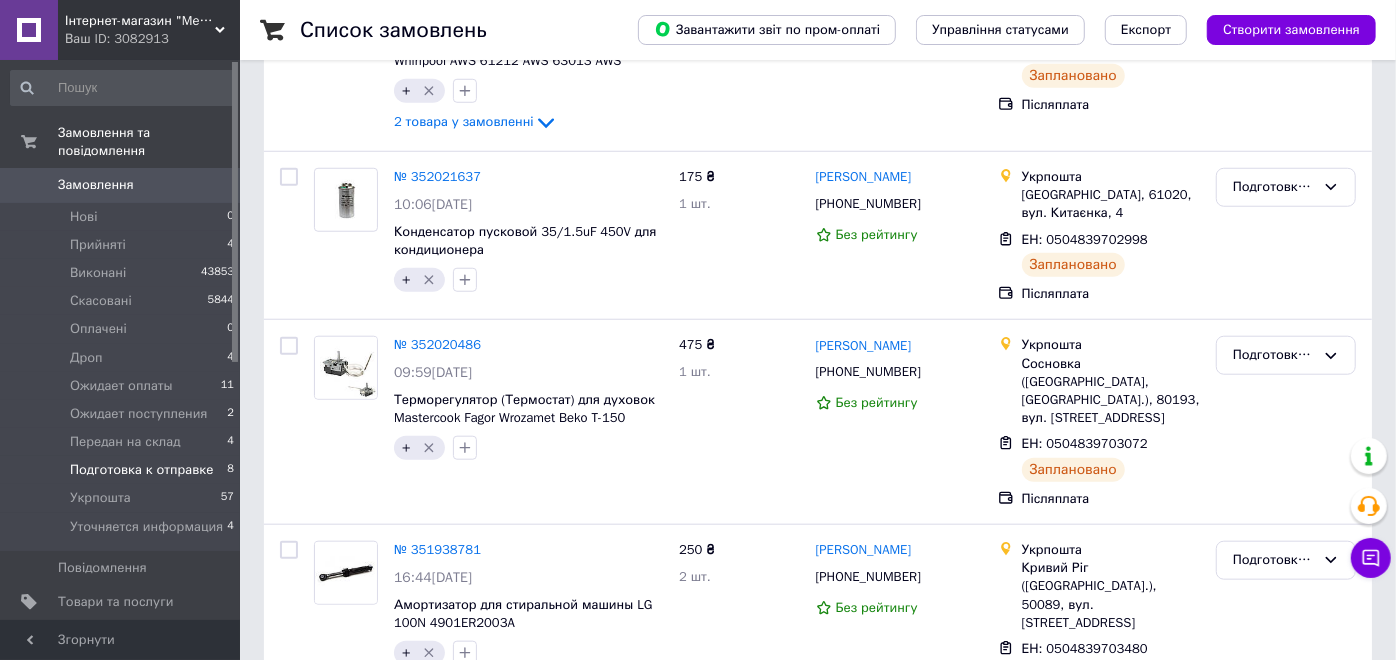 scroll, scrollTop: 1197, scrollLeft: 0, axis: vertical 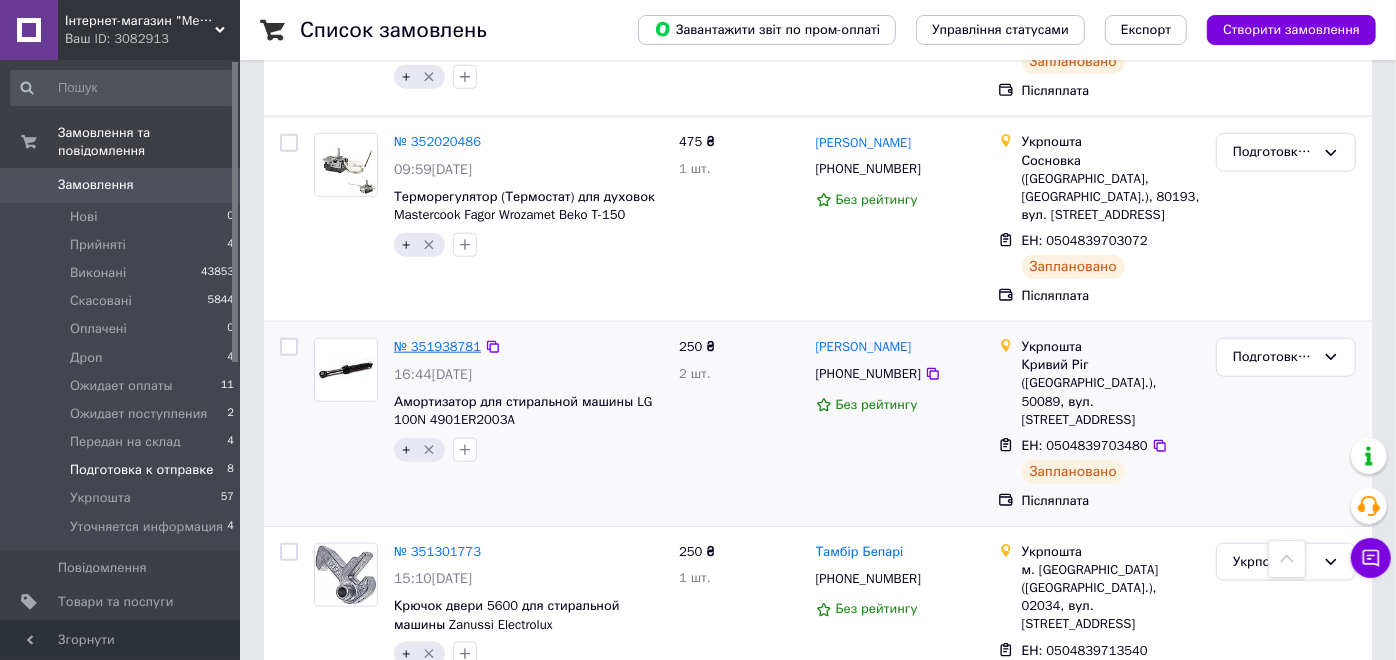 click on "№ 351938781" at bounding box center (437, 346) 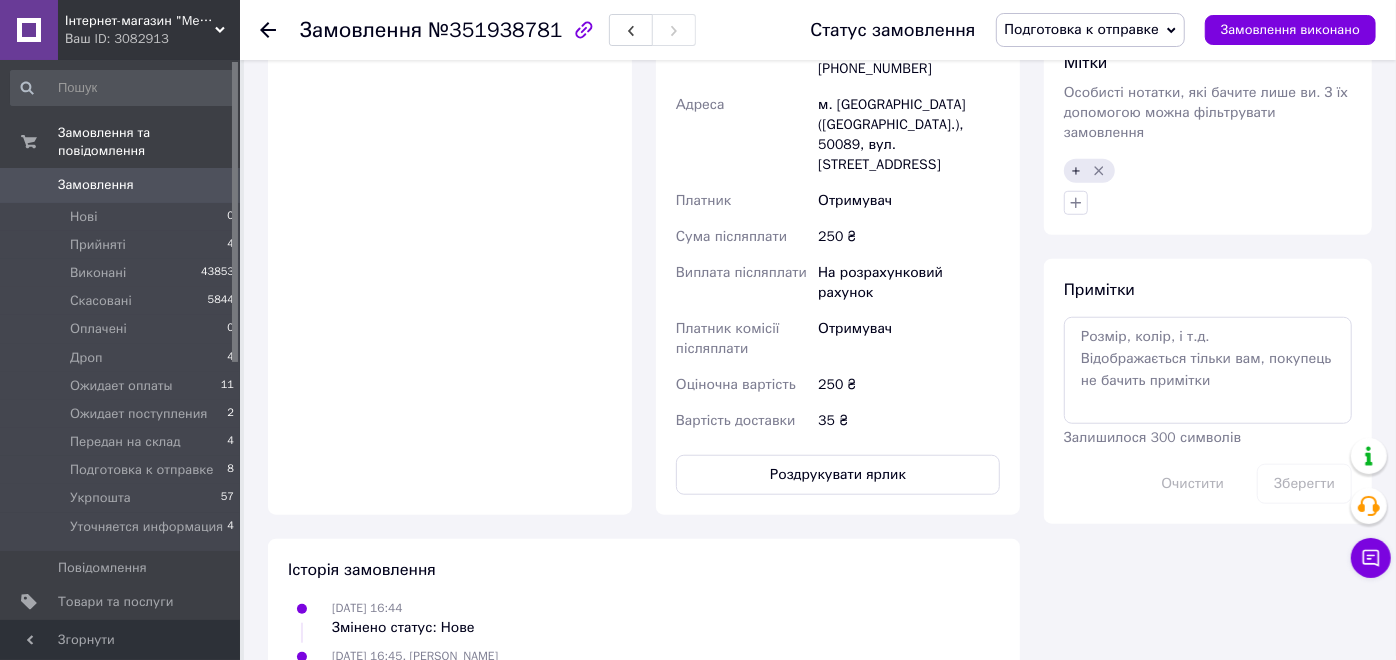 scroll, scrollTop: 807, scrollLeft: 0, axis: vertical 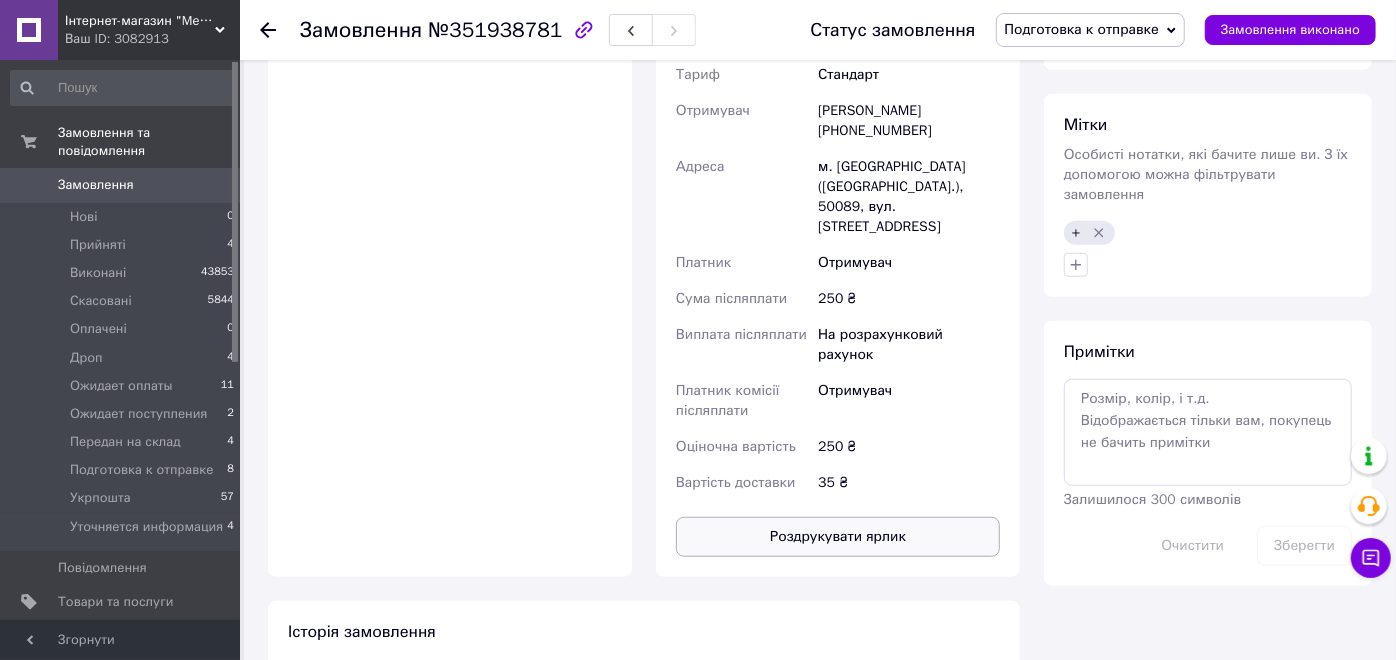 click on "Роздрукувати ярлик" at bounding box center [838, 537] 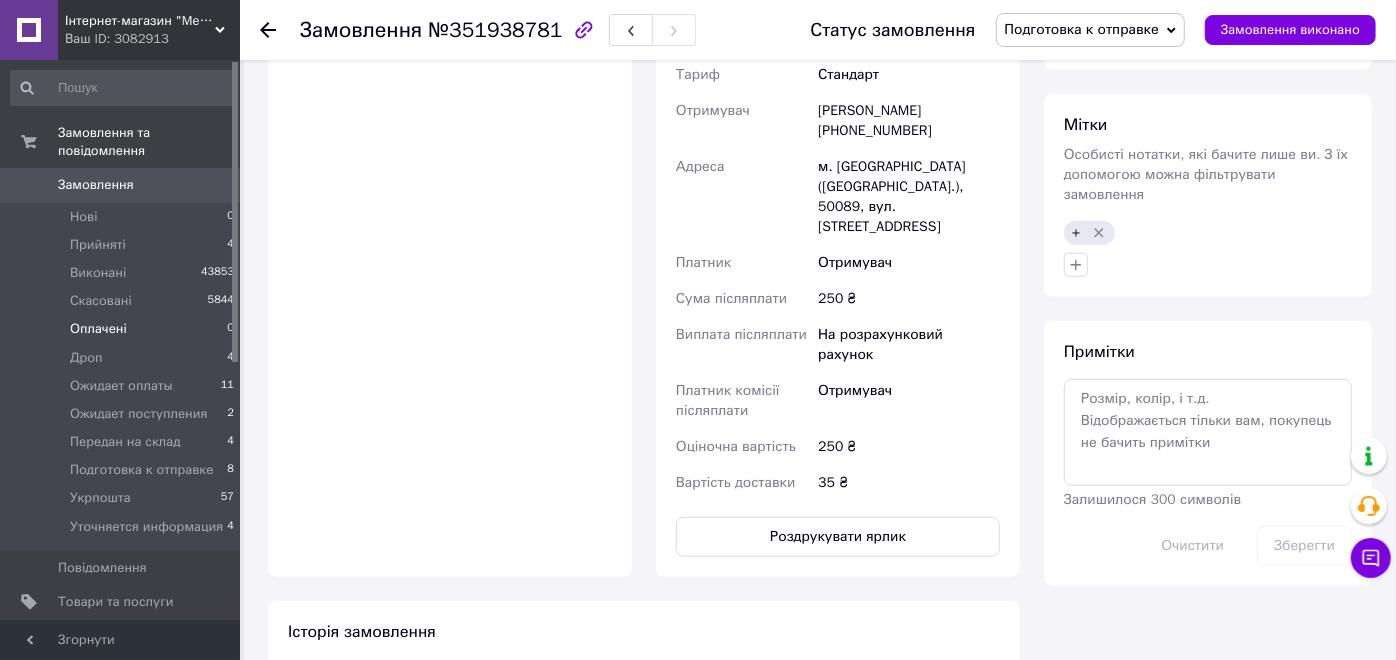 click on "Оплачені 0" at bounding box center (123, 329) 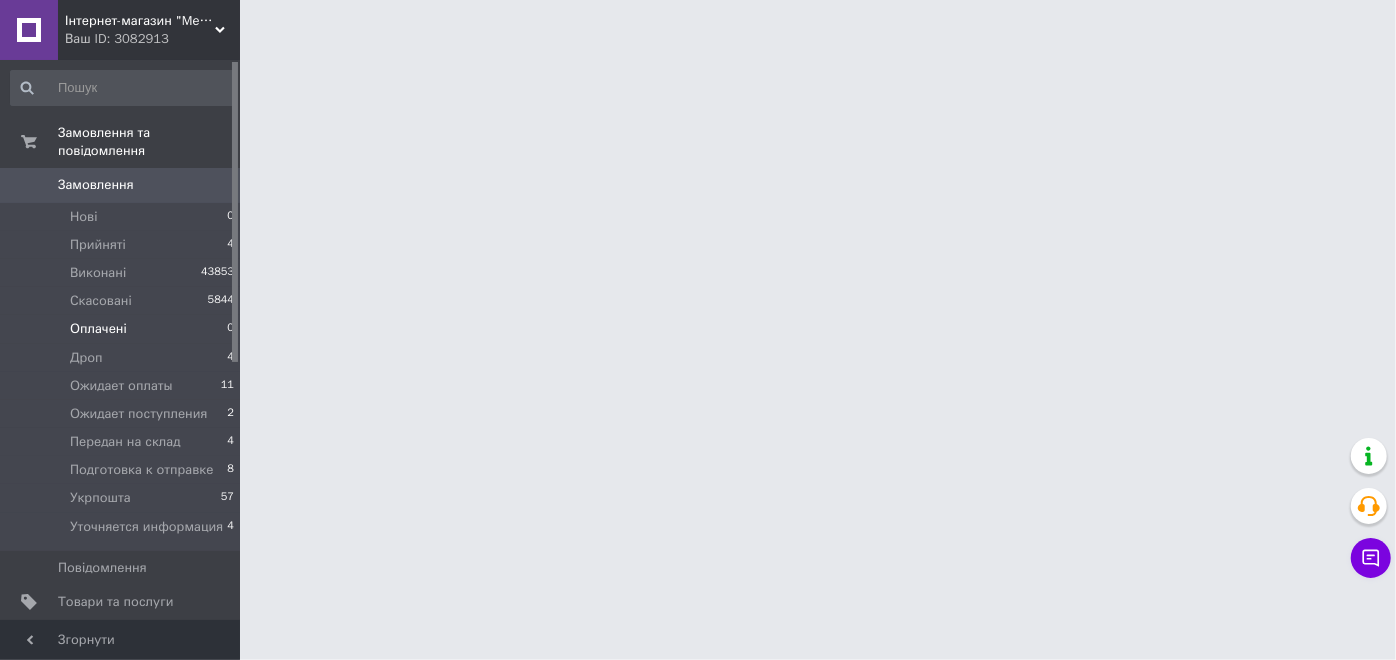 scroll, scrollTop: 0, scrollLeft: 0, axis: both 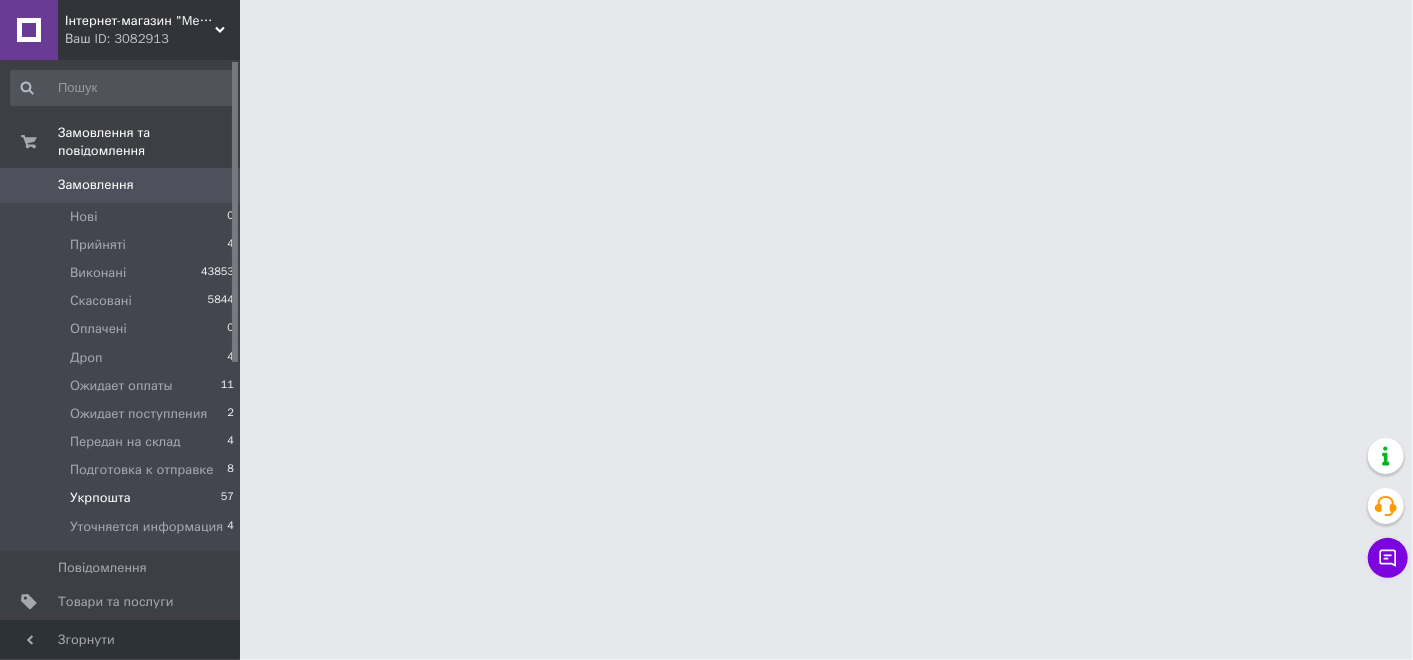 click on "Укрпошта 57" at bounding box center (123, 498) 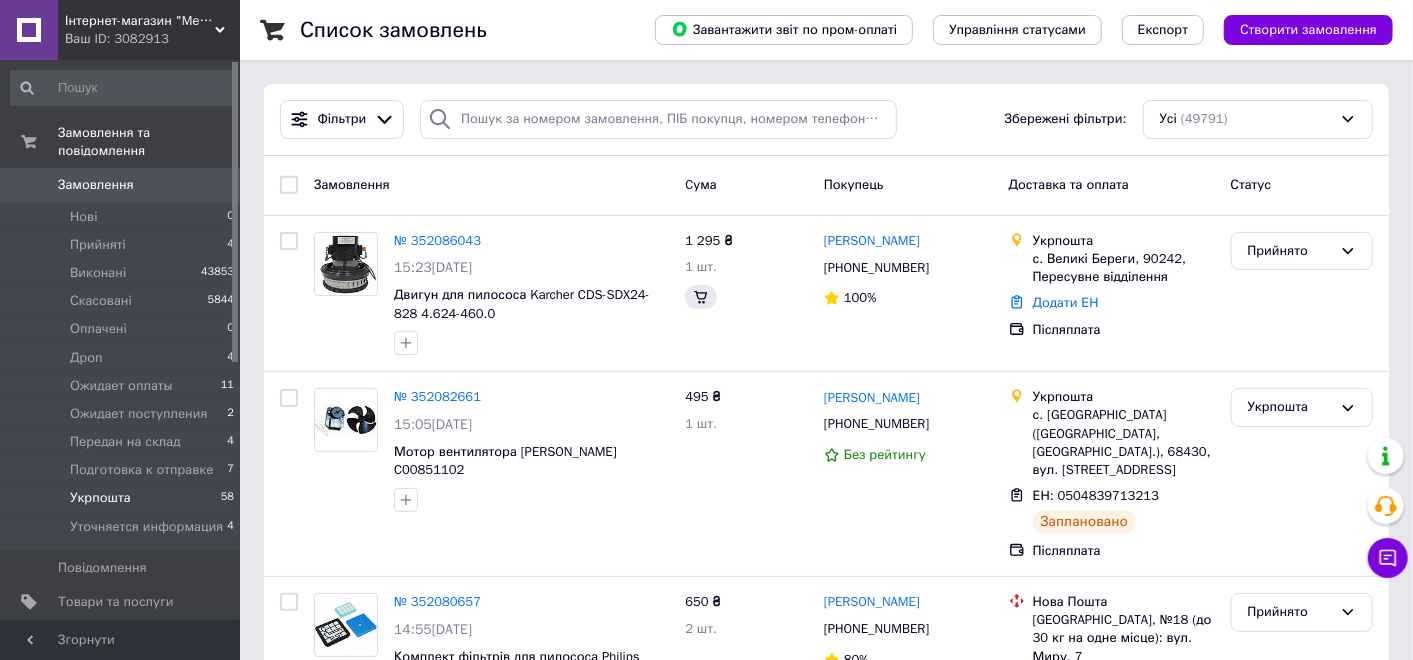 click on "Укрпошта" at bounding box center [100, 498] 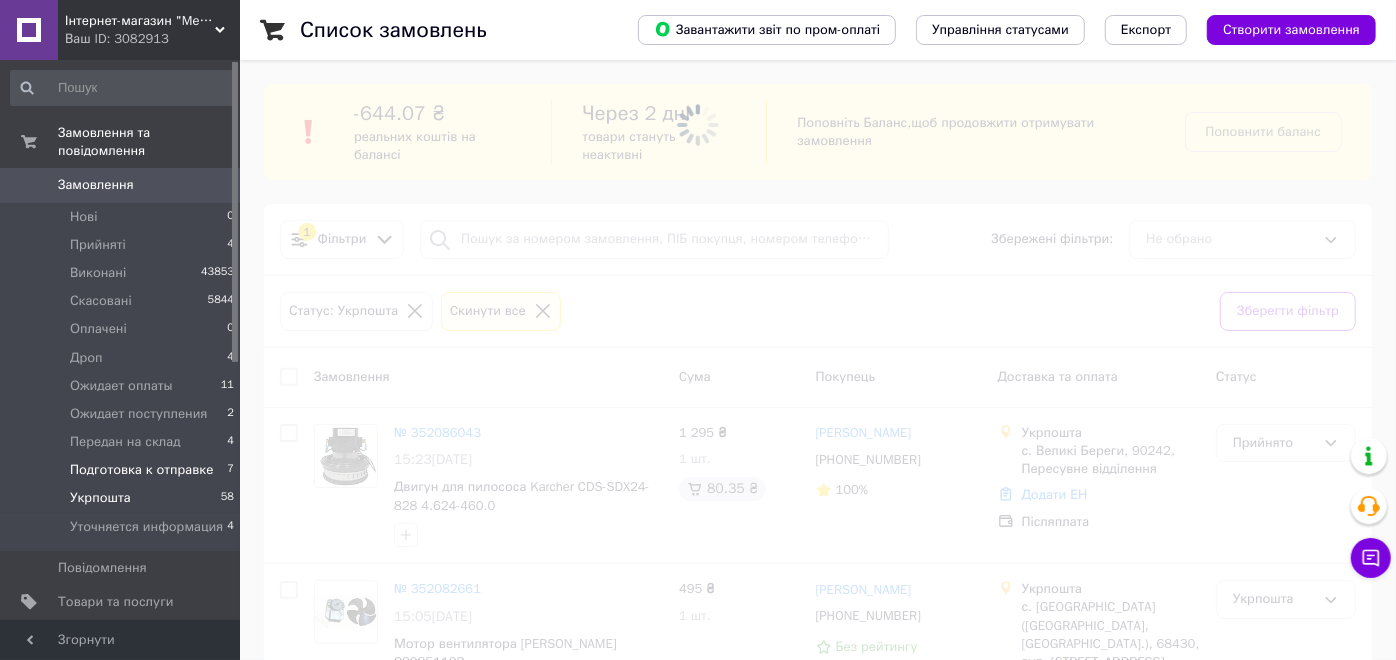 click on "Подготовка к отправке" at bounding box center [141, 470] 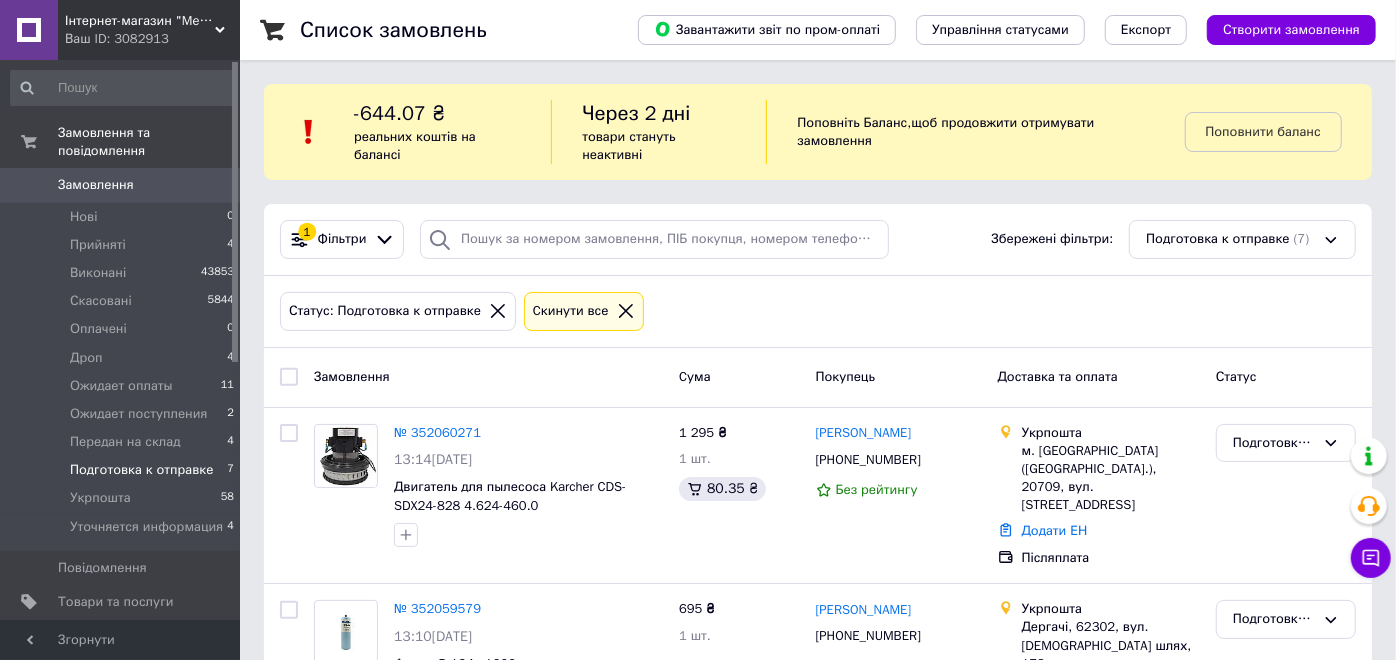 click on "Подготовка к отправке" at bounding box center (141, 470) 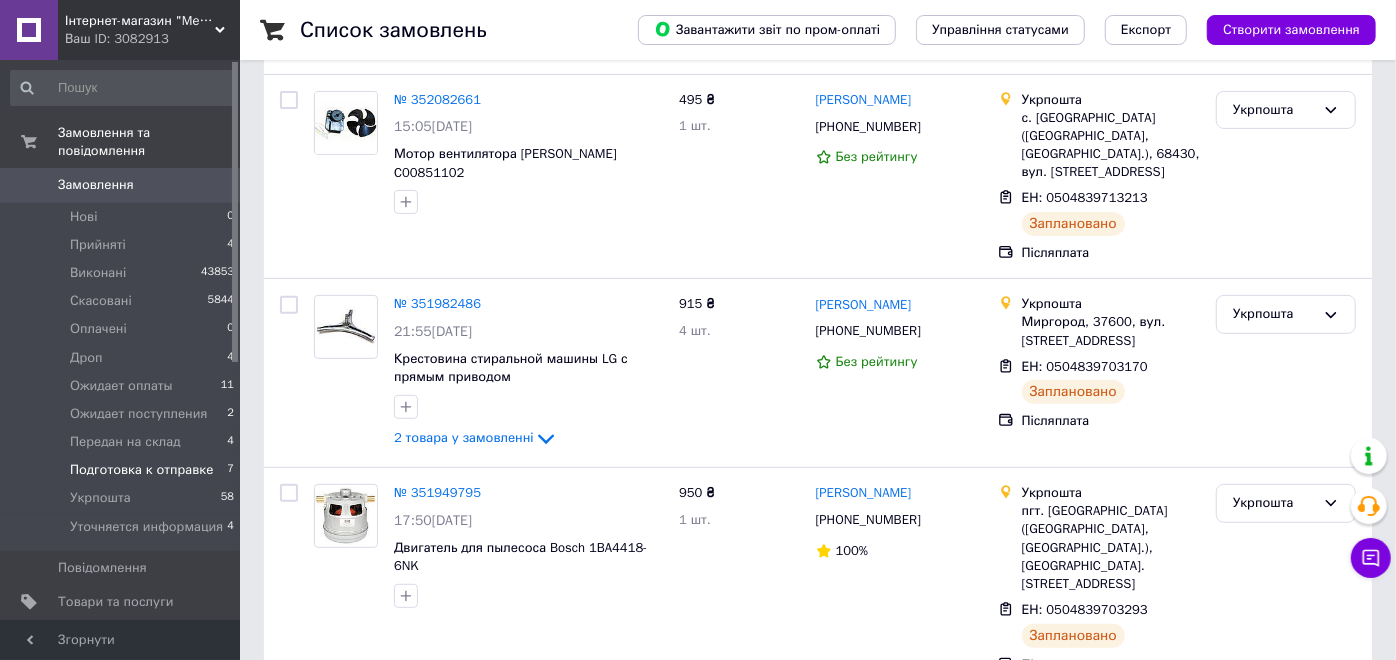 scroll, scrollTop: 0, scrollLeft: 0, axis: both 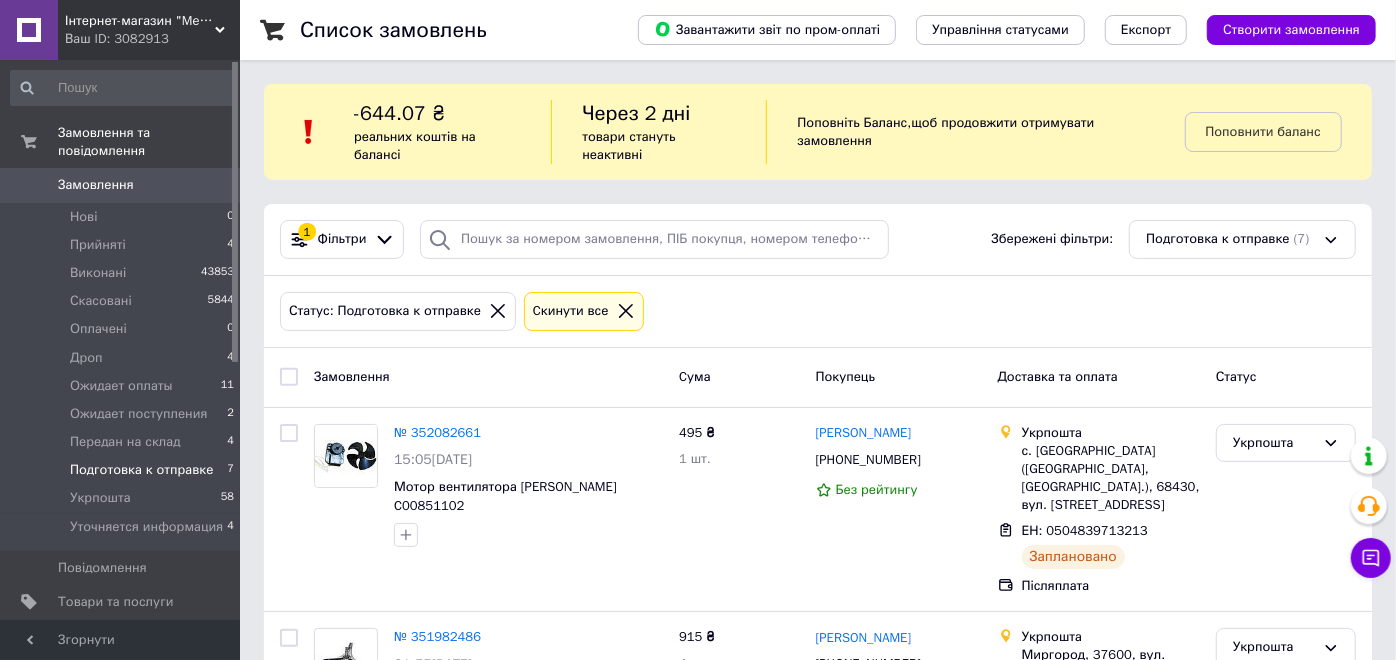 click on "Подготовка к отправке" at bounding box center [141, 470] 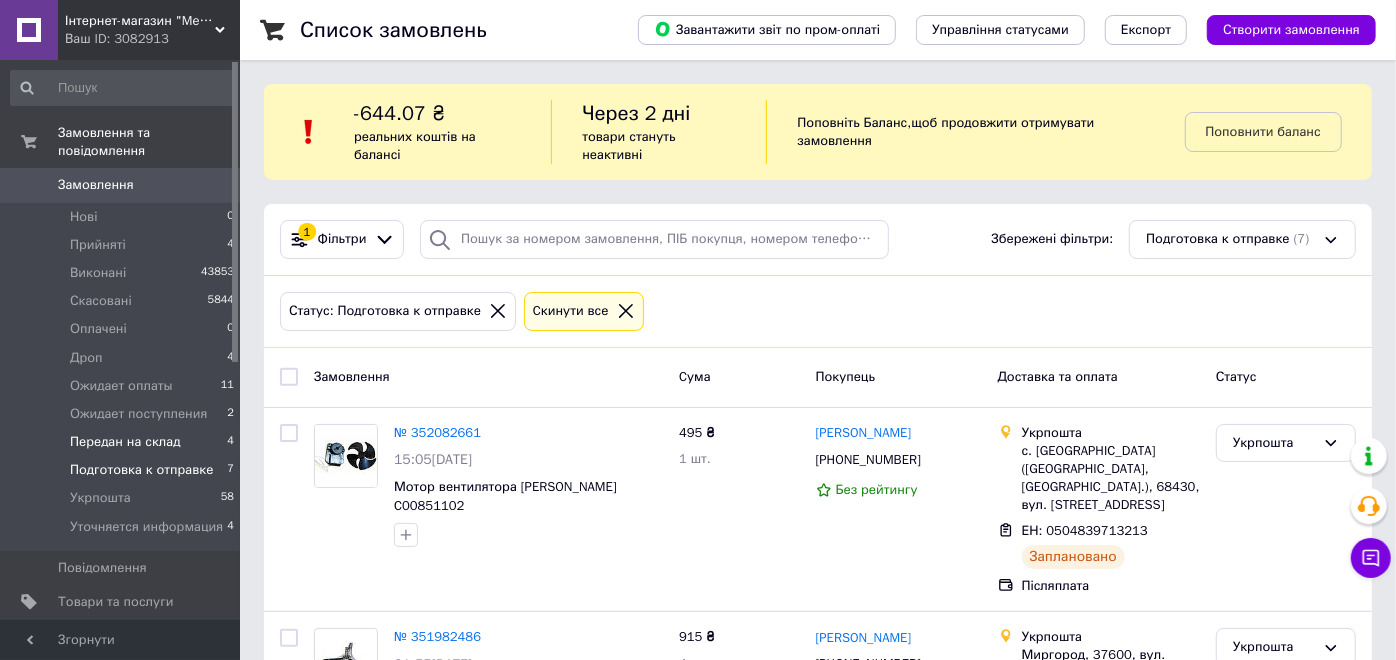 click on "Передан на склад" at bounding box center [125, 442] 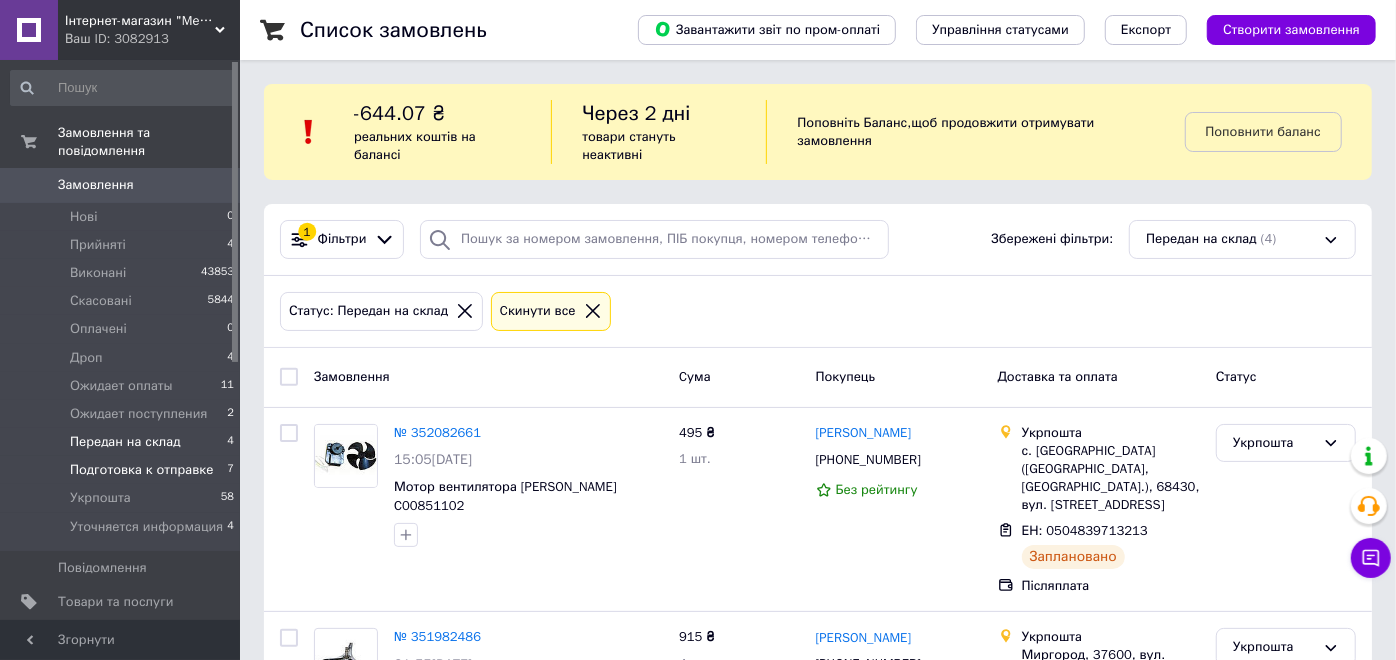 click on "Подготовка к отправке" at bounding box center (141, 470) 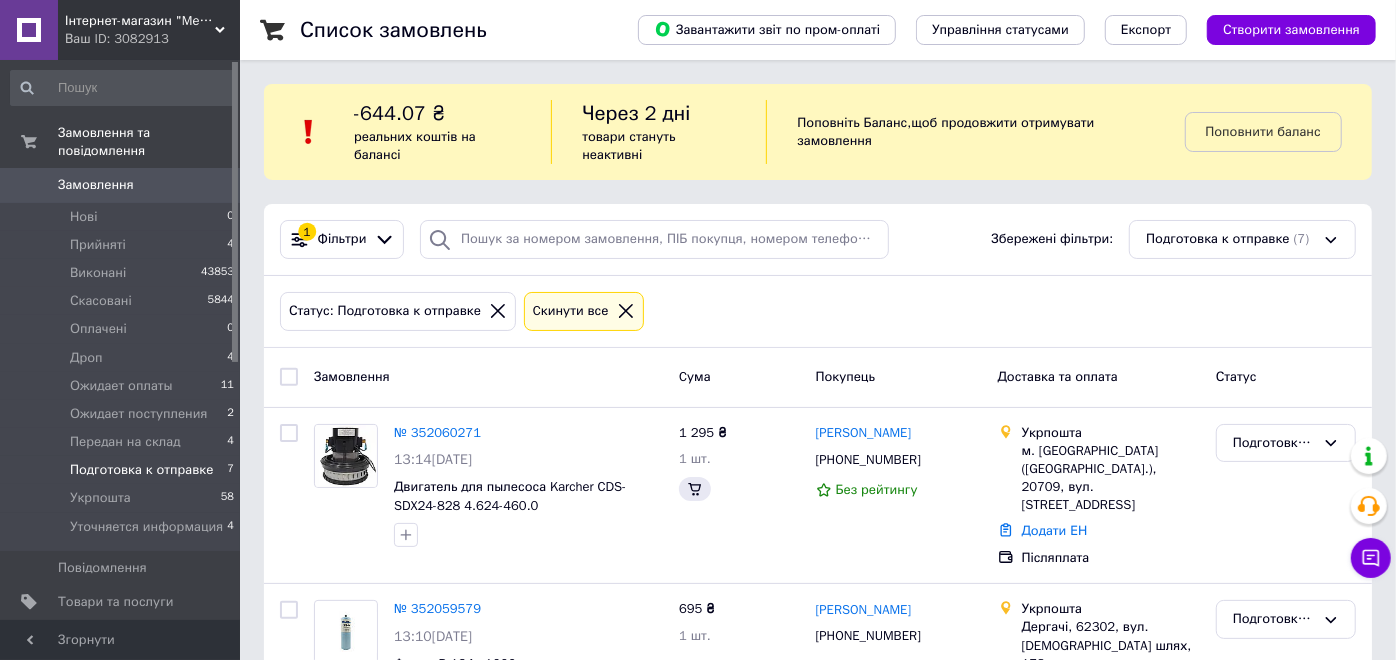 scroll, scrollTop: 102, scrollLeft: 0, axis: vertical 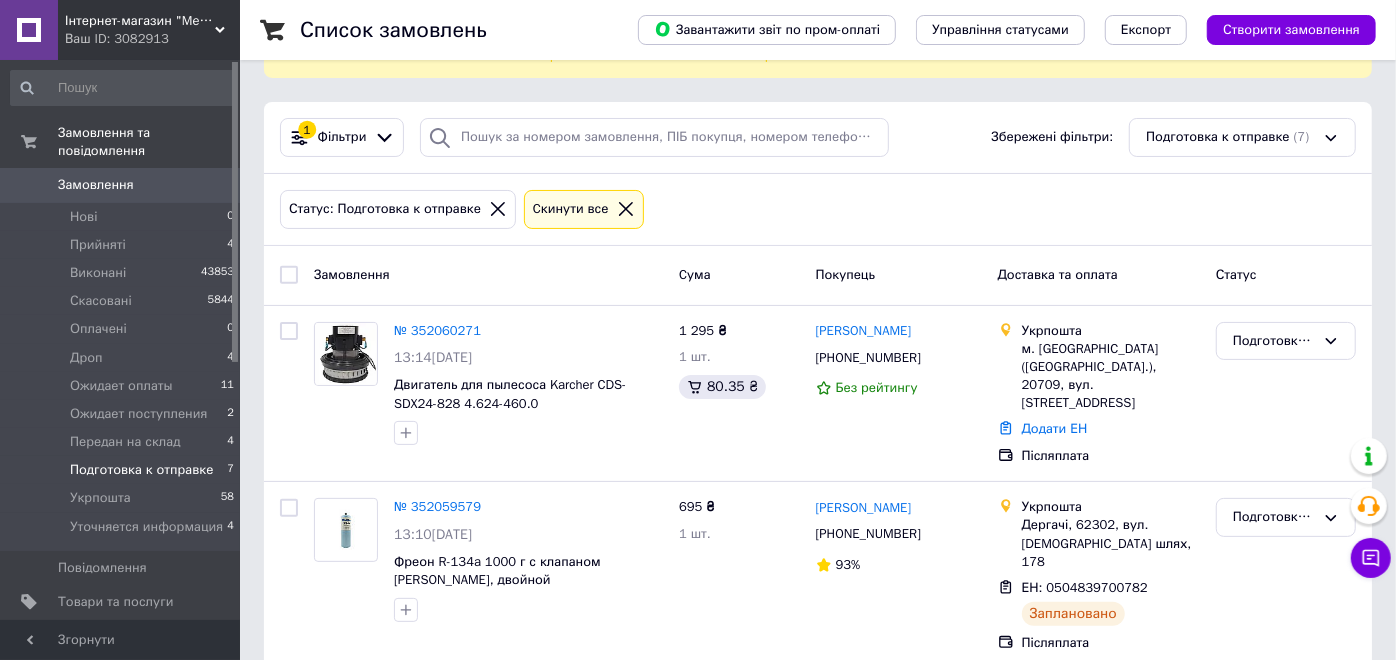 click on "Подготовка к отправке" at bounding box center (141, 470) 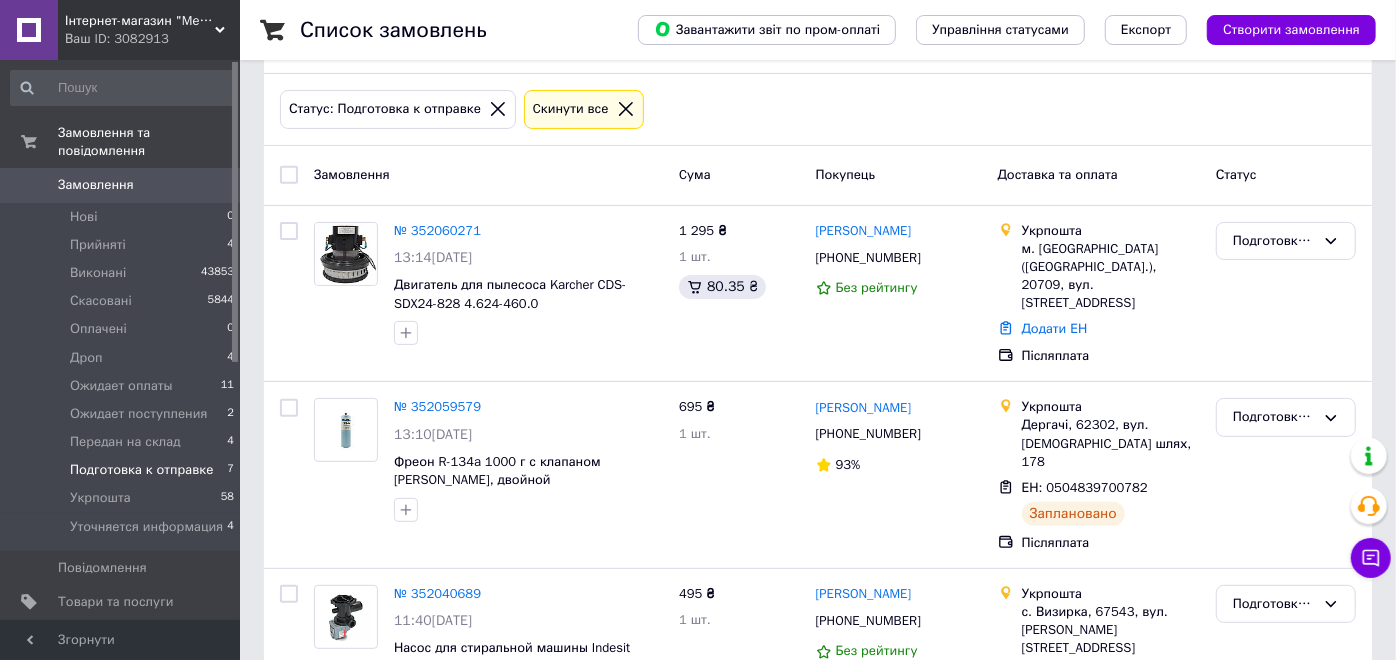 scroll, scrollTop: 325, scrollLeft: 0, axis: vertical 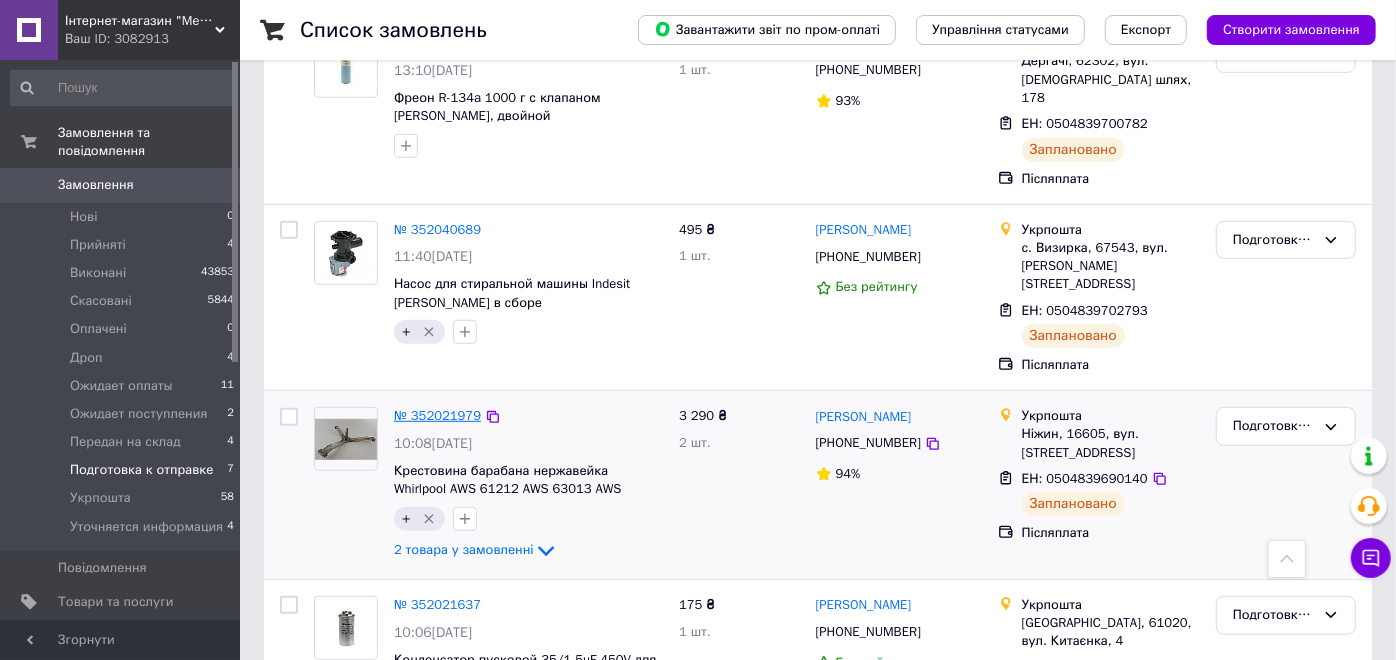 click on "№ 352021979" at bounding box center (437, 415) 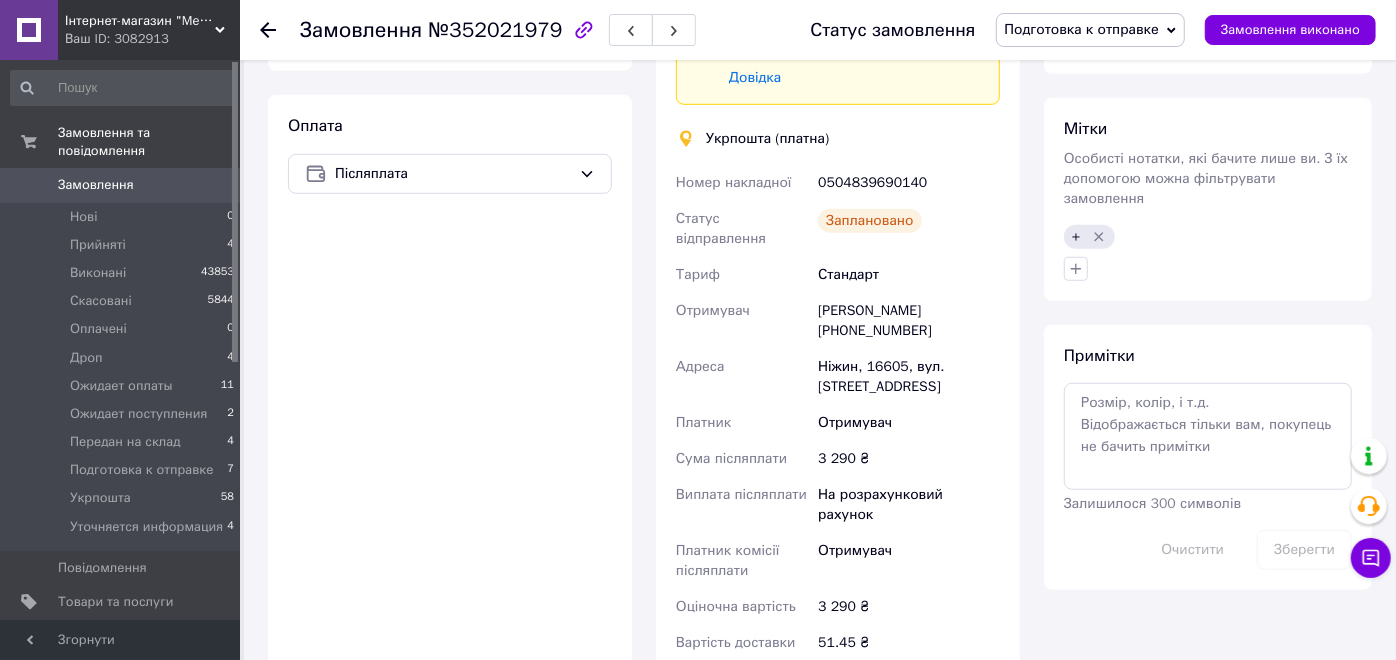 scroll, scrollTop: 1122, scrollLeft: 0, axis: vertical 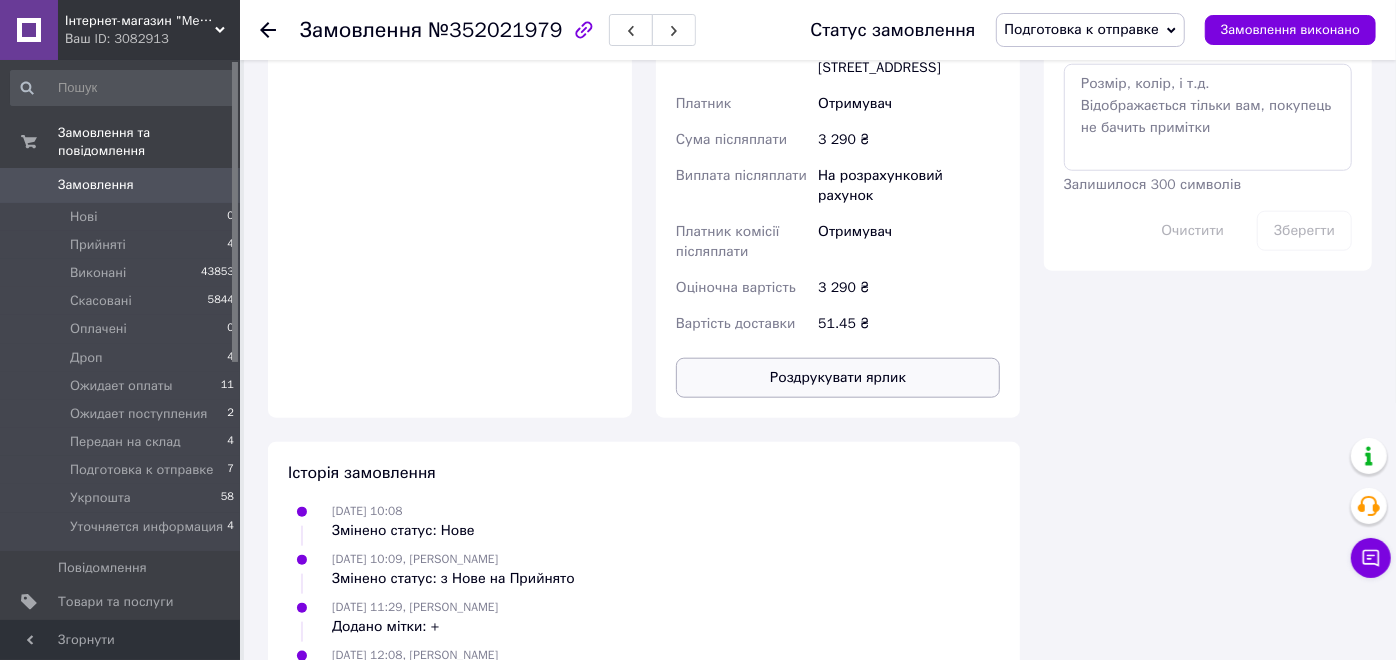click on "Роздрукувати ярлик" at bounding box center (838, 378) 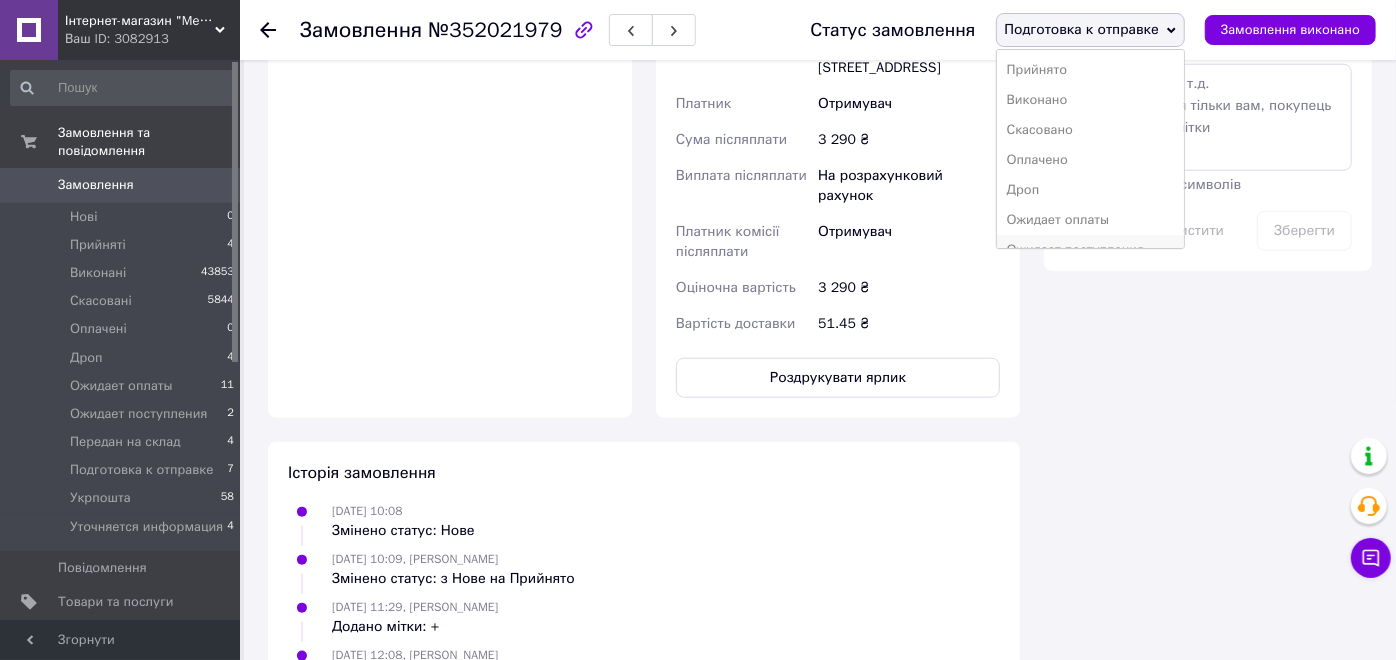 scroll, scrollTop: 111, scrollLeft: 0, axis: vertical 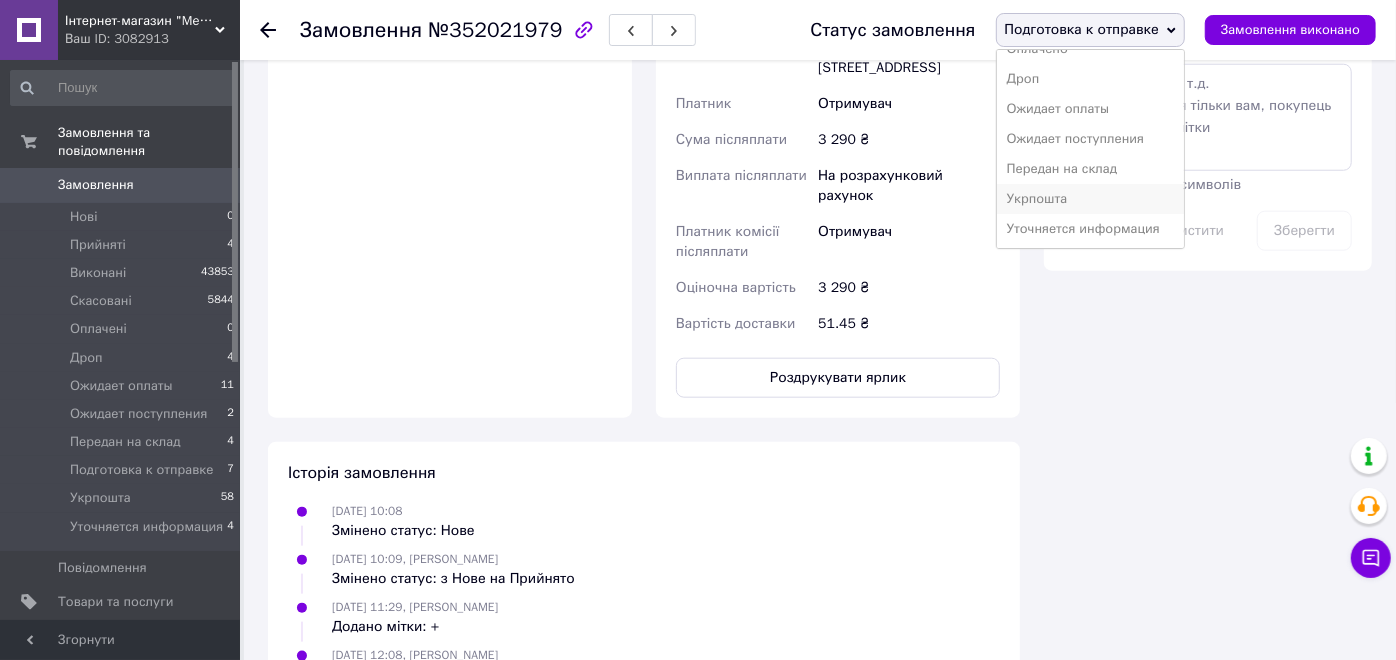 click on "Укрпошта" at bounding box center (1090, 199) 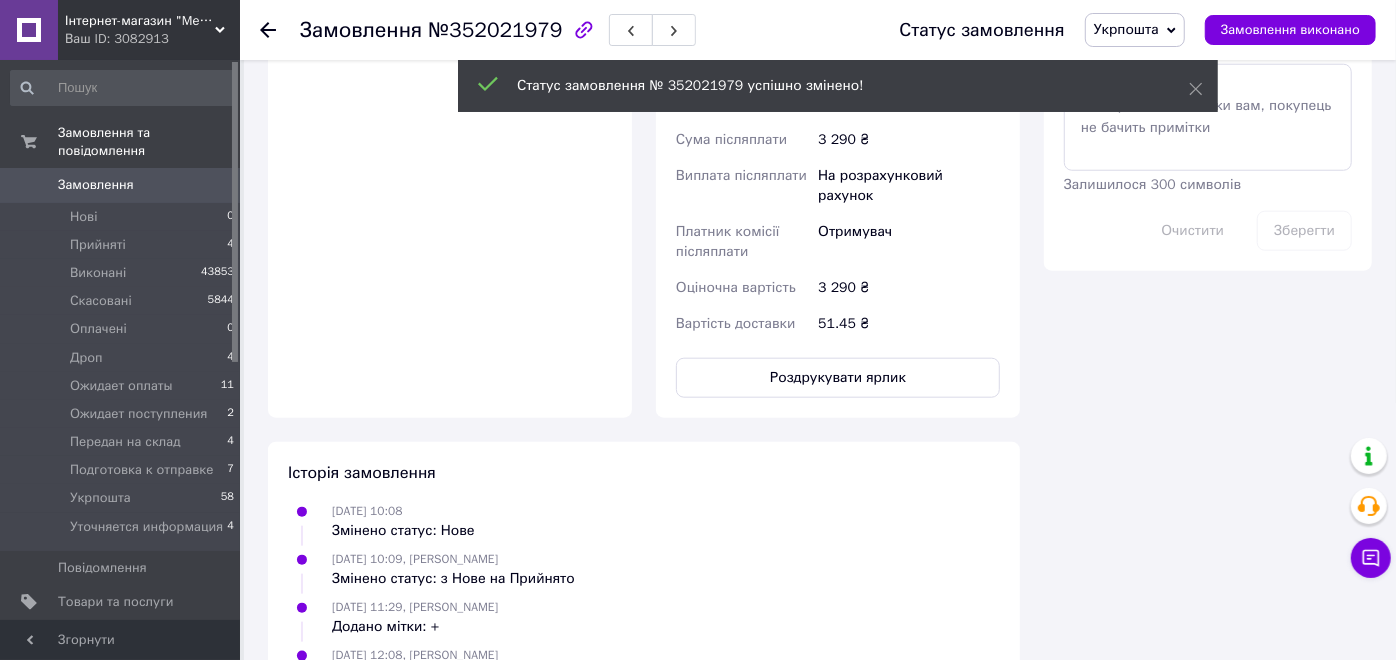 click 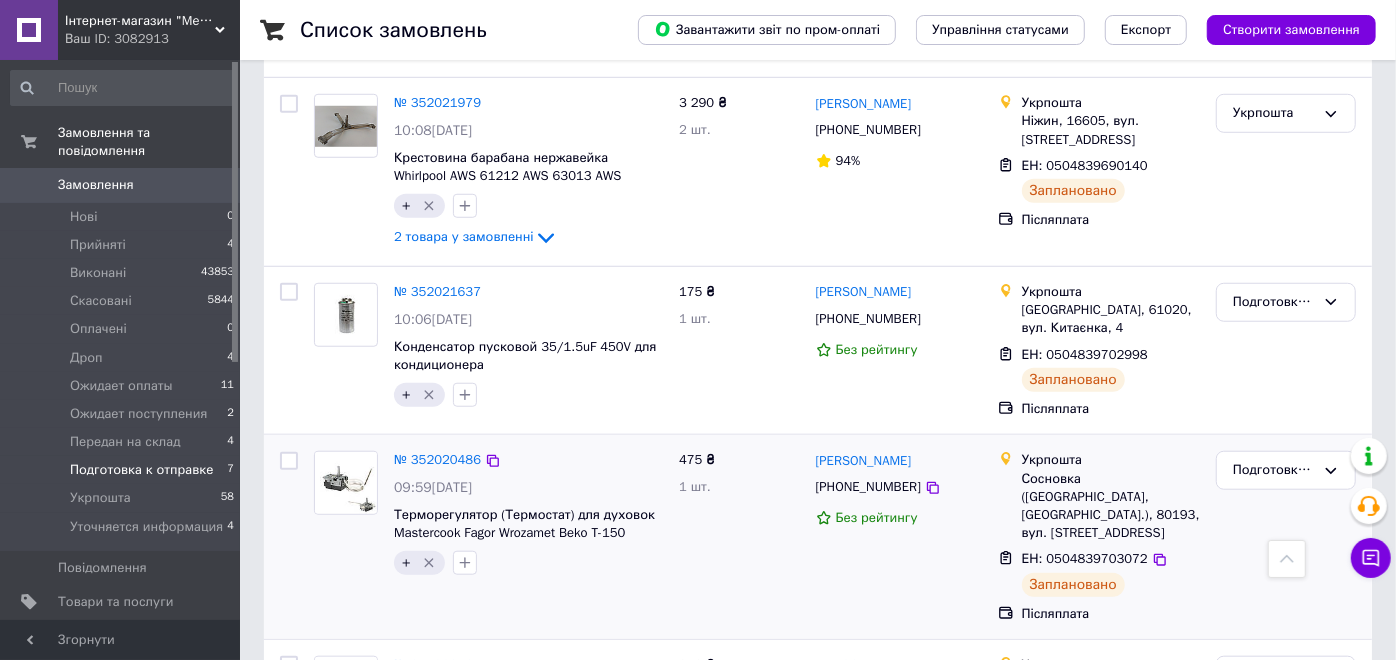 scroll, scrollTop: 888, scrollLeft: 0, axis: vertical 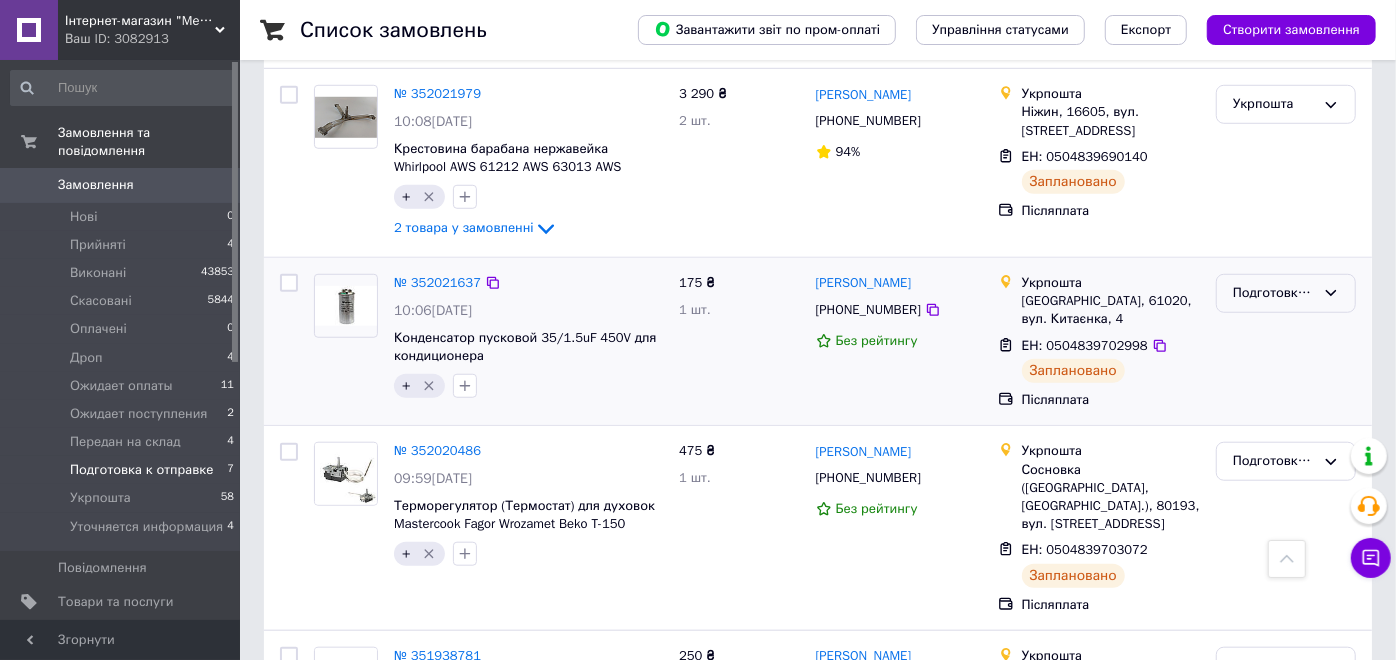 click on "Подготовка к отправке" at bounding box center [1274, 293] 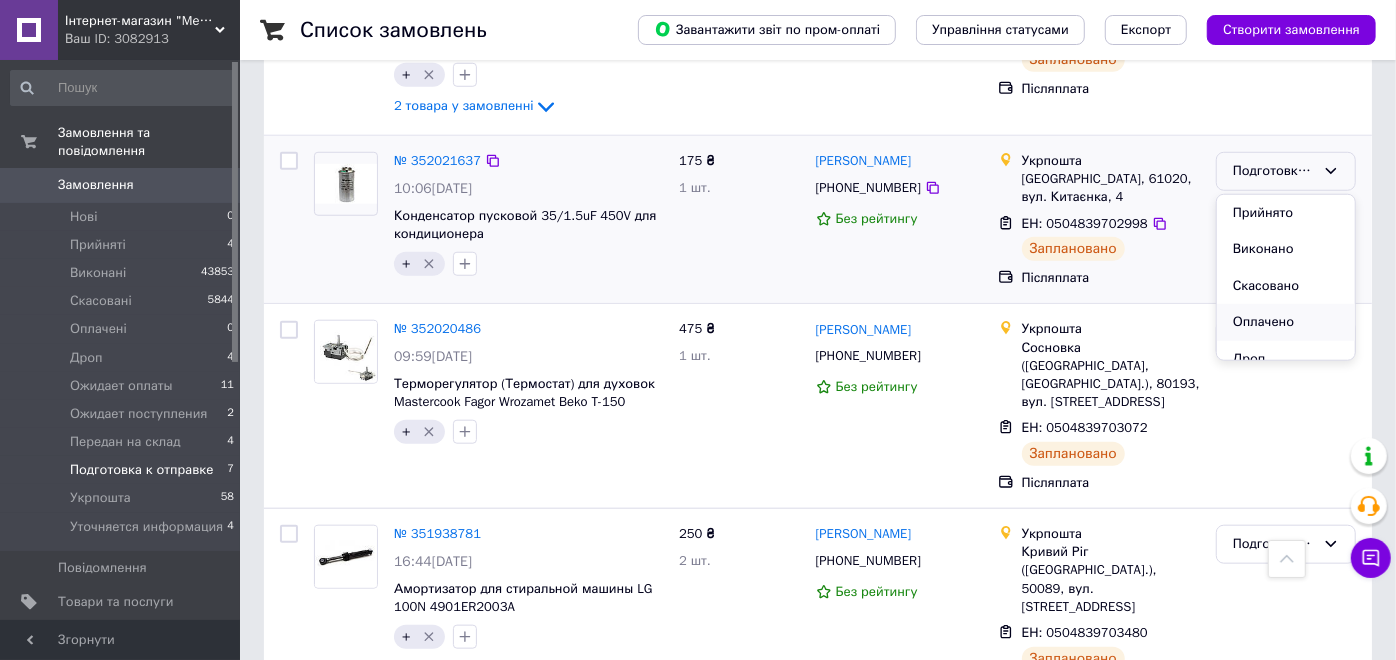scroll, scrollTop: 1011, scrollLeft: 0, axis: vertical 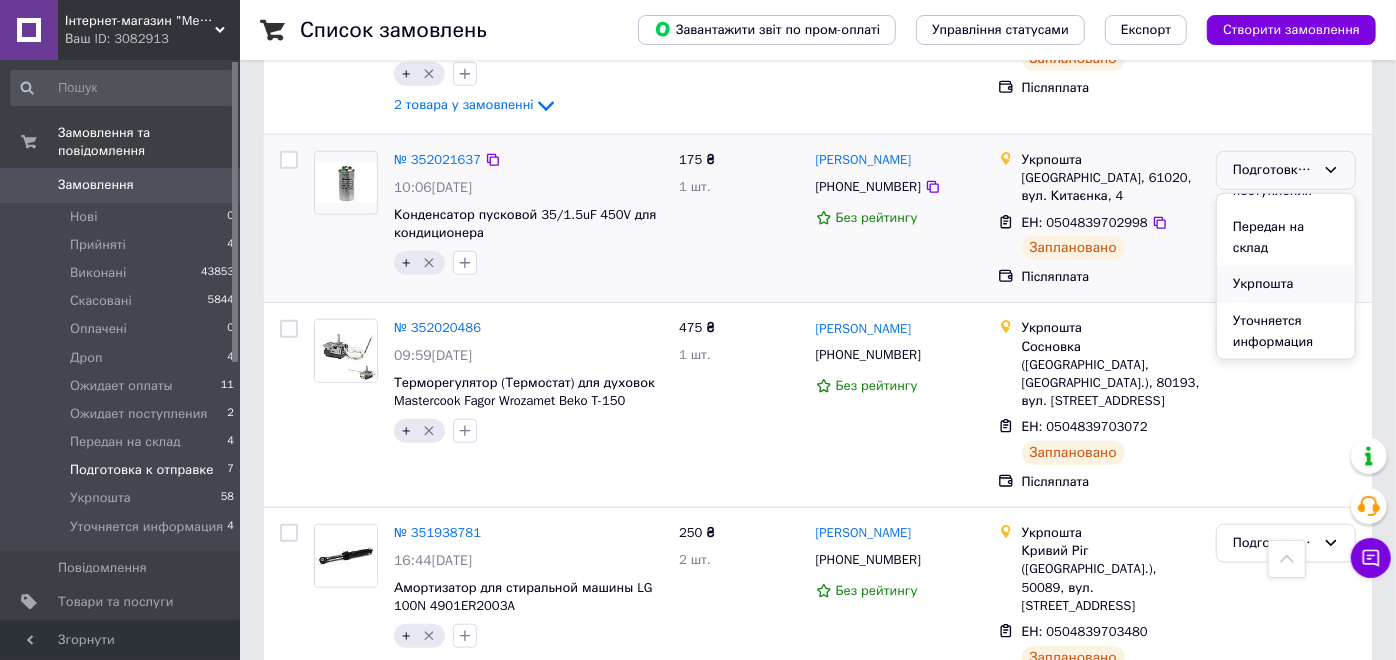 click on "Укрпошта" at bounding box center [1286, 284] 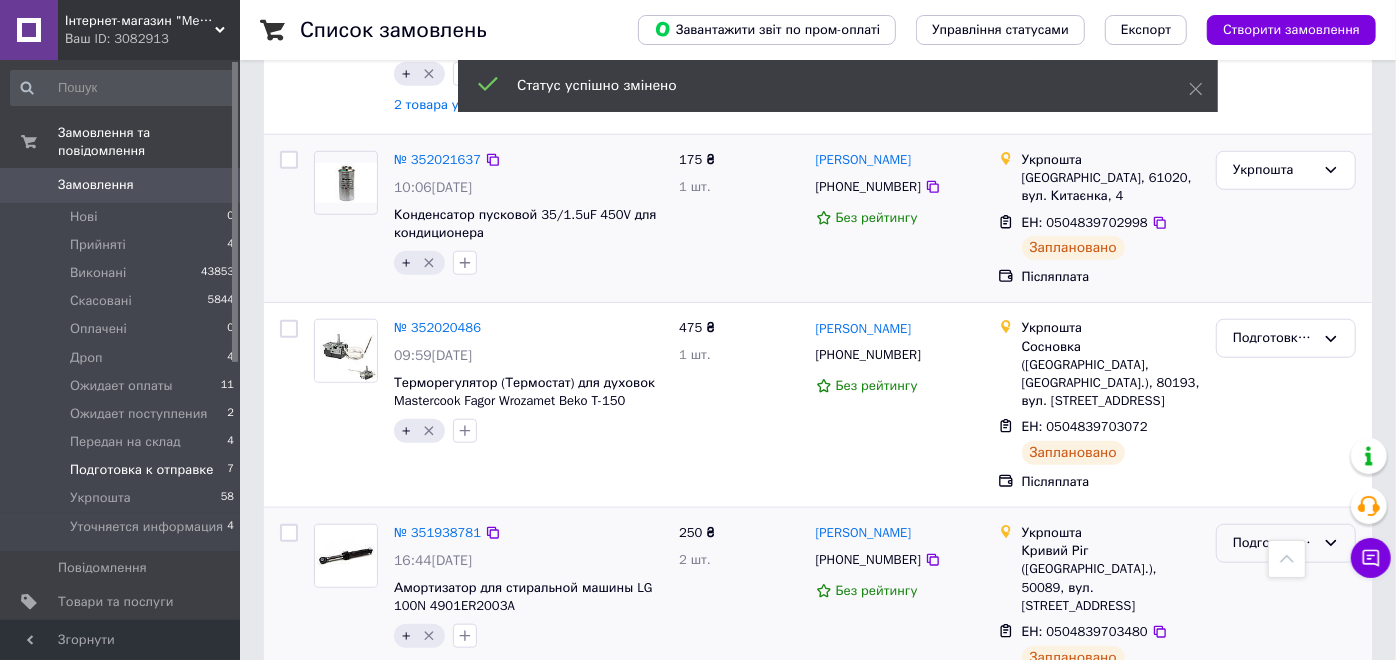 click on "Подготовка к отправке" at bounding box center (1274, 543) 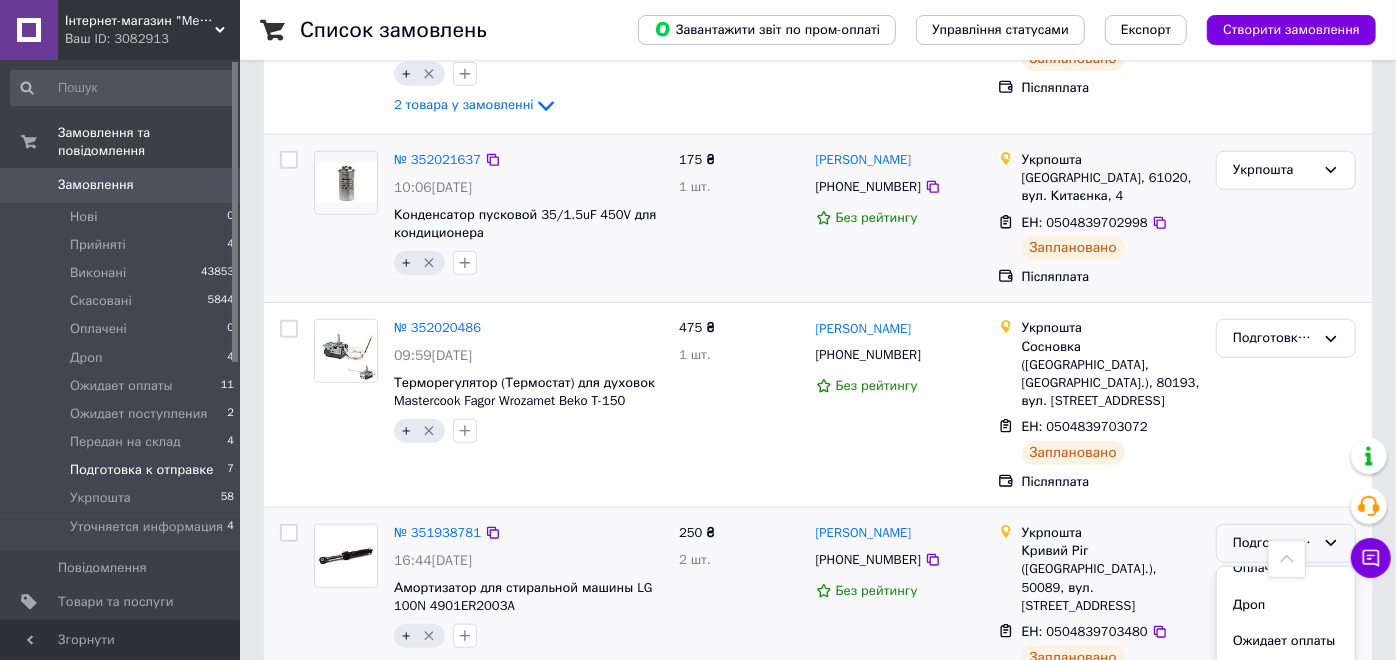 scroll, scrollTop: 261, scrollLeft: 0, axis: vertical 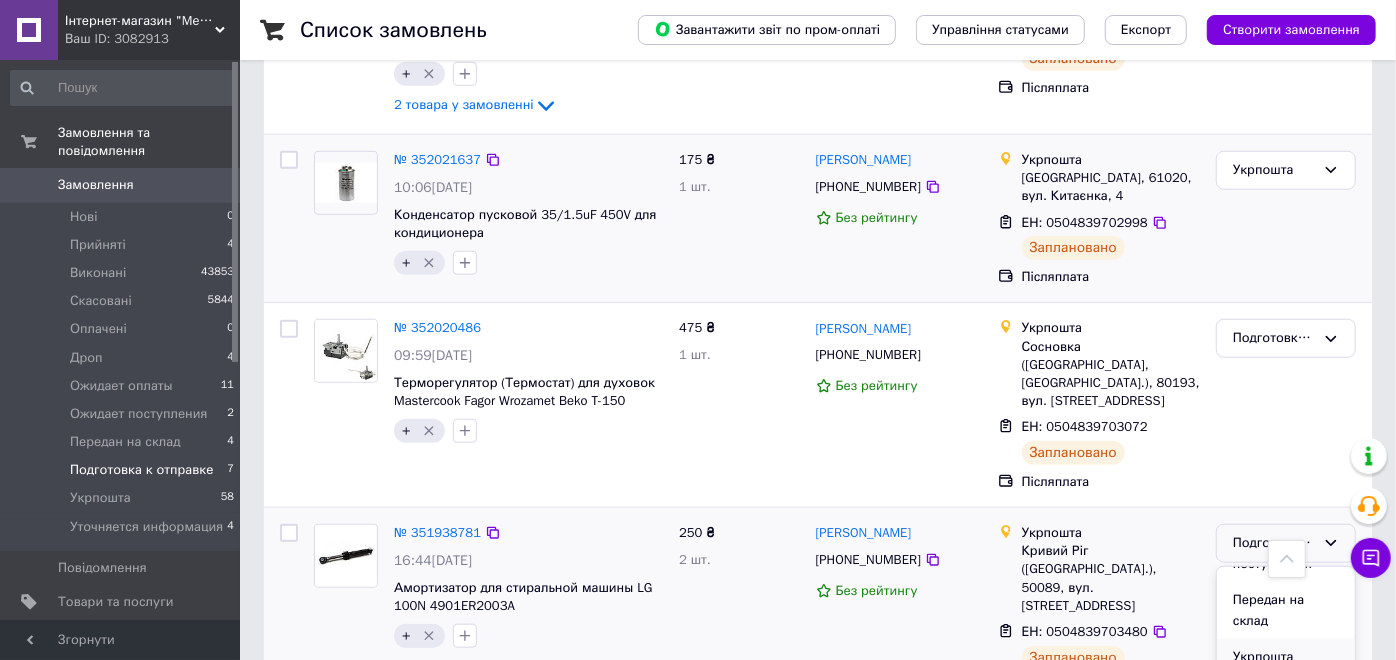 click on "Укрпошта" at bounding box center (1286, 657) 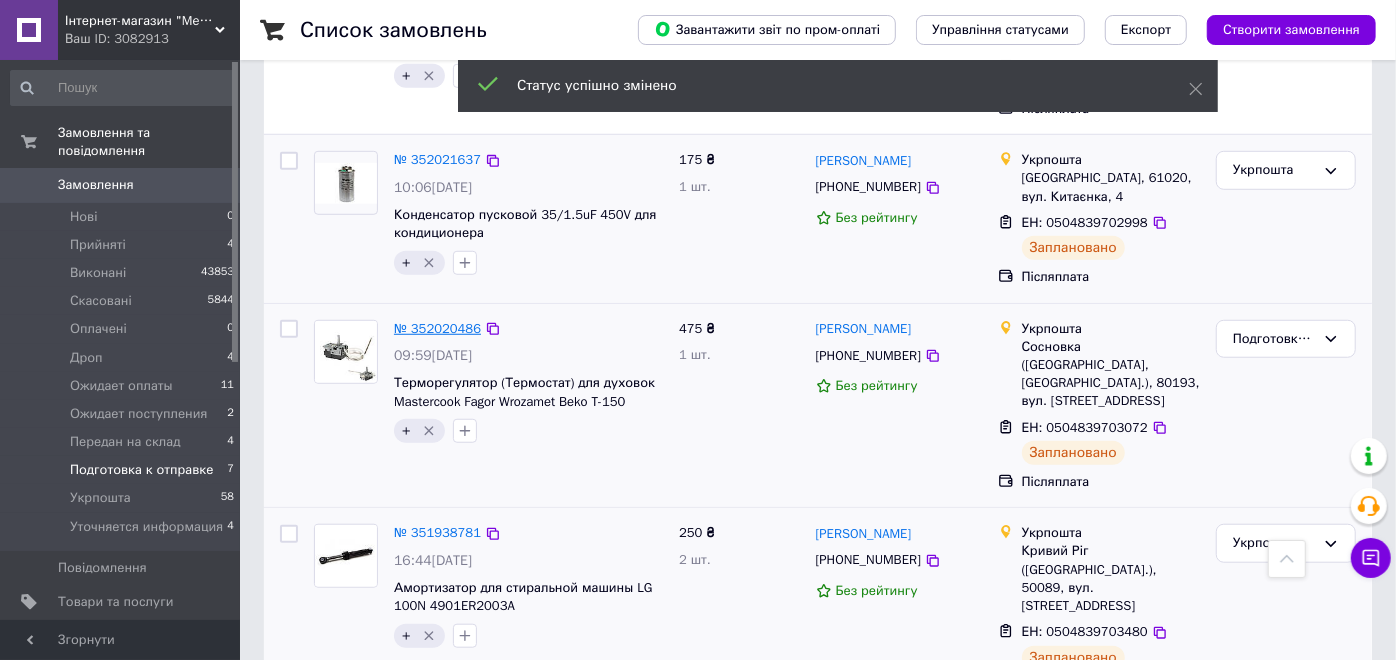 click on "№ 352020486" at bounding box center (437, 328) 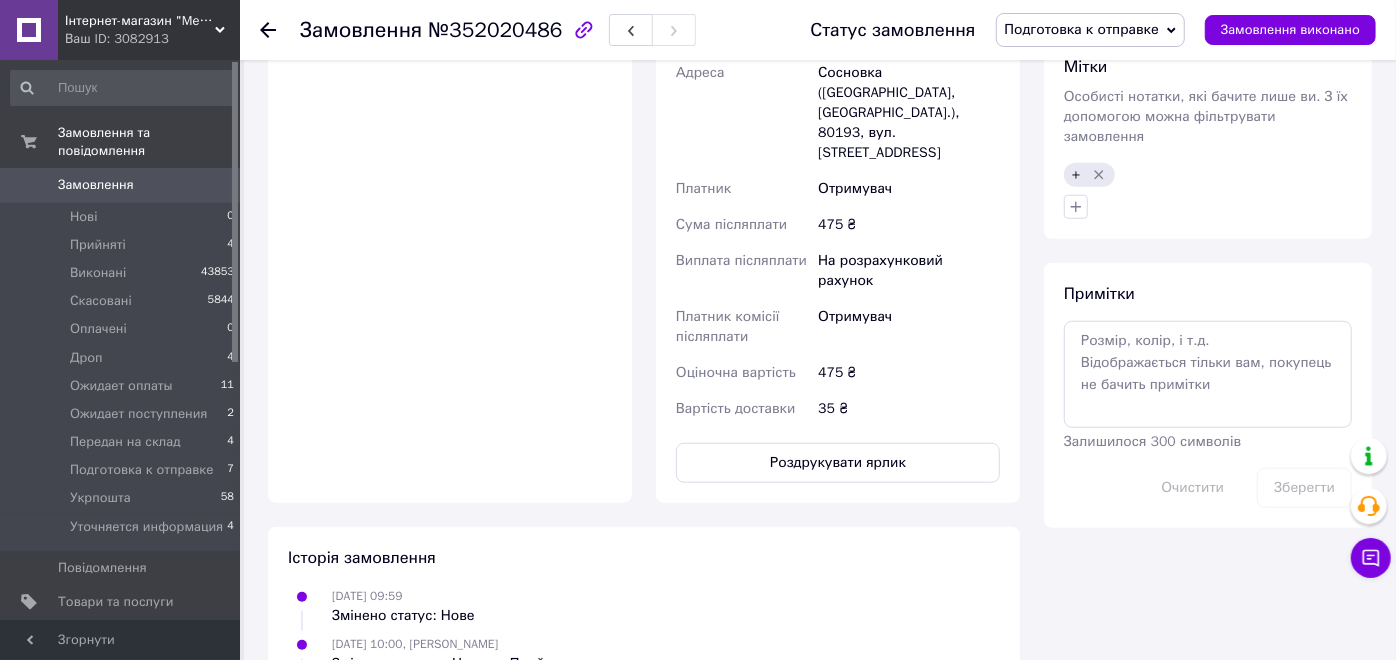 scroll, scrollTop: 933, scrollLeft: 0, axis: vertical 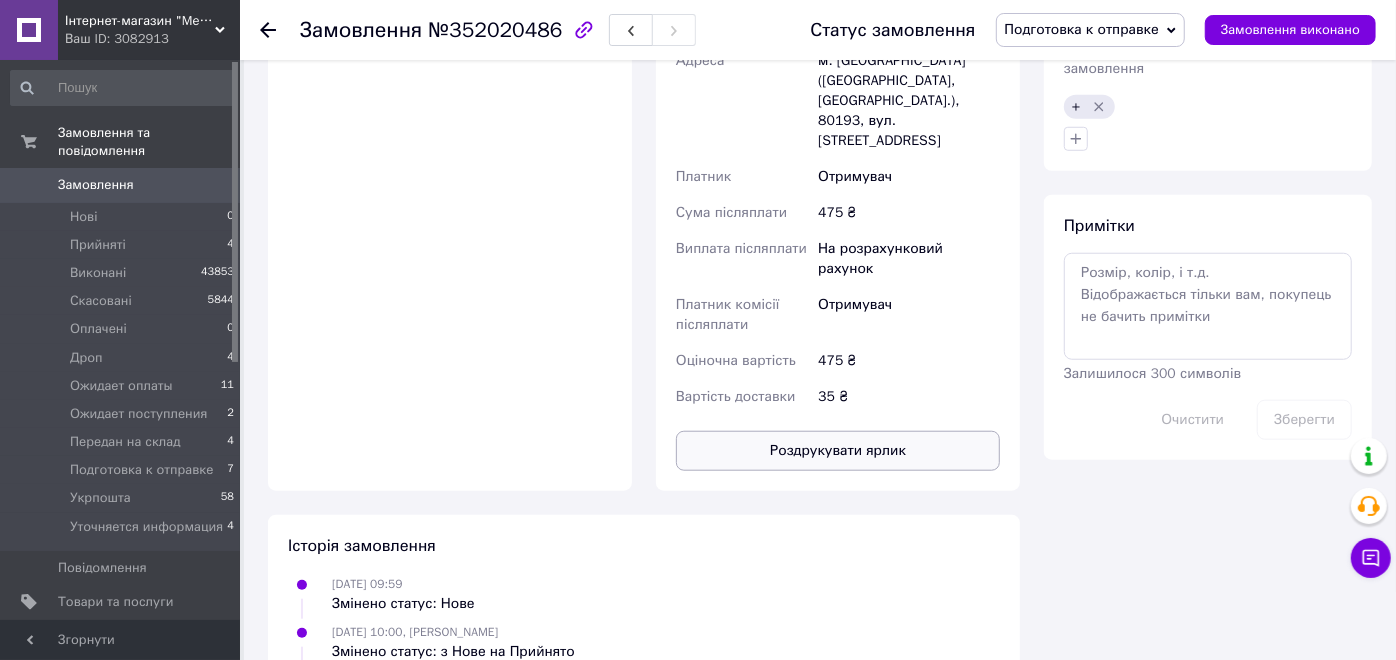 click on "Роздрукувати ярлик" at bounding box center [838, 451] 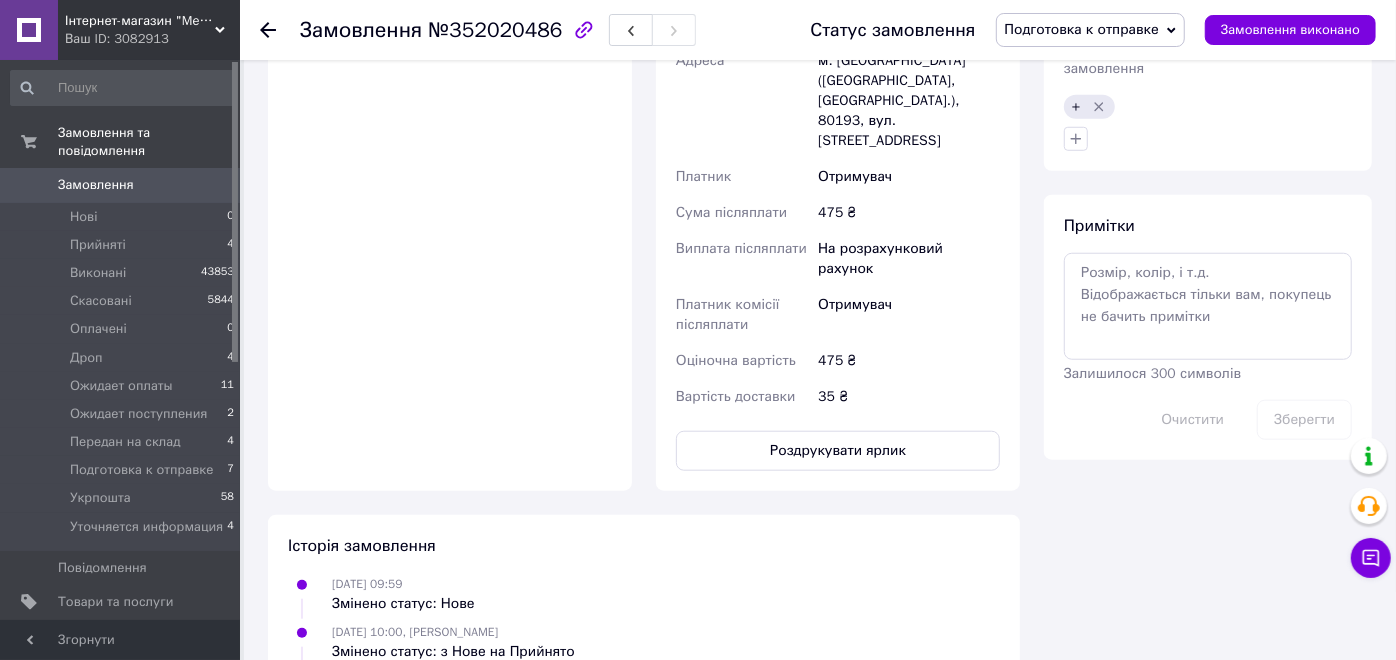 click on "Подготовка к отправке" at bounding box center (1082, 29) 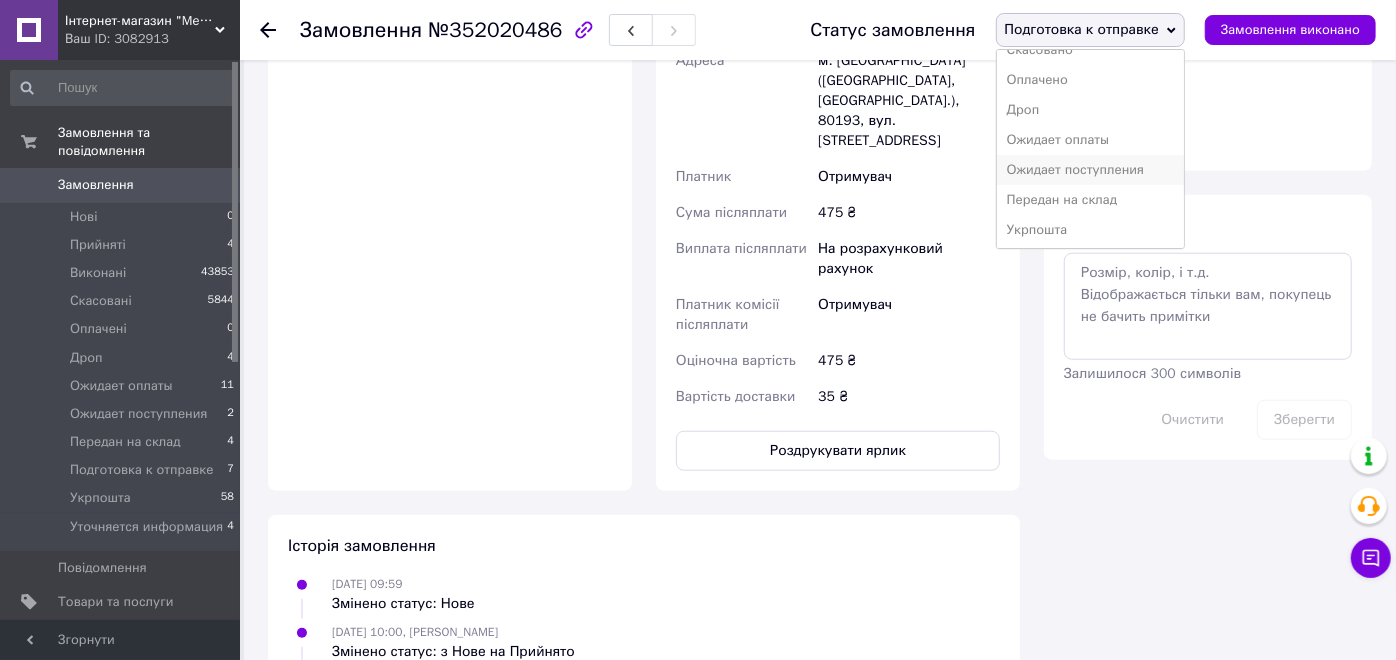 scroll, scrollTop: 111, scrollLeft: 0, axis: vertical 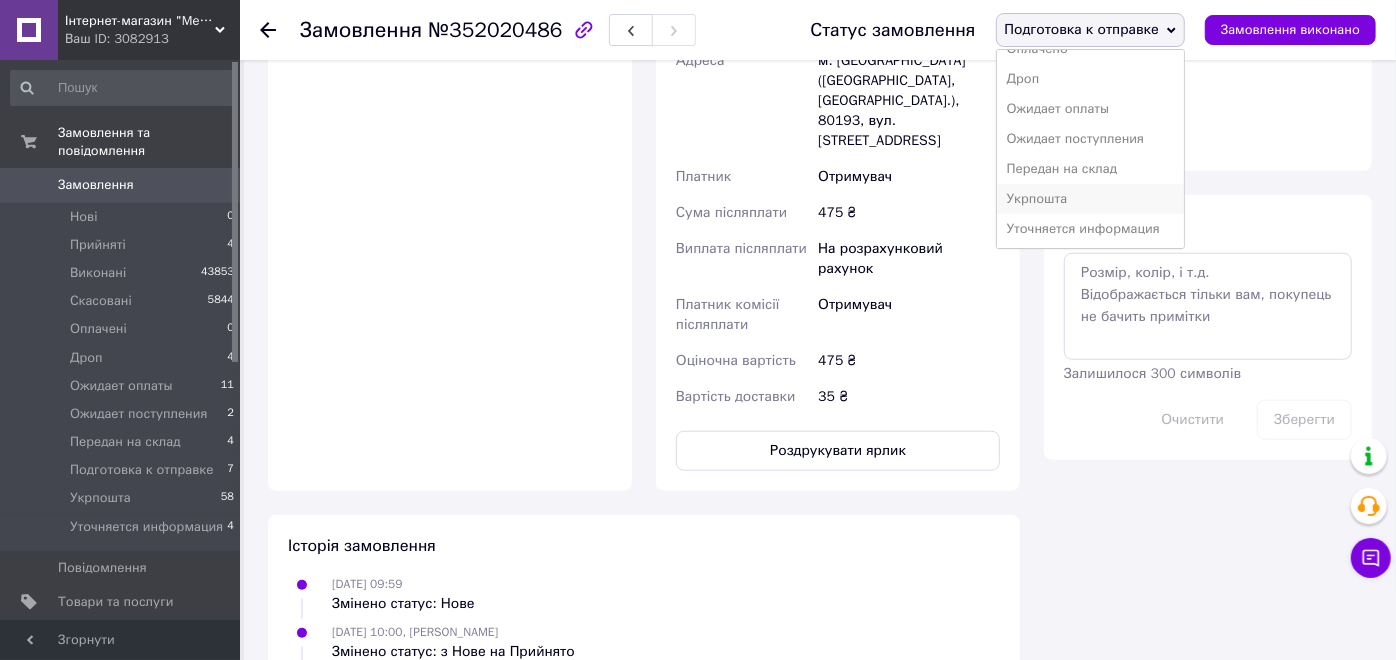 click on "Укрпошта" at bounding box center (1090, 199) 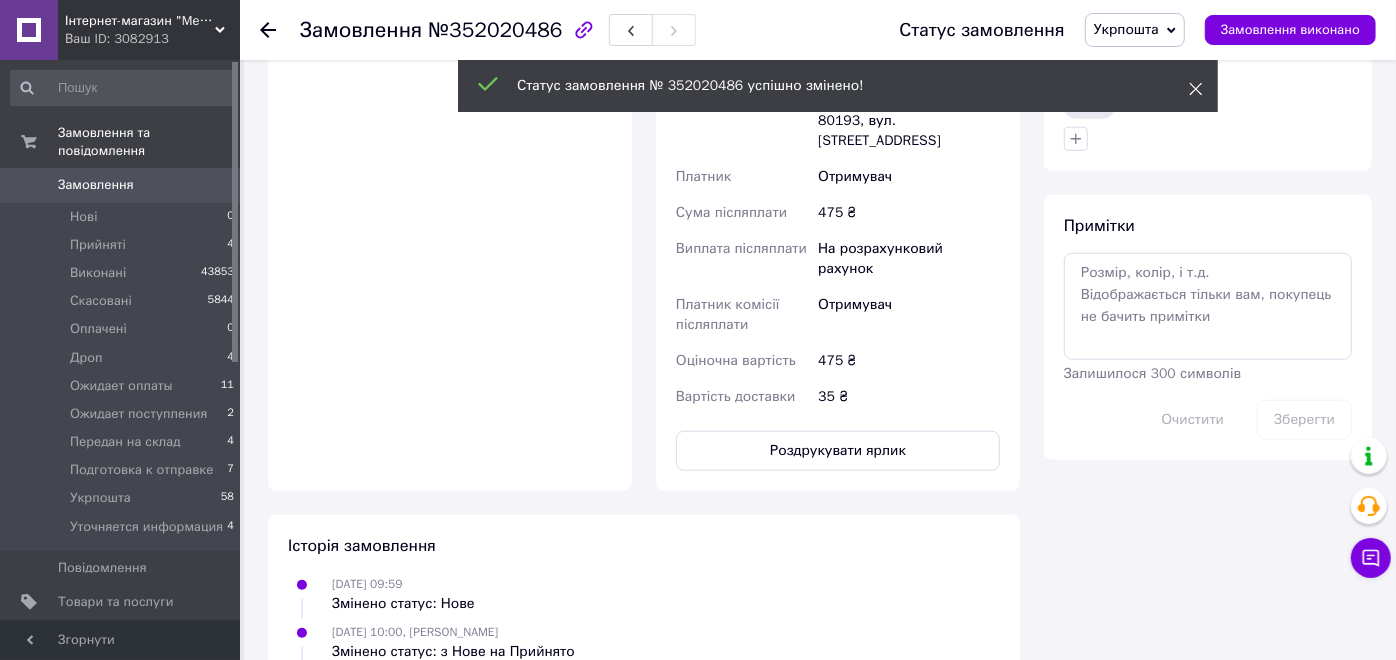 click 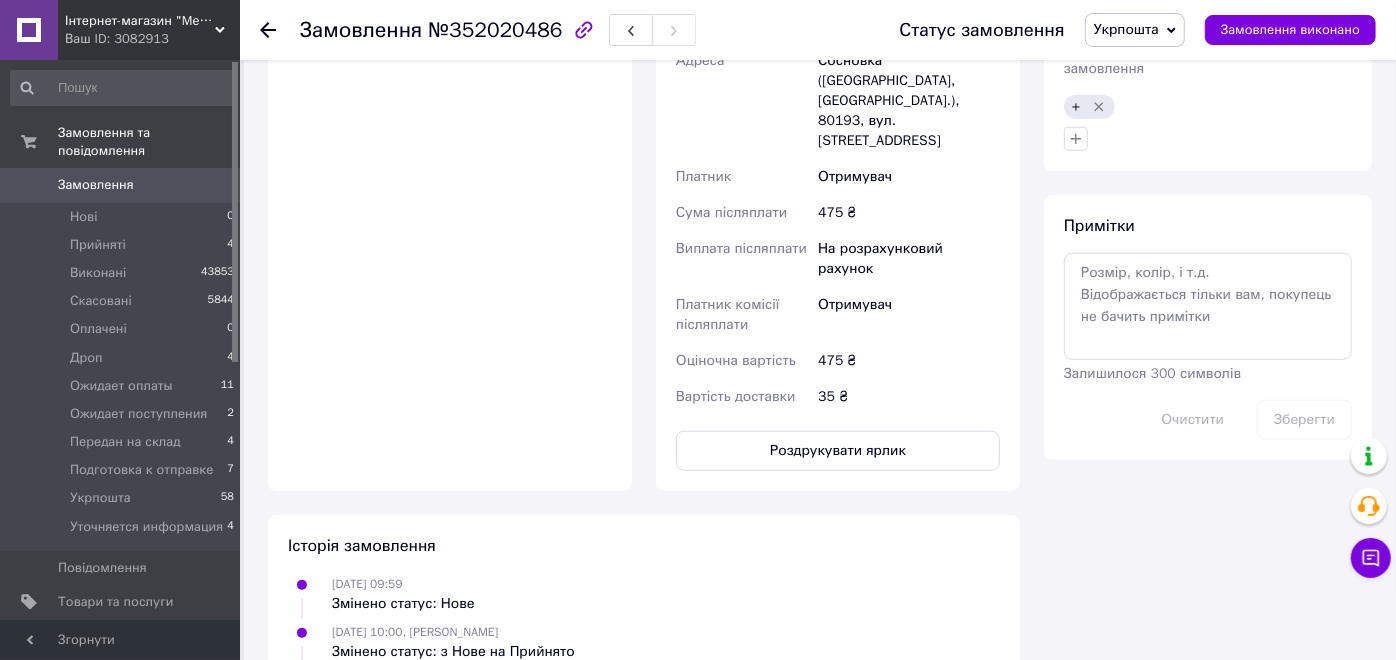 click 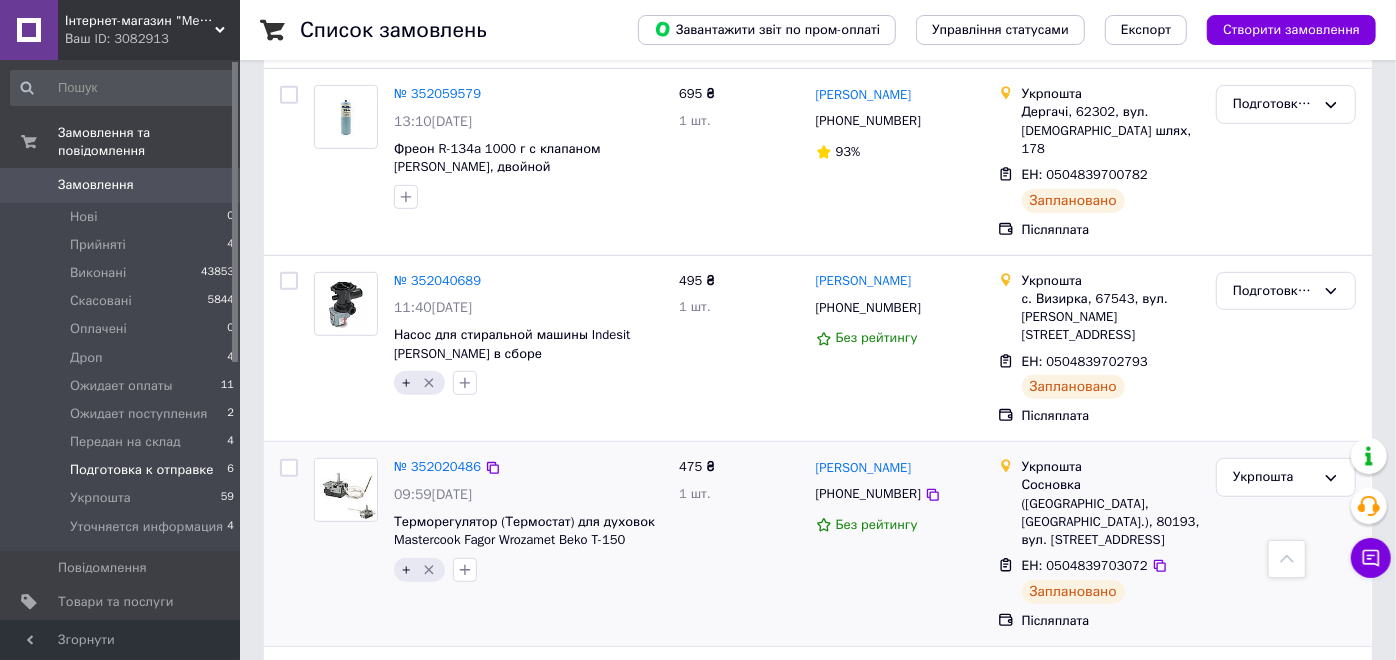 scroll, scrollTop: 654, scrollLeft: 0, axis: vertical 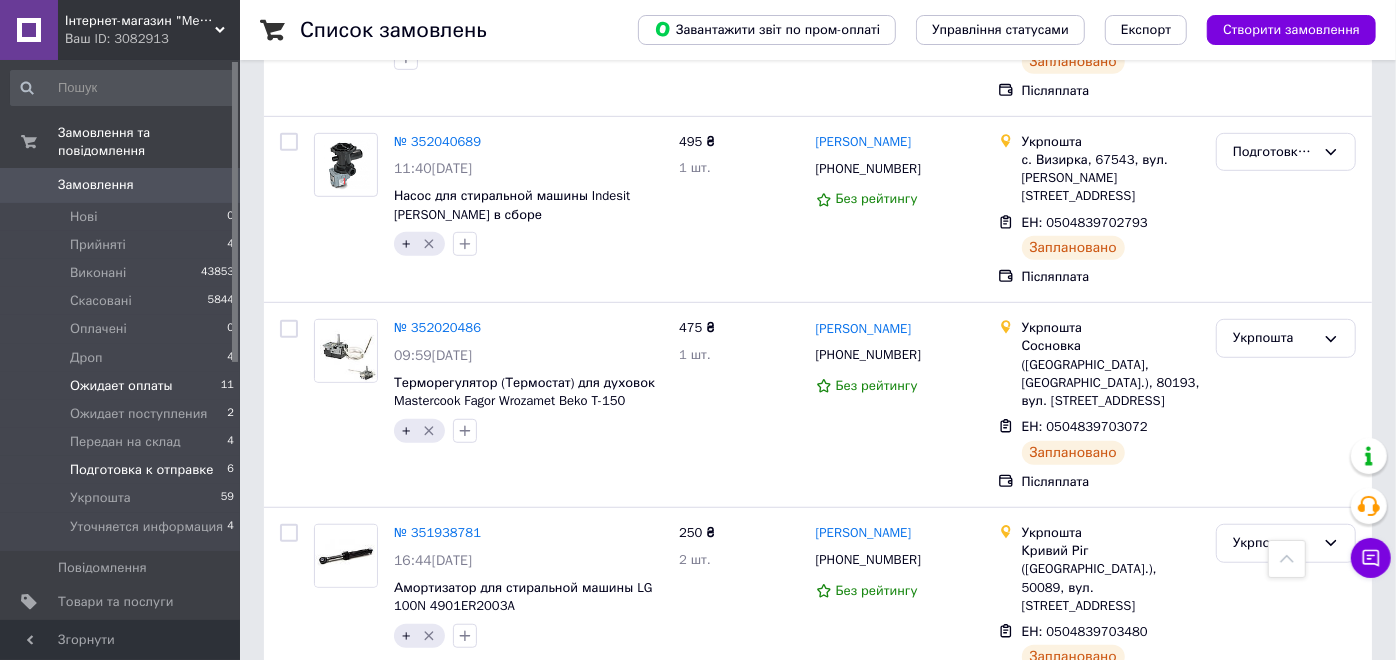 click on "Ожидает оплаты 11" at bounding box center (123, 386) 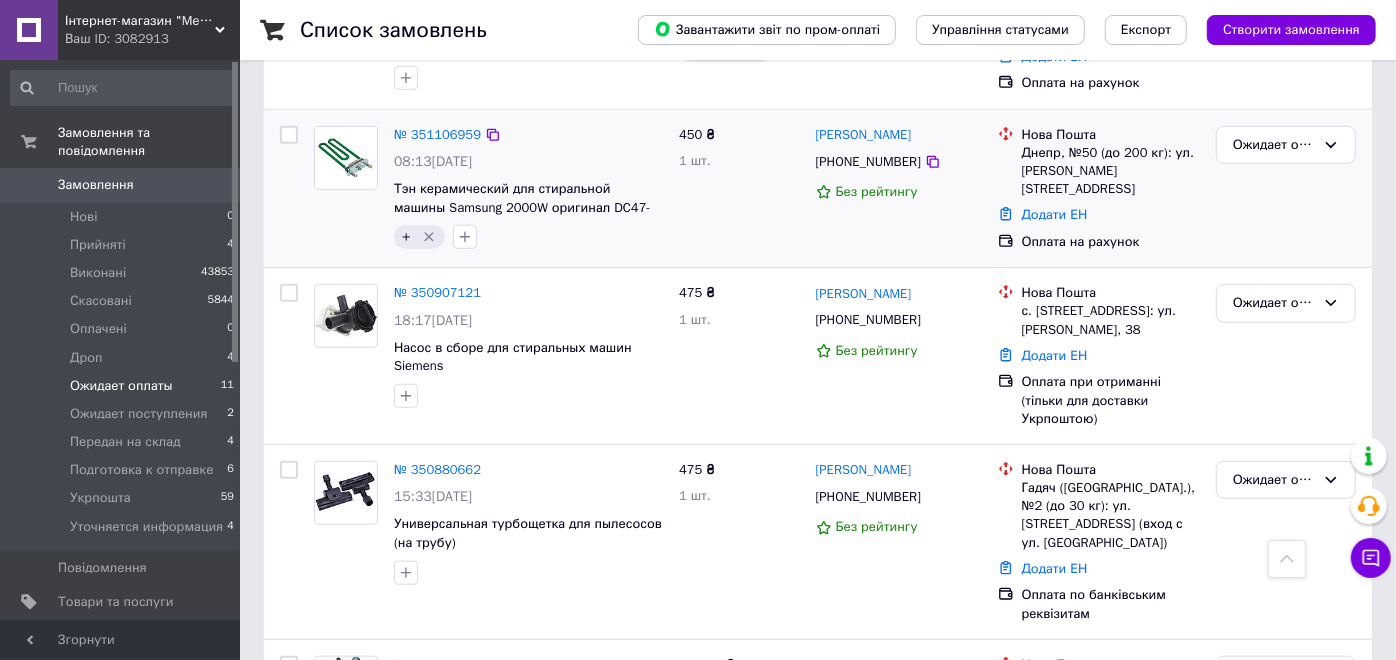 scroll, scrollTop: 1000, scrollLeft: 0, axis: vertical 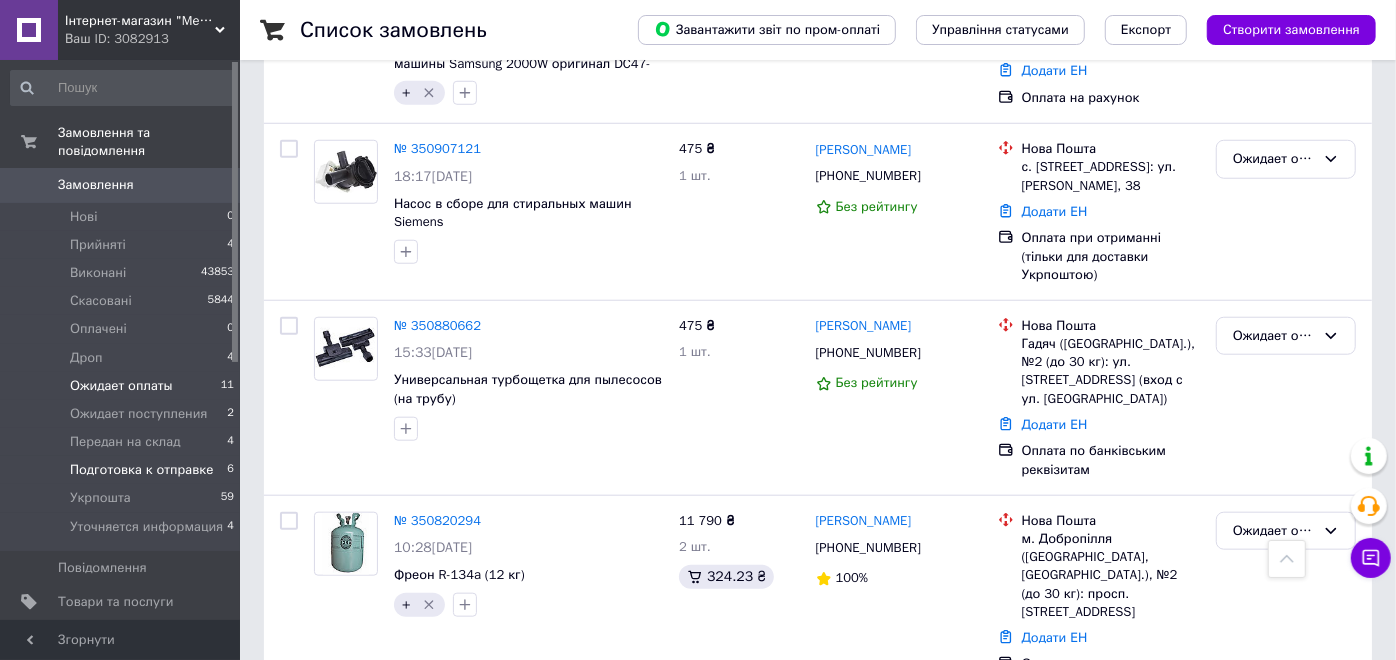 click on "Подготовка к отправке" at bounding box center [141, 470] 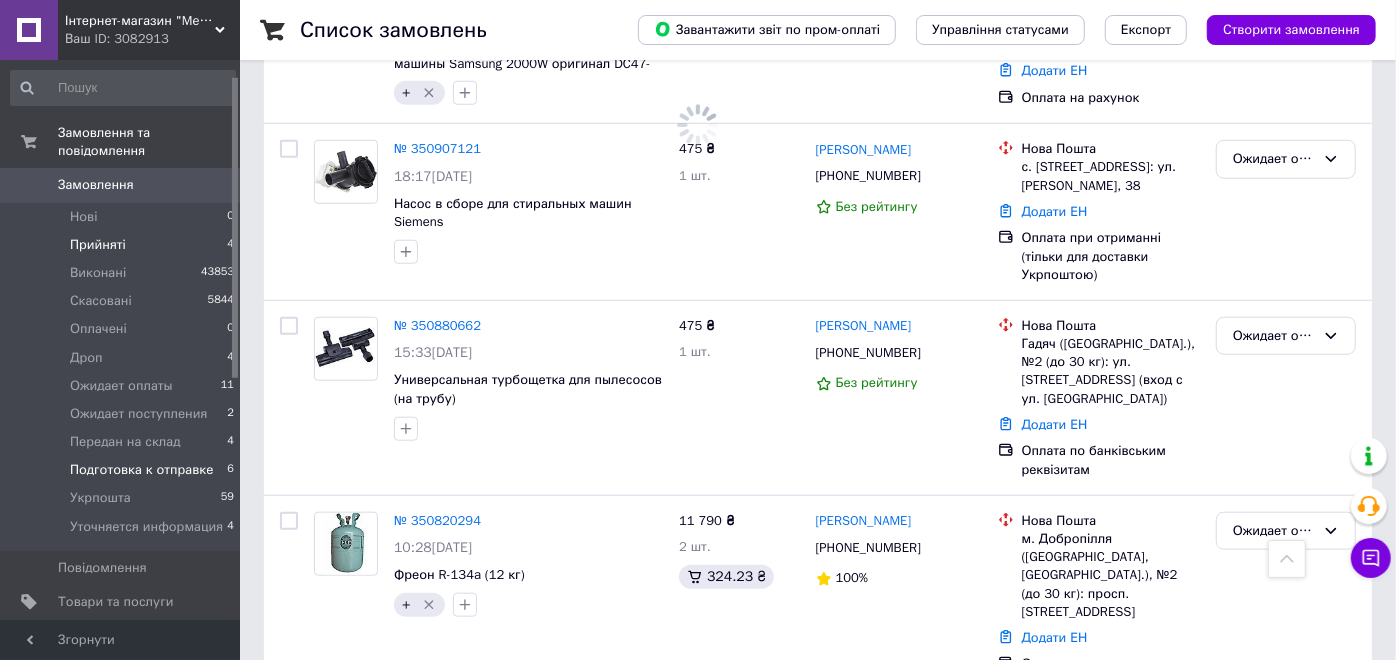 scroll, scrollTop: 62, scrollLeft: 0, axis: vertical 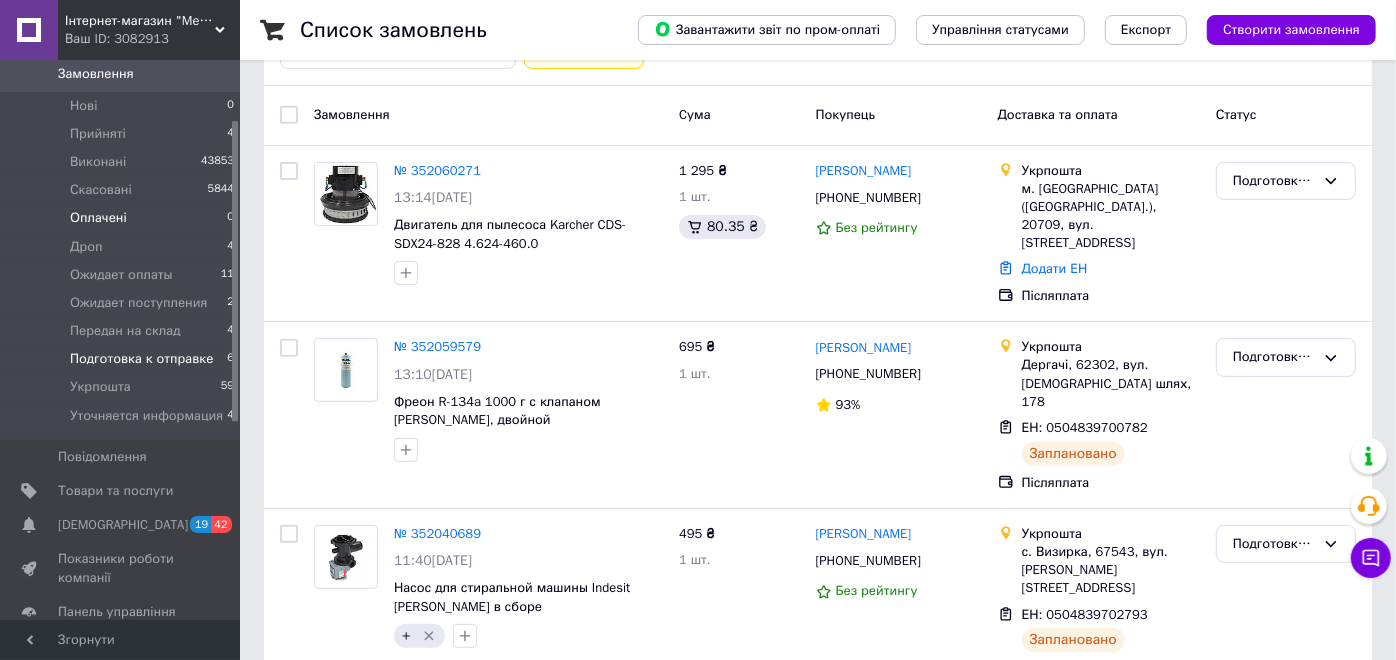 click on "Оплачені 0" at bounding box center [123, 218] 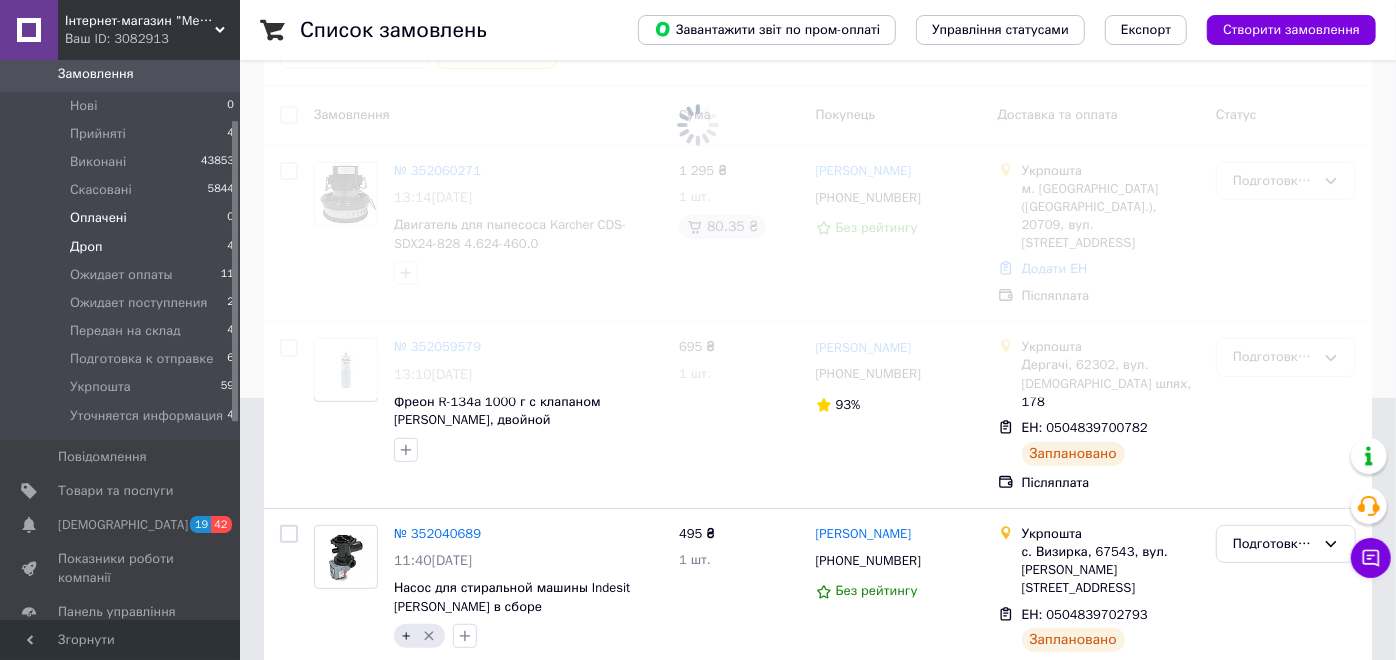 scroll, scrollTop: 0, scrollLeft: 0, axis: both 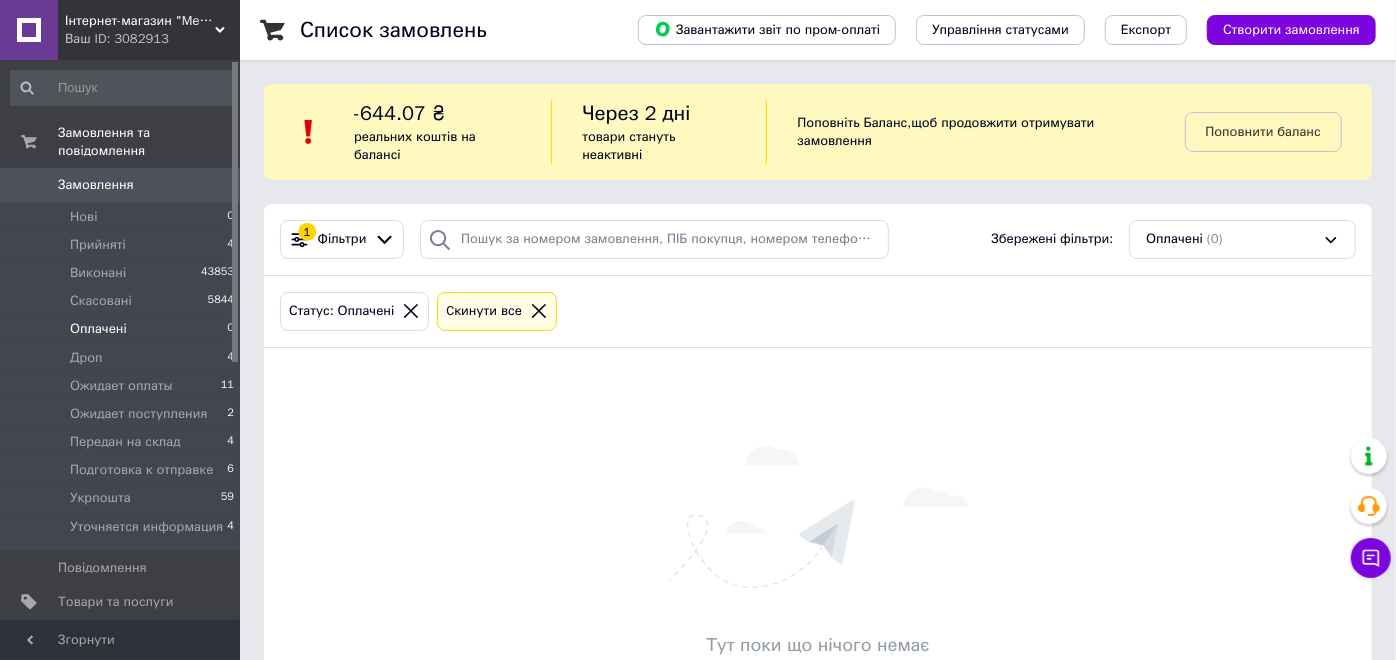 click on "Замовлення" at bounding box center (96, 185) 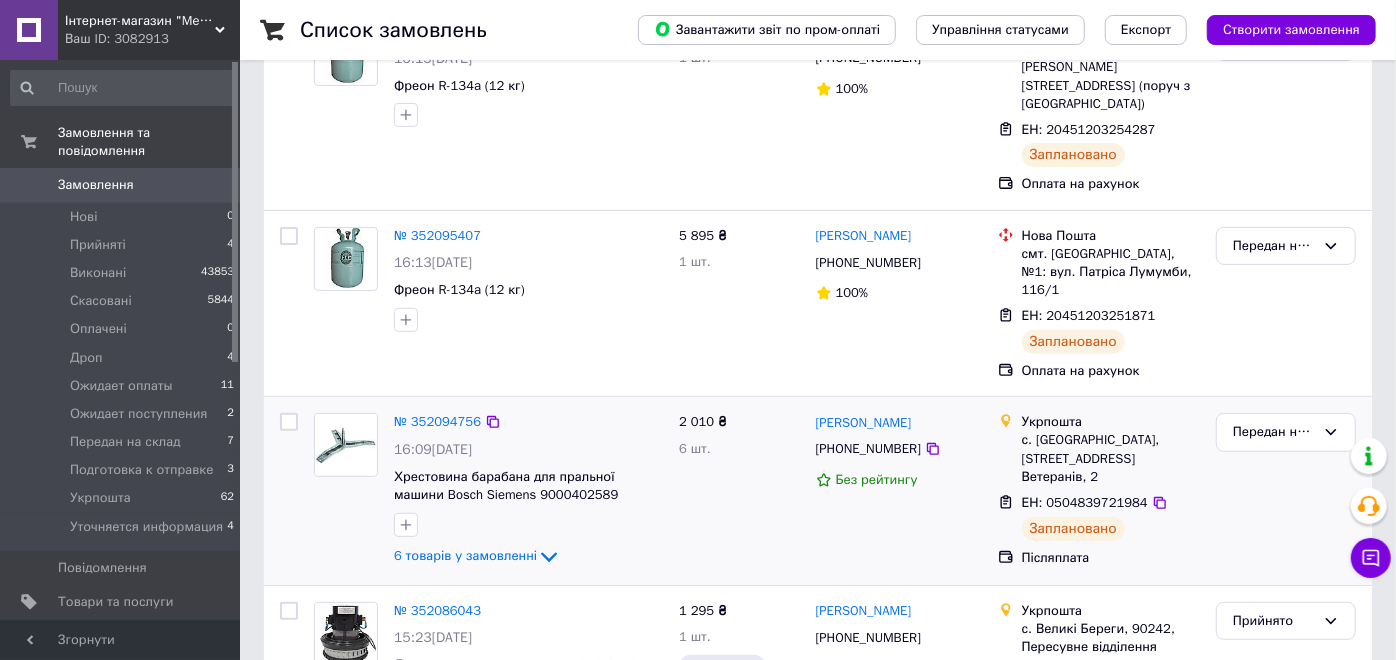 scroll, scrollTop: 333, scrollLeft: 0, axis: vertical 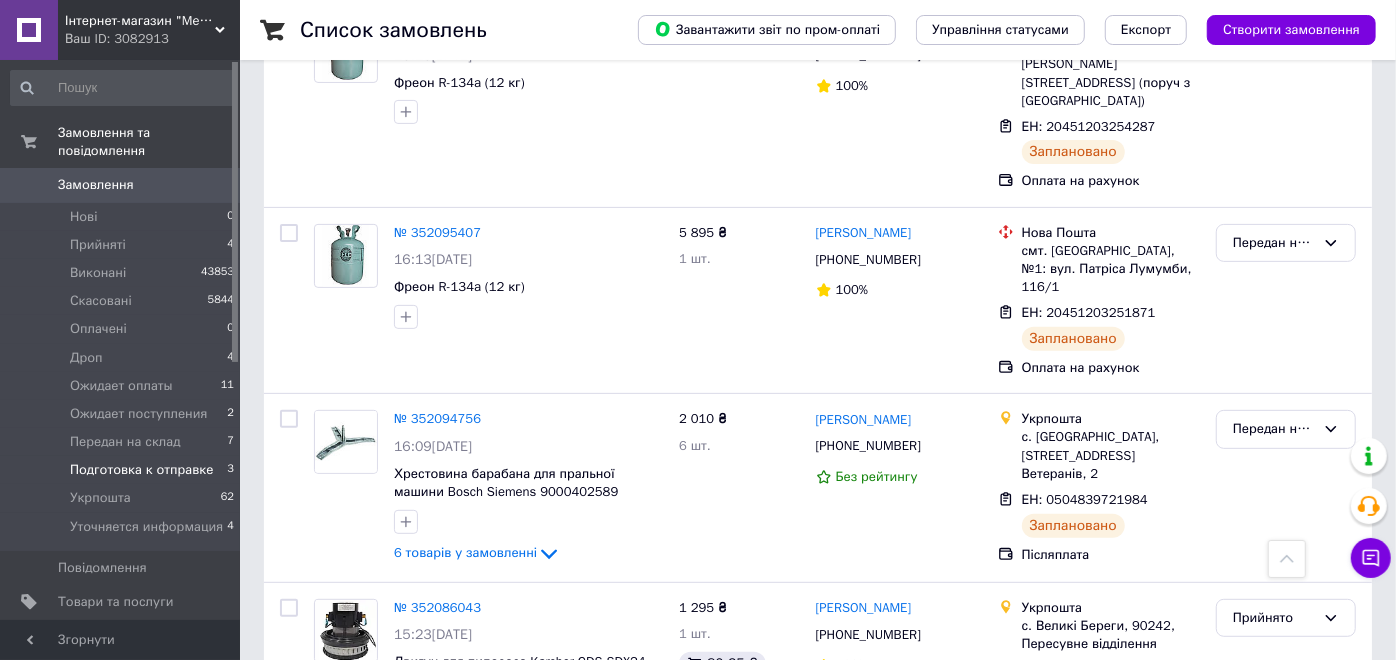 click on "Подготовка к отправке" at bounding box center [141, 470] 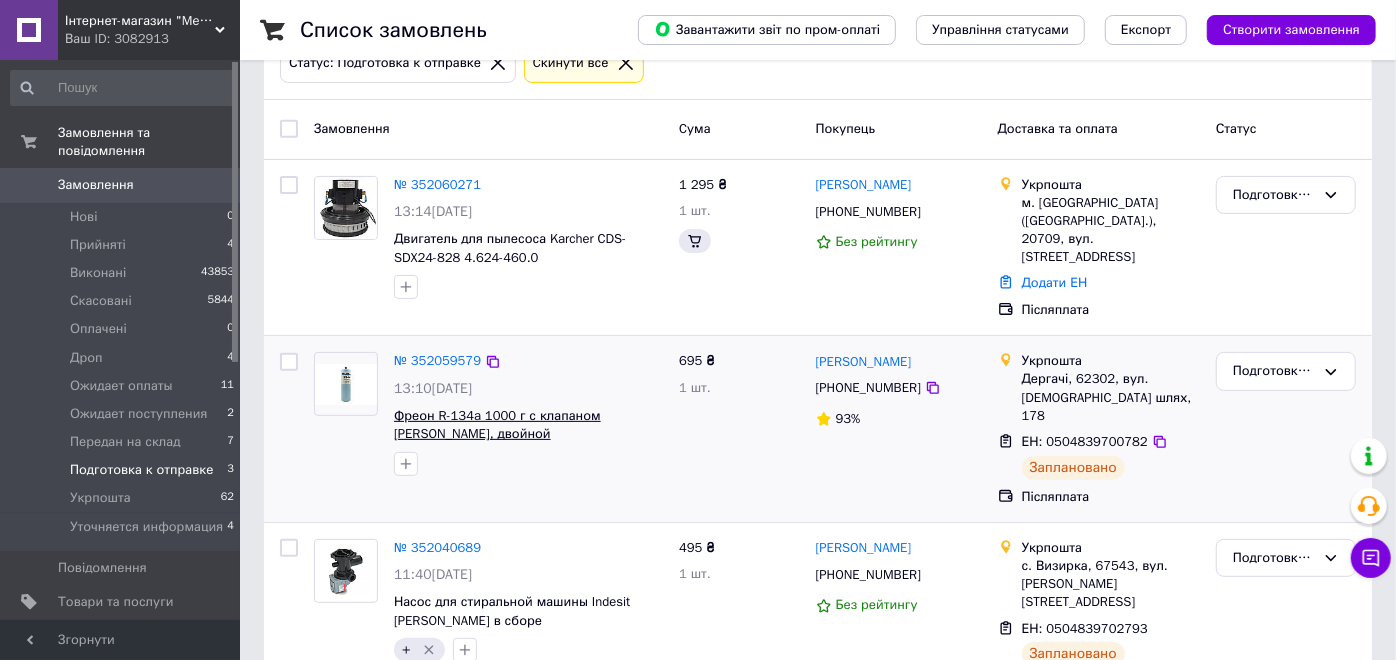 scroll, scrollTop: 262, scrollLeft: 0, axis: vertical 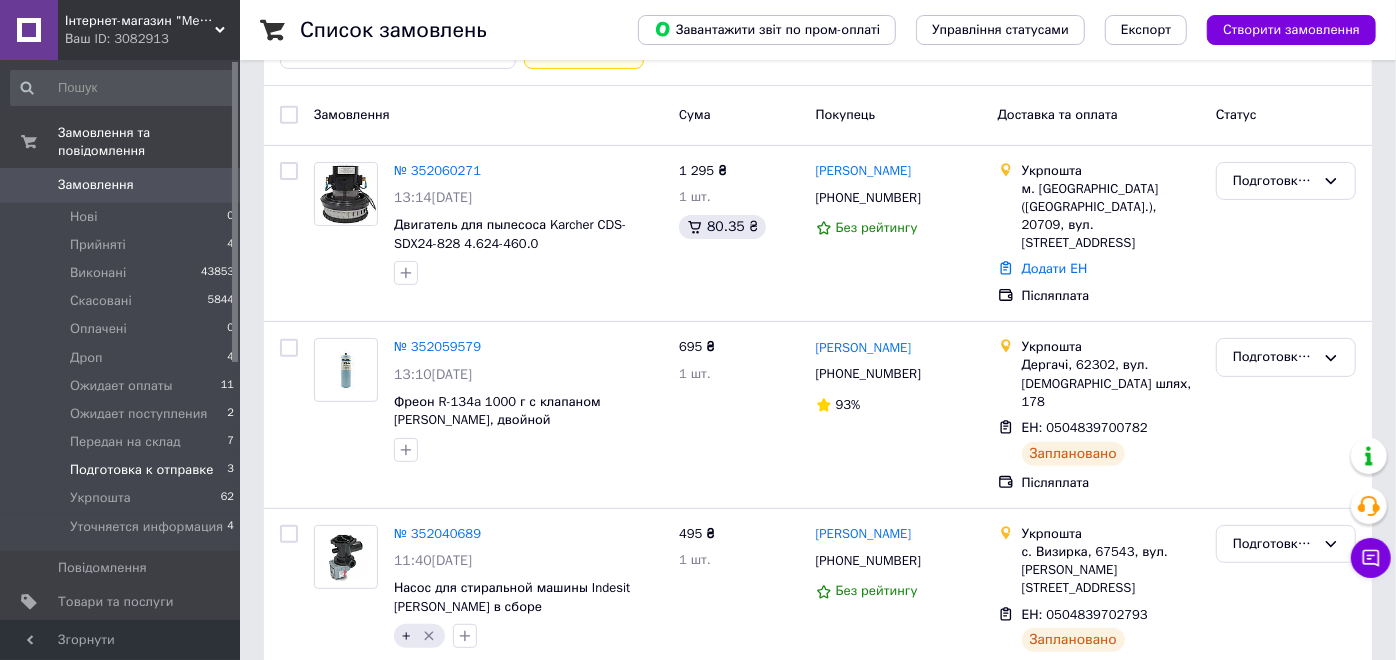 click on "Замовлення" at bounding box center (96, 185) 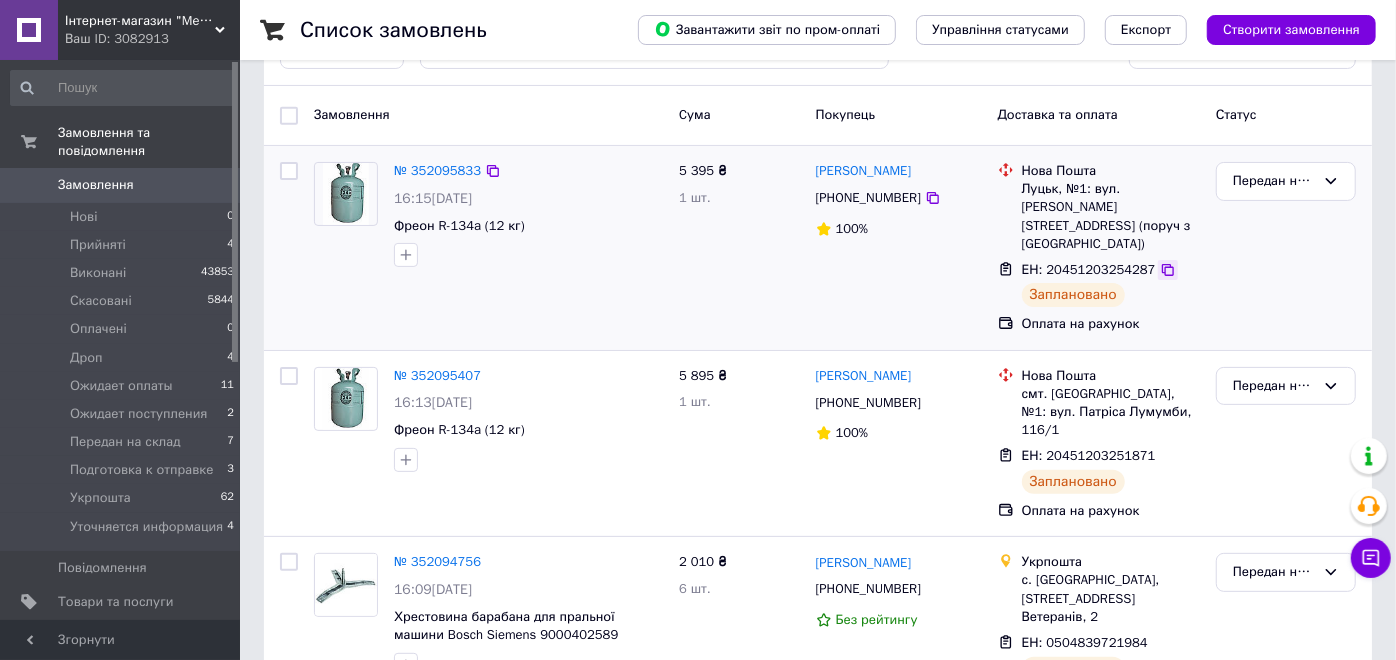 scroll, scrollTop: 222, scrollLeft: 0, axis: vertical 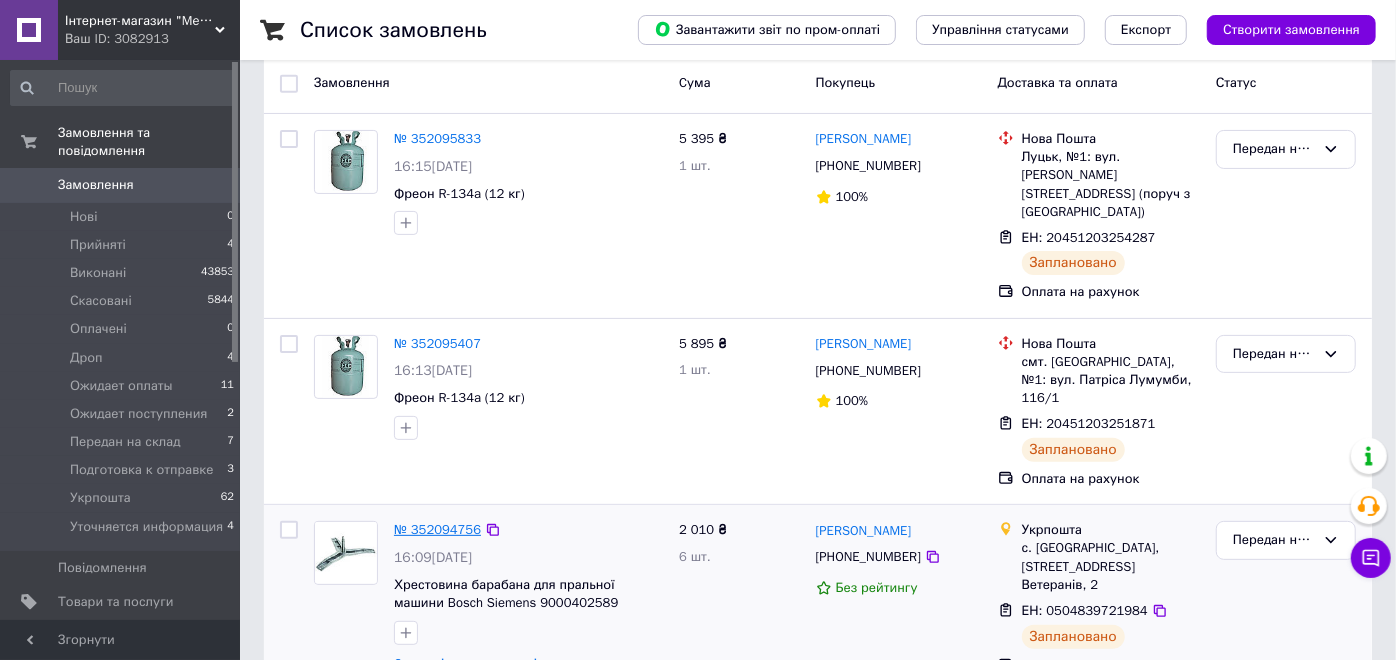 click on "№ 352094756" at bounding box center [437, 529] 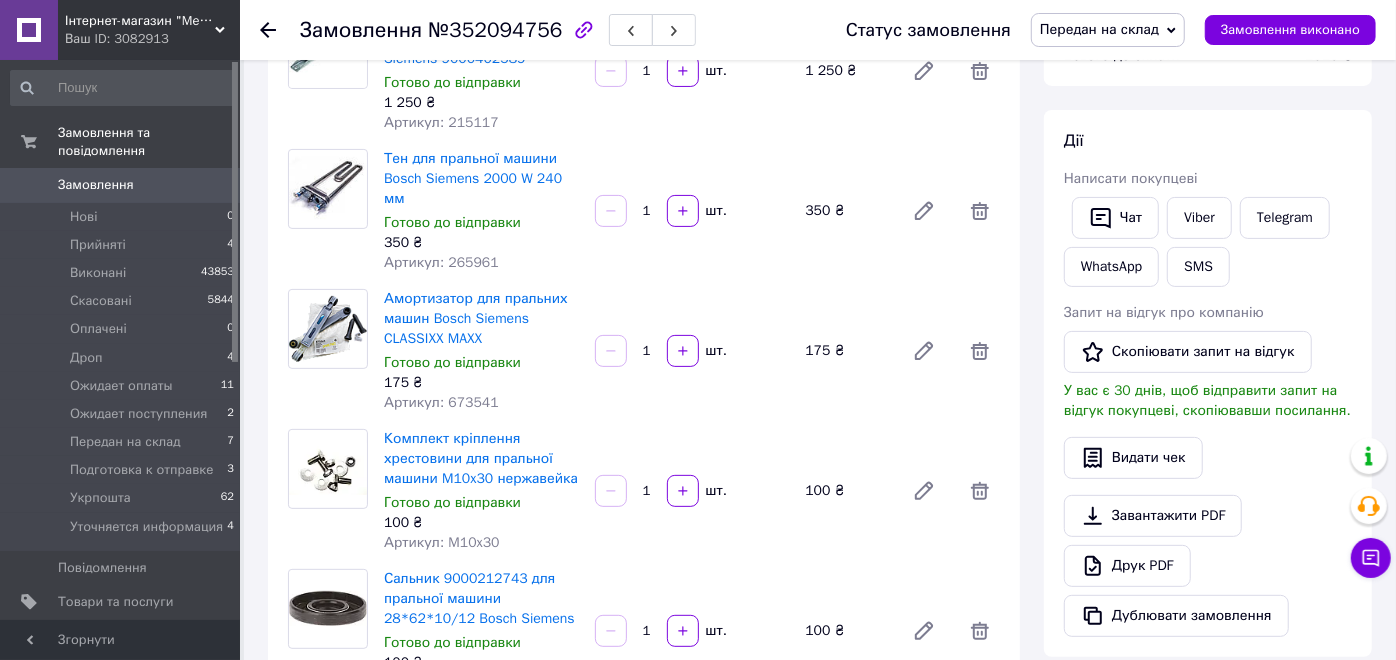 click on "Передан на склад" at bounding box center [1108, 30] 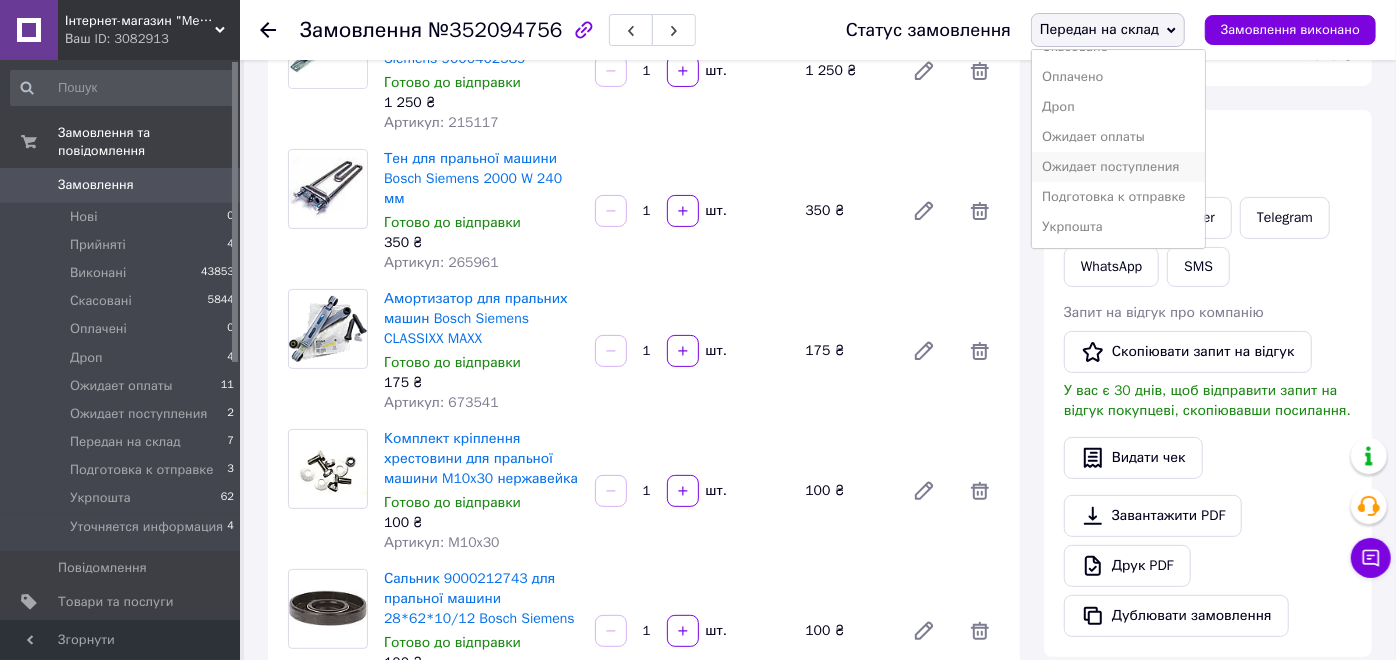 scroll, scrollTop: 111, scrollLeft: 0, axis: vertical 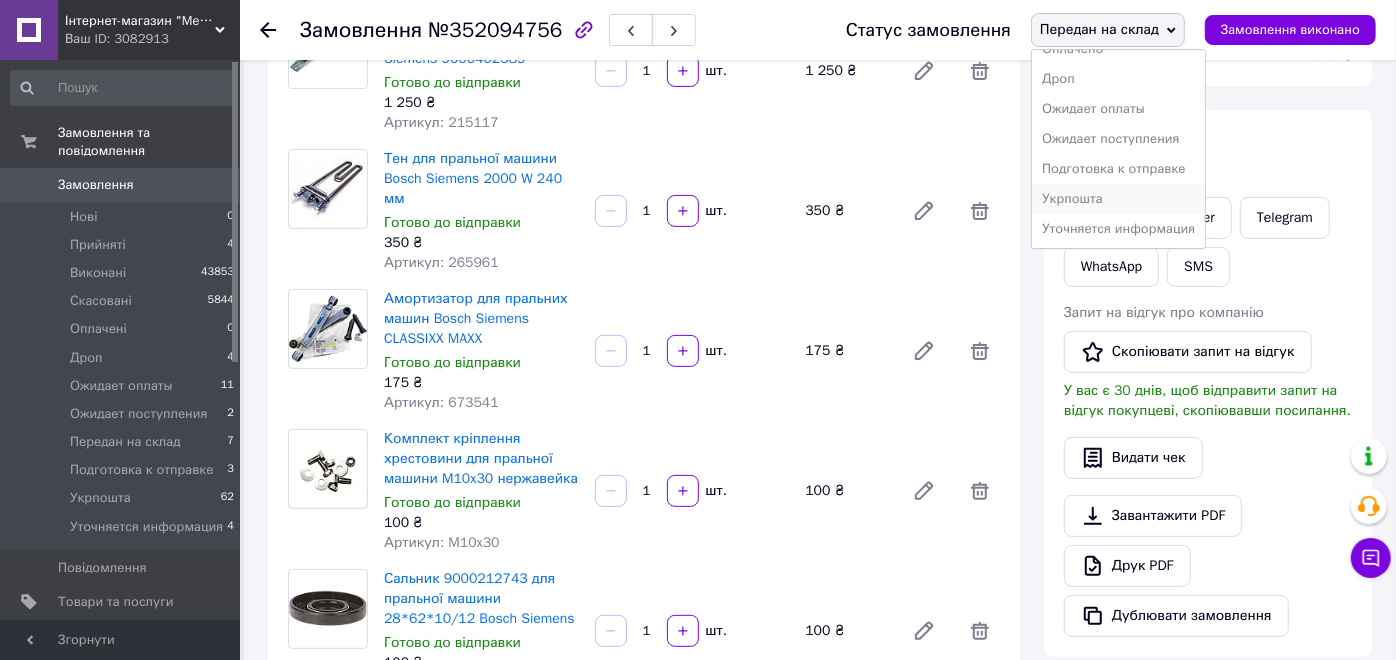 click on "Укрпошта" at bounding box center (1118, 199) 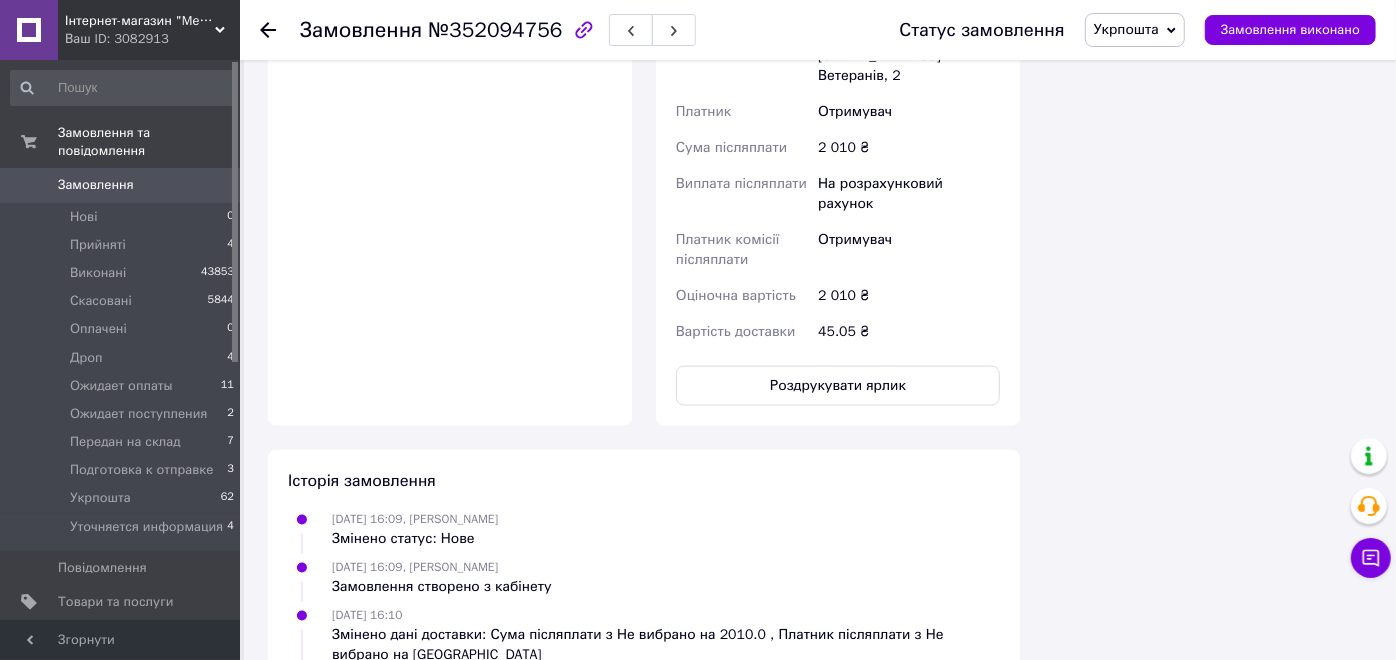 scroll, scrollTop: 1666, scrollLeft: 0, axis: vertical 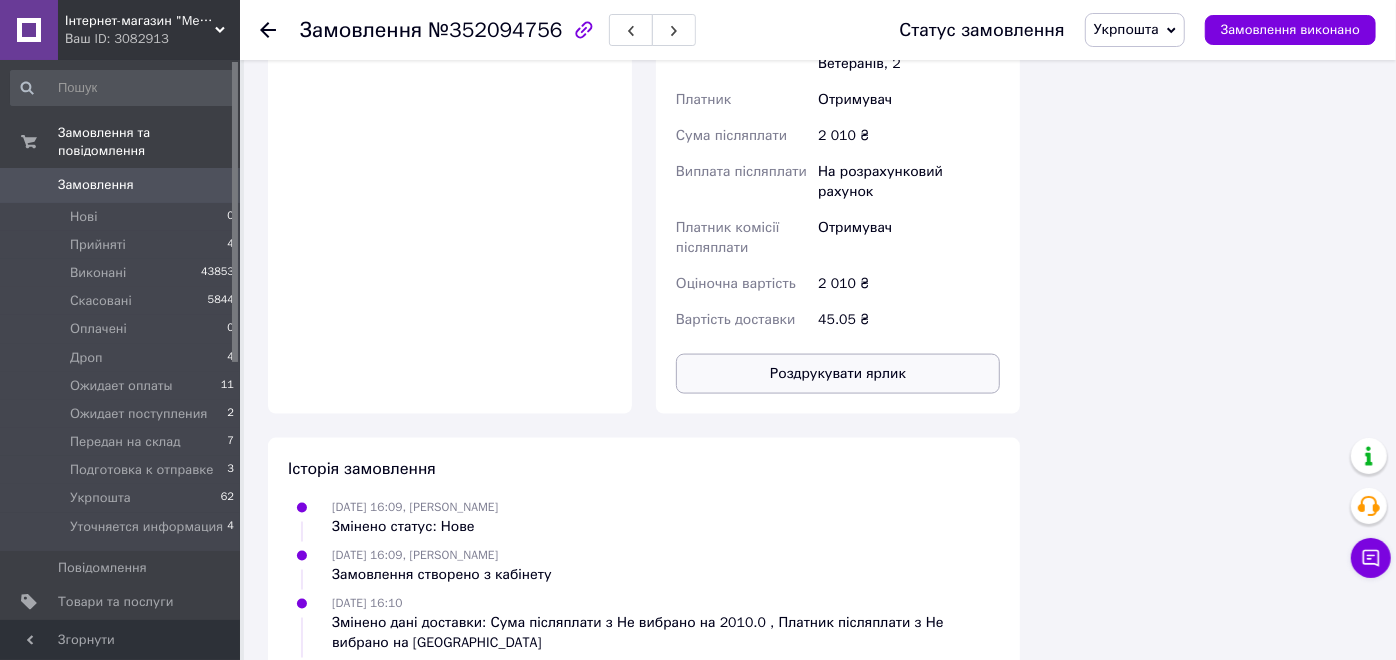 click on "Роздрукувати ярлик" at bounding box center [838, 374] 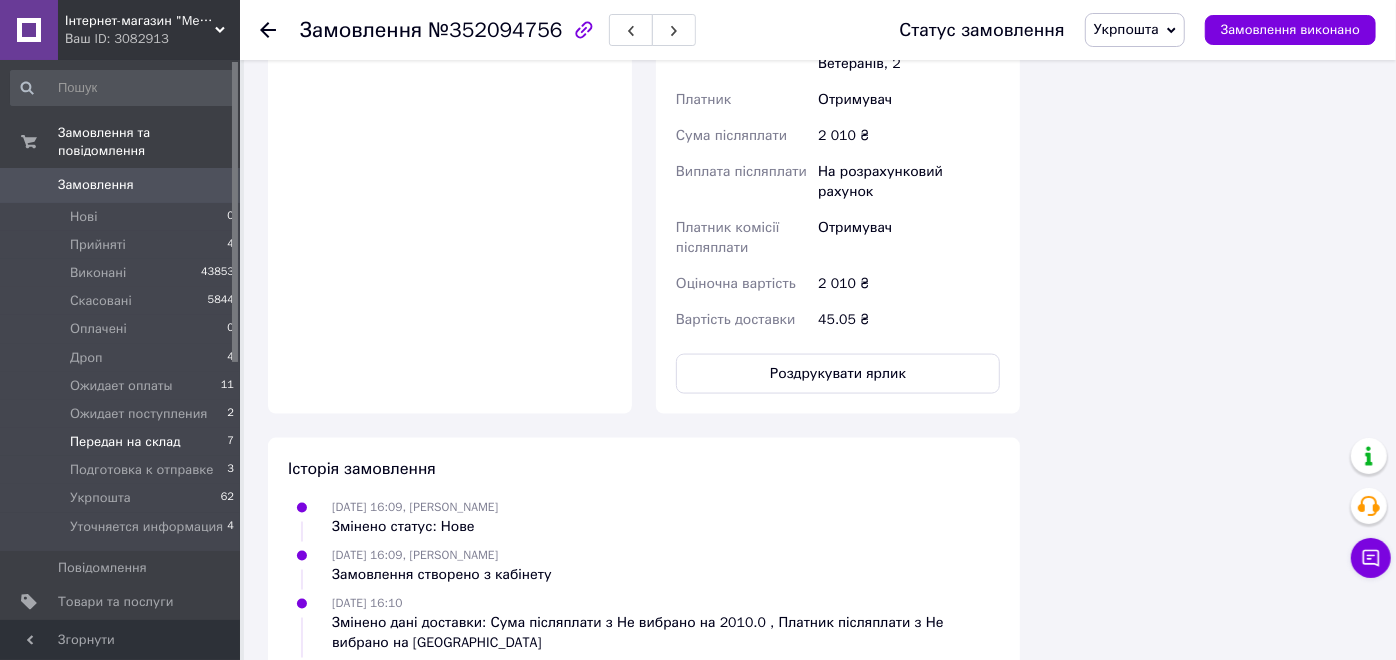 click on "Передан на склад" at bounding box center (125, 442) 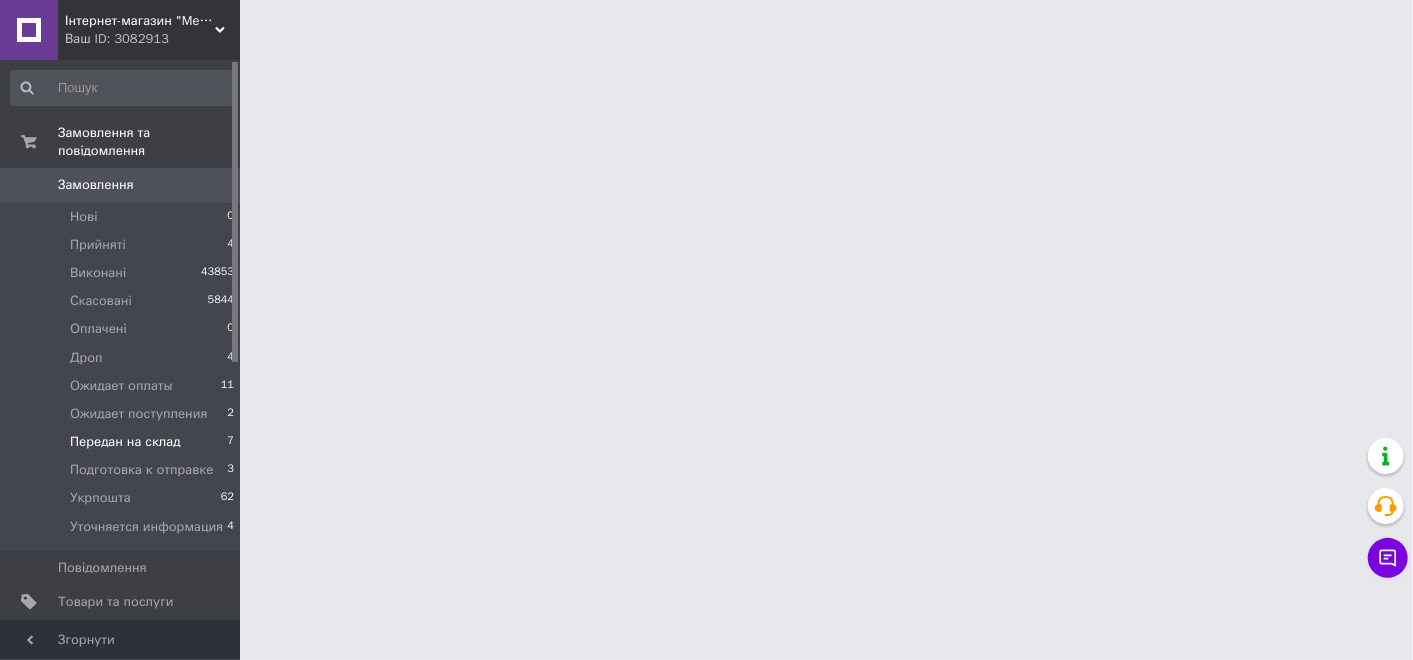 click on "Передан на склад 7" at bounding box center [123, 442] 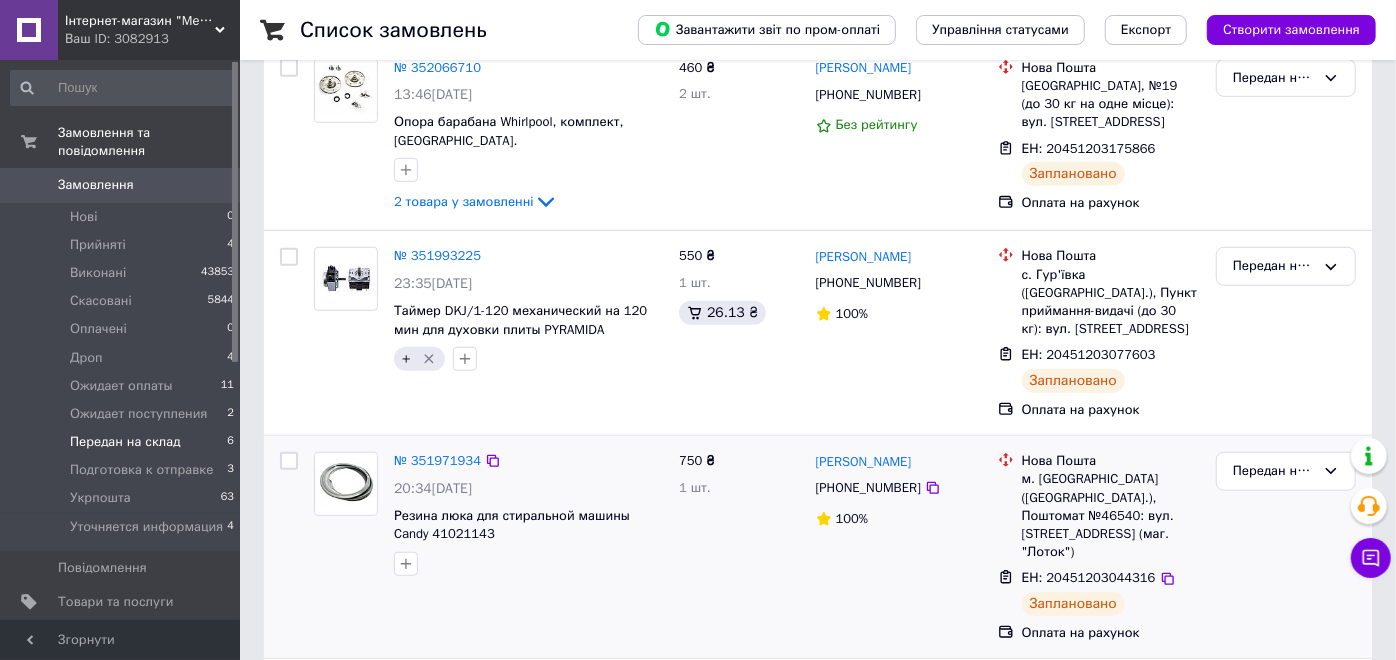 scroll, scrollTop: 891, scrollLeft: 0, axis: vertical 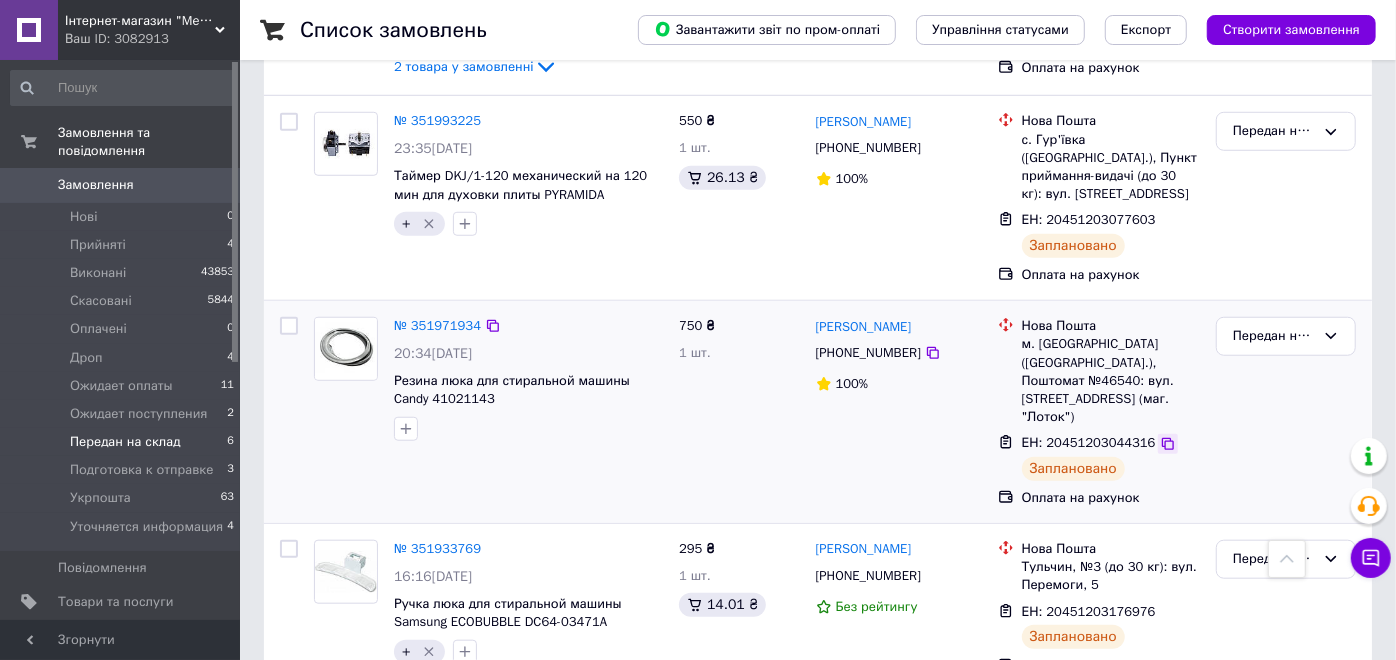 click 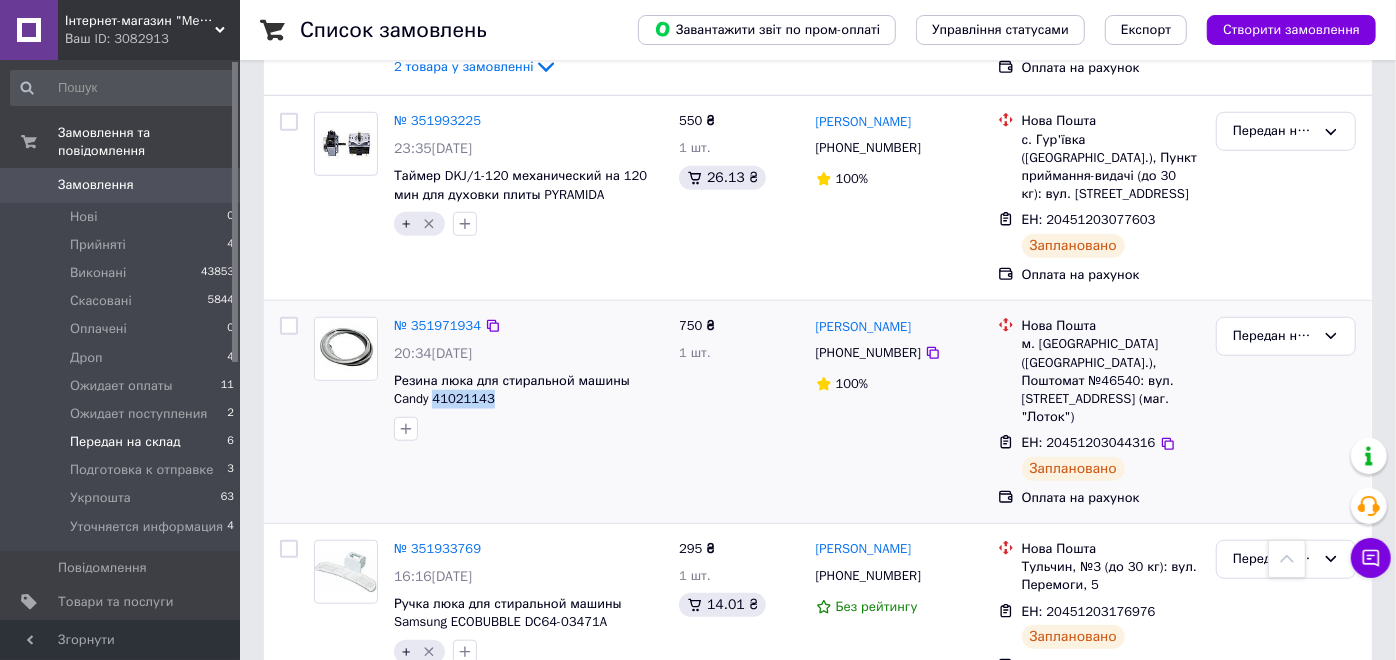drag, startPoint x: 481, startPoint y: 366, endPoint x: 390, endPoint y: 361, distance: 91.13726 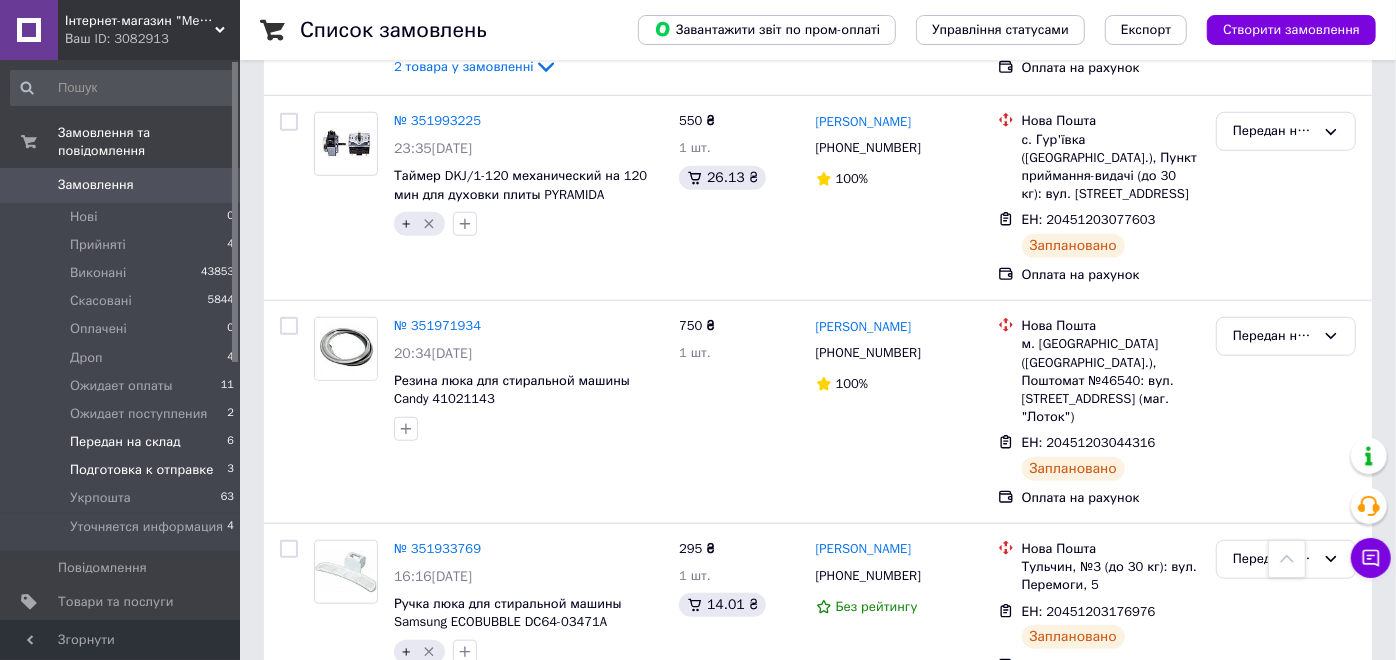 click on "Подготовка к отправке" at bounding box center [141, 470] 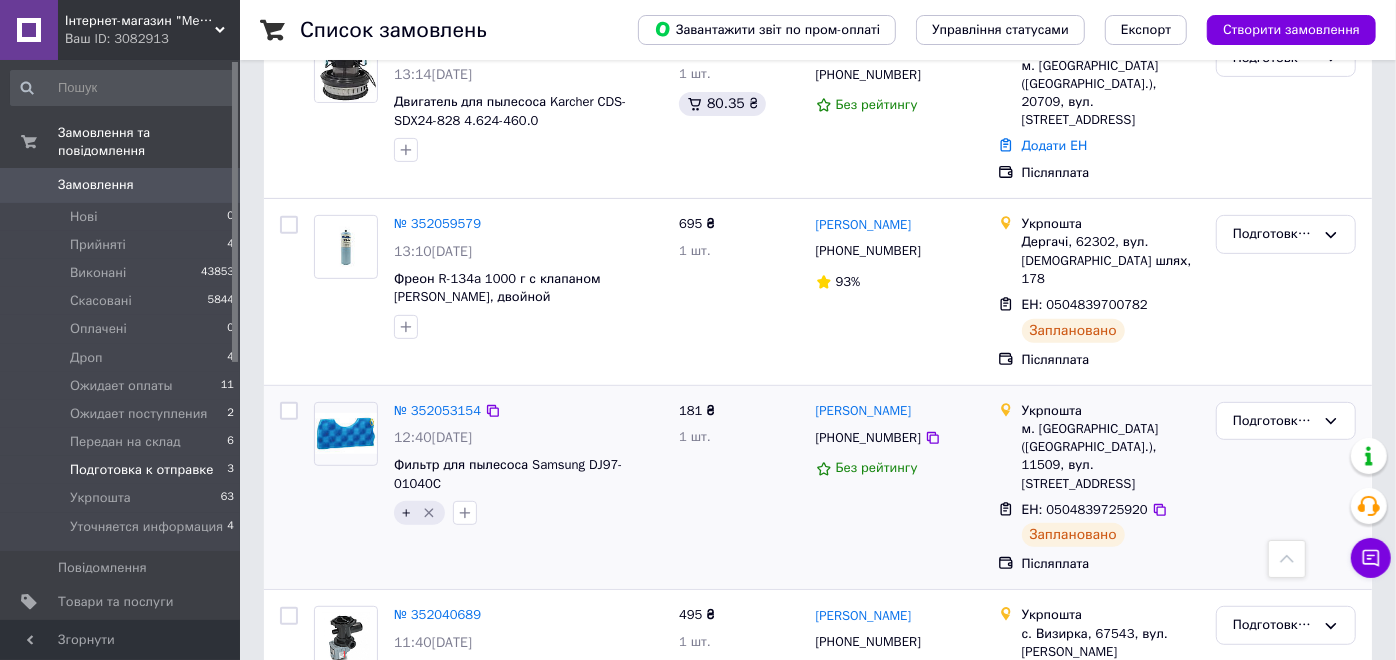 scroll, scrollTop: 338, scrollLeft: 0, axis: vertical 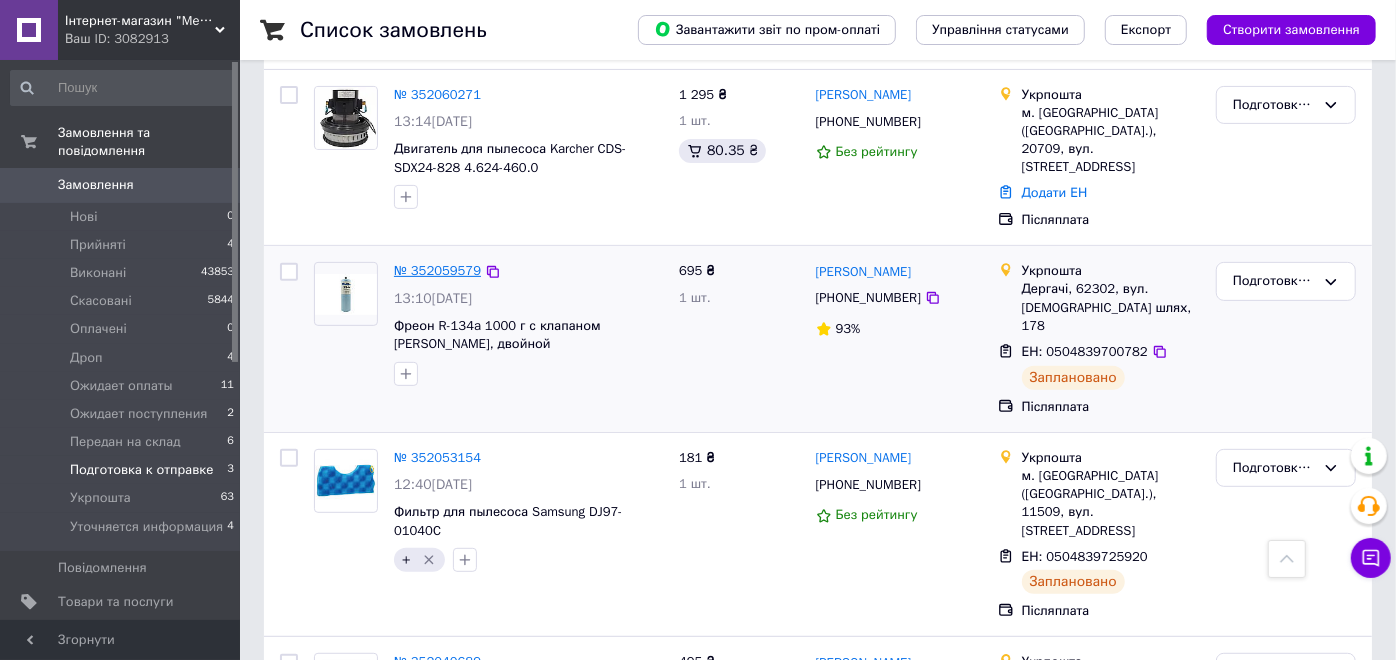 click on "№ 352059579" at bounding box center [437, 270] 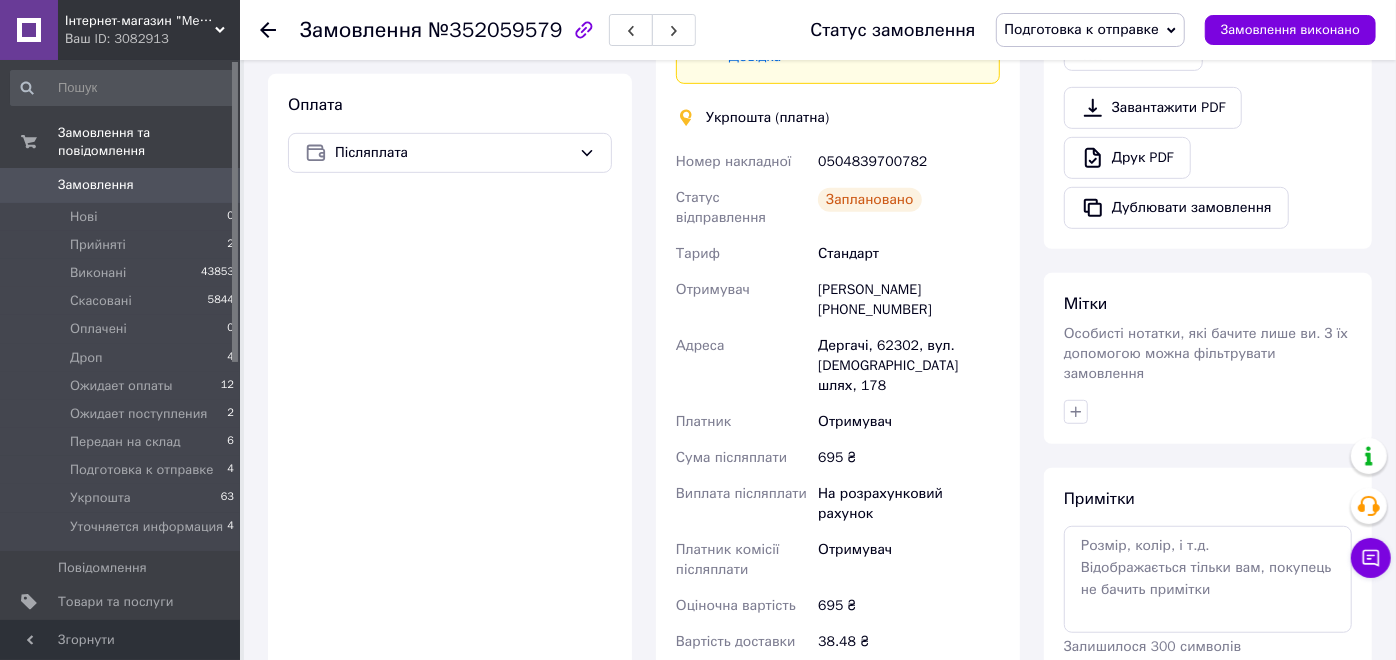 scroll, scrollTop: 894, scrollLeft: 0, axis: vertical 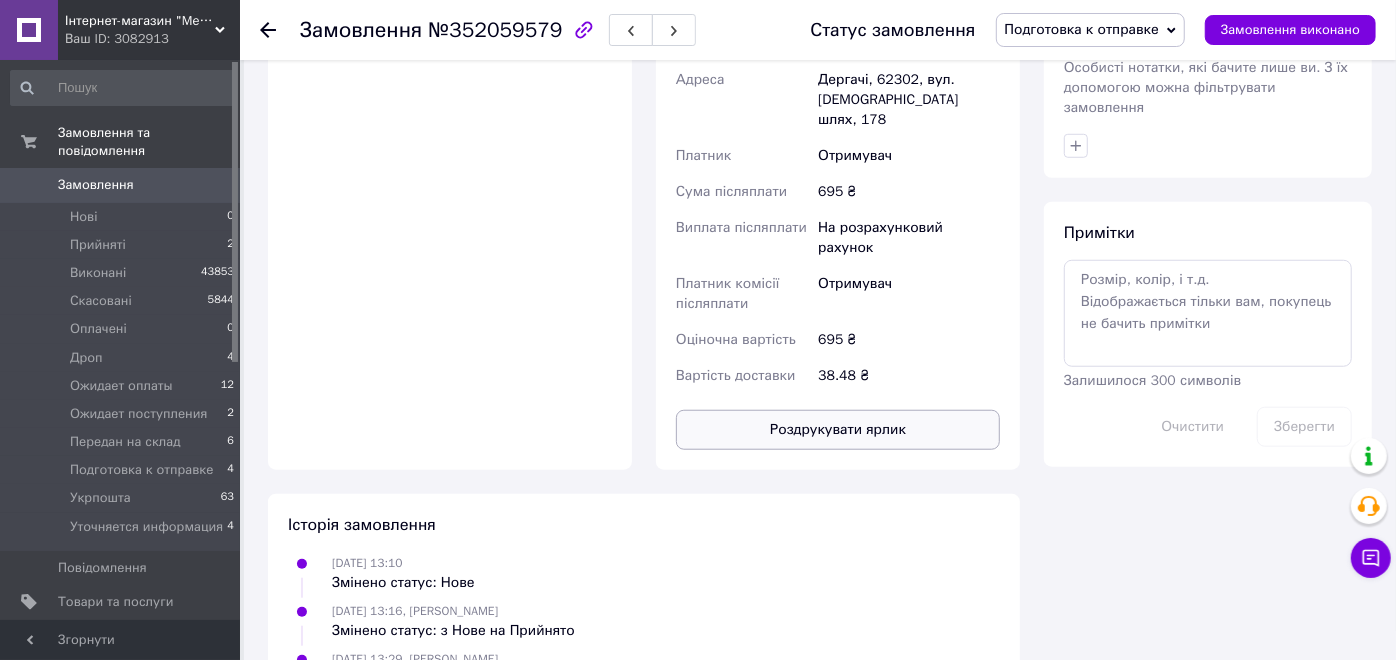 click on "Роздрукувати ярлик" at bounding box center [838, 430] 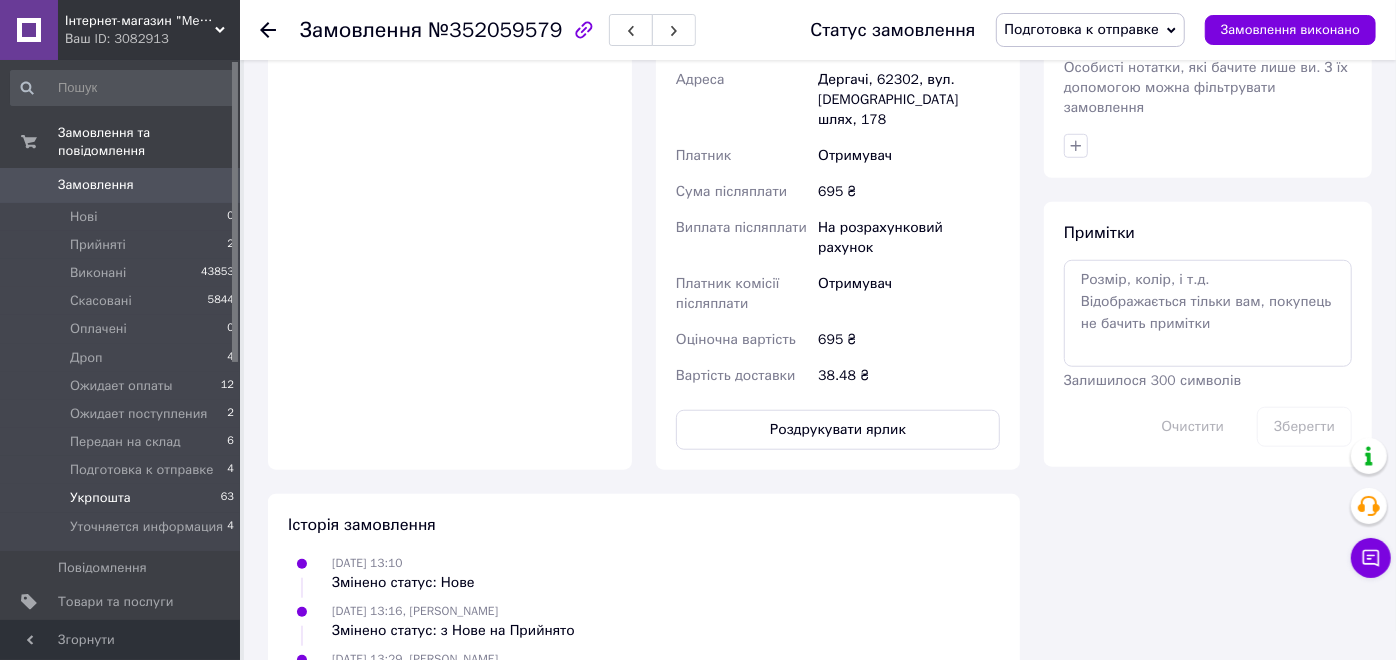 click on "Укрпошта 63" at bounding box center [123, 498] 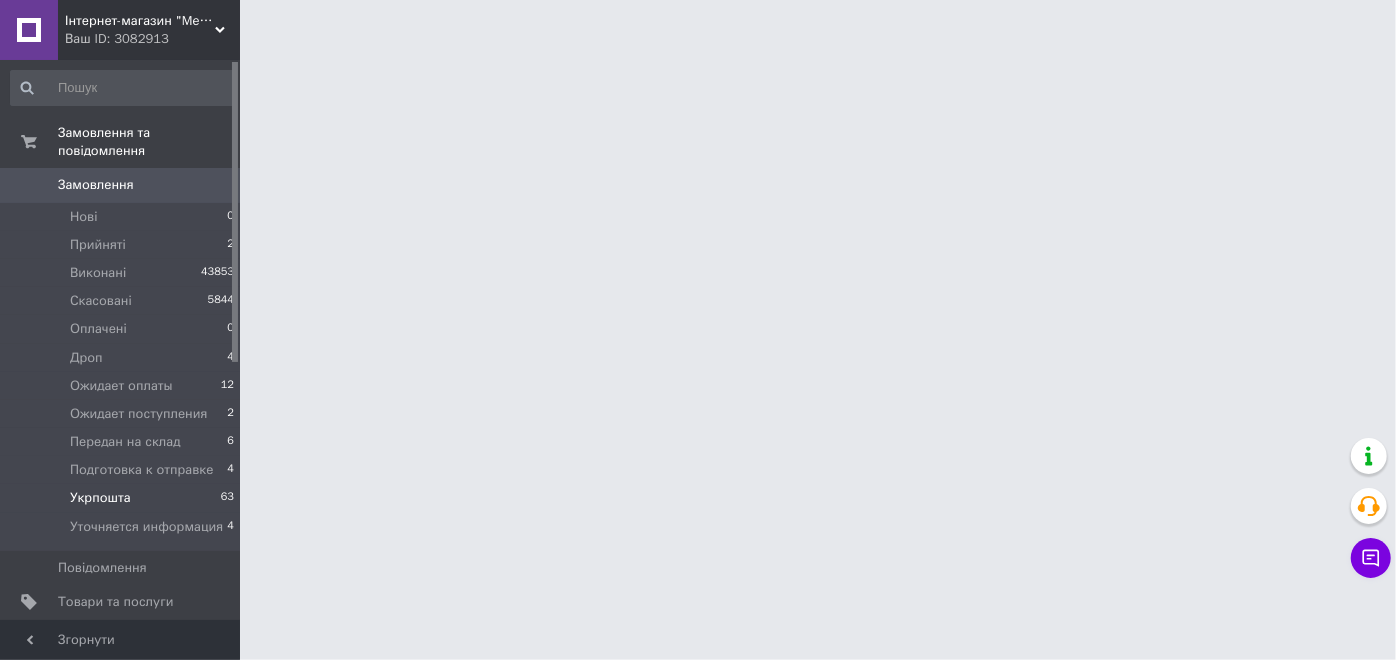 scroll, scrollTop: 0, scrollLeft: 0, axis: both 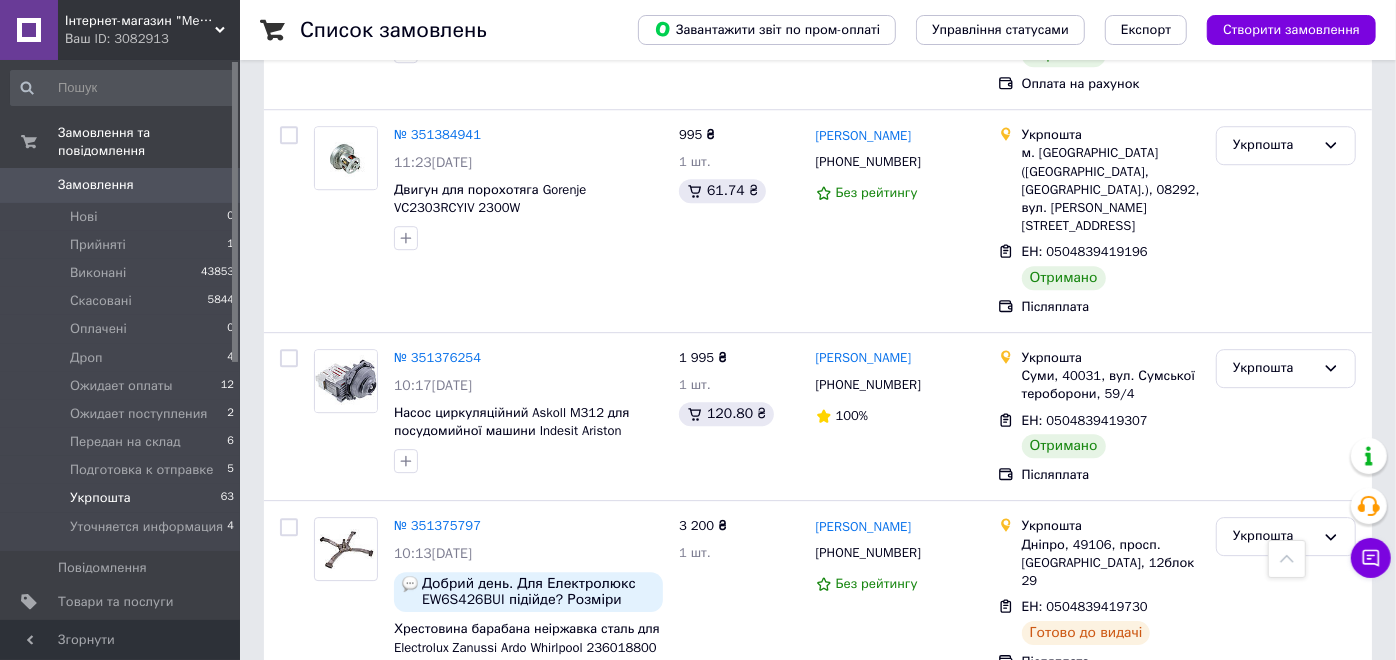 click on "Укрпошта" at bounding box center [100, 498] 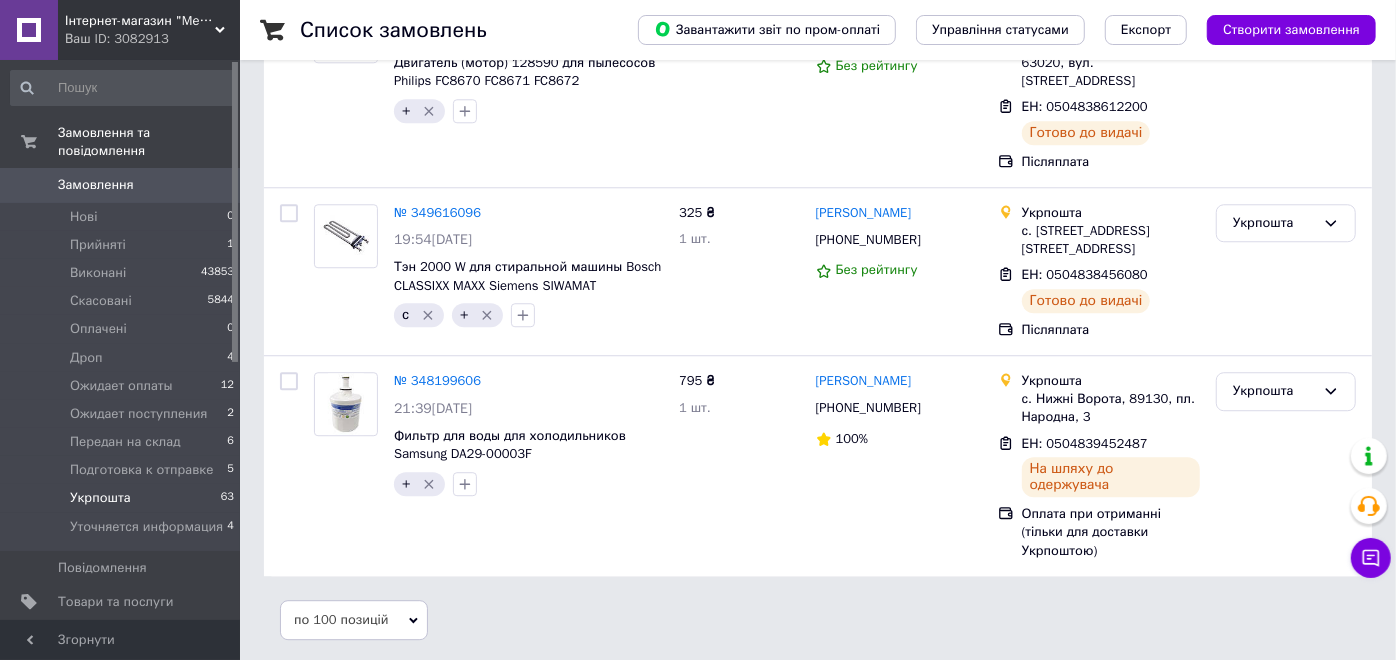 scroll, scrollTop: 0, scrollLeft: 0, axis: both 